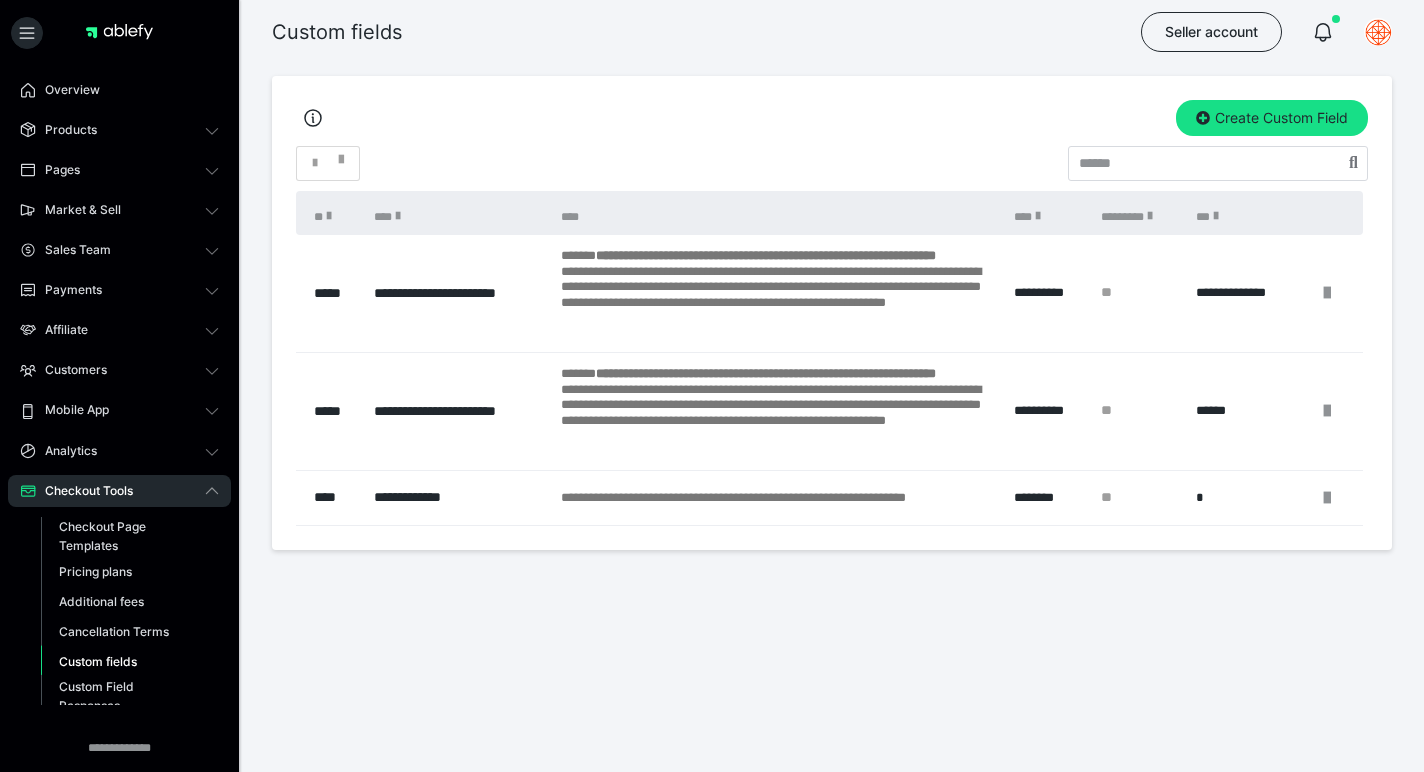 scroll, scrollTop: 0, scrollLeft: 0, axis: both 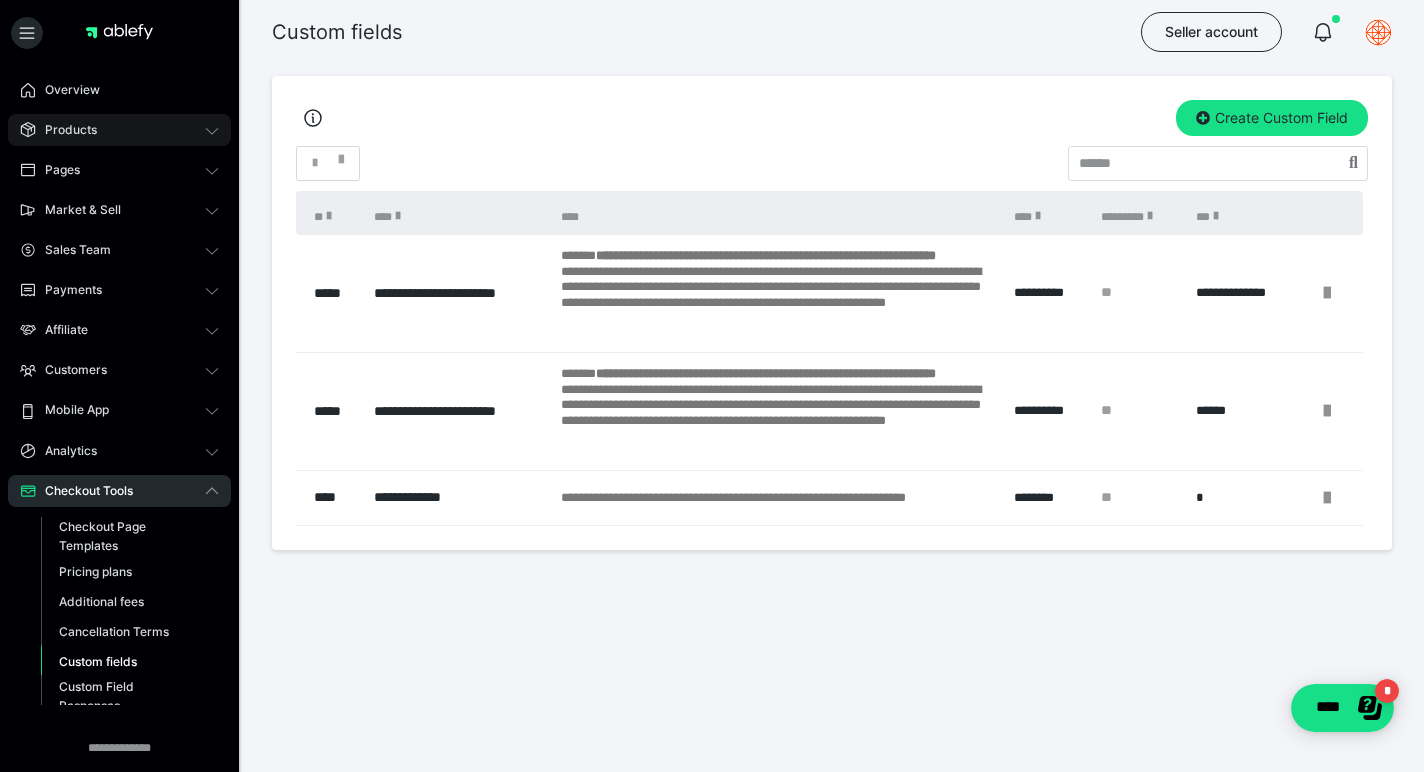 click on "Products" at bounding box center (64, 130) 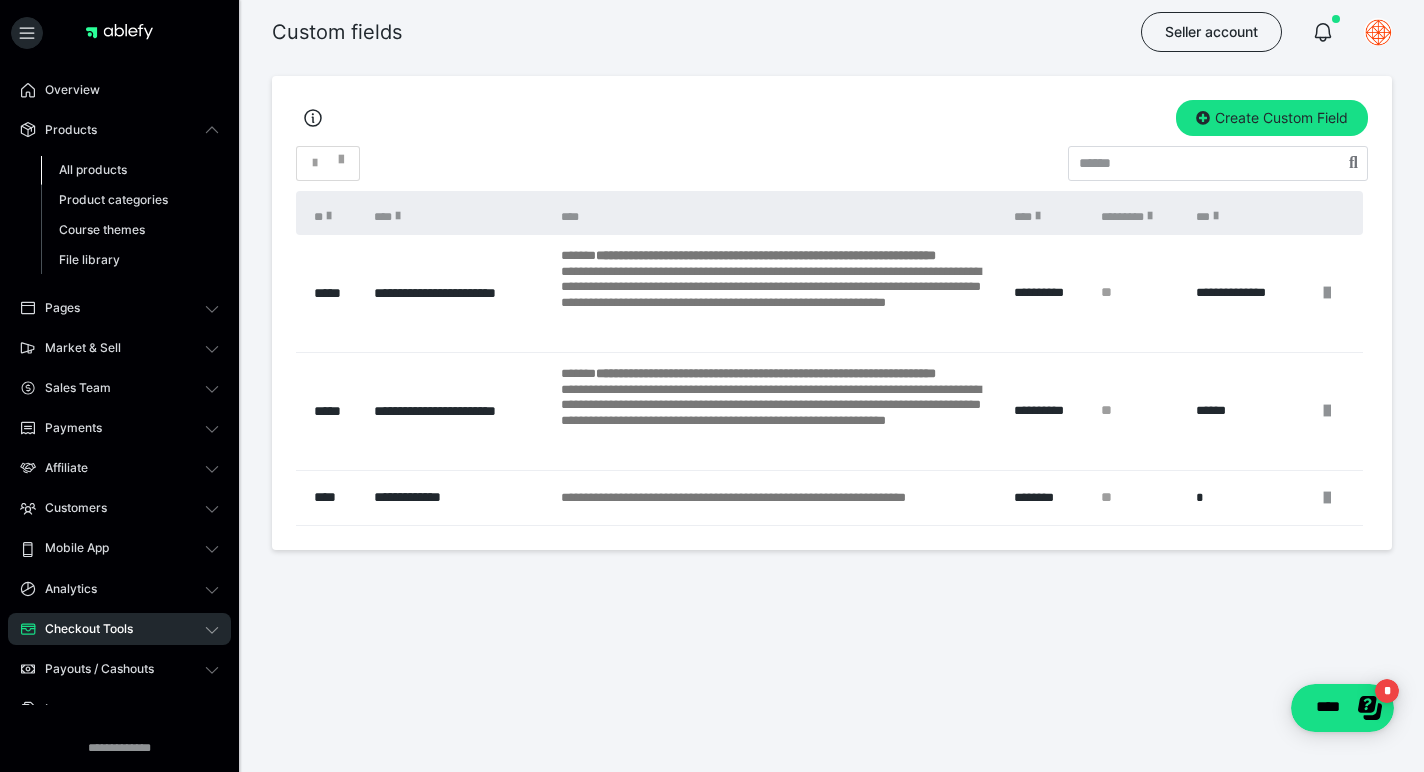 click on "All products" at bounding box center (93, 169) 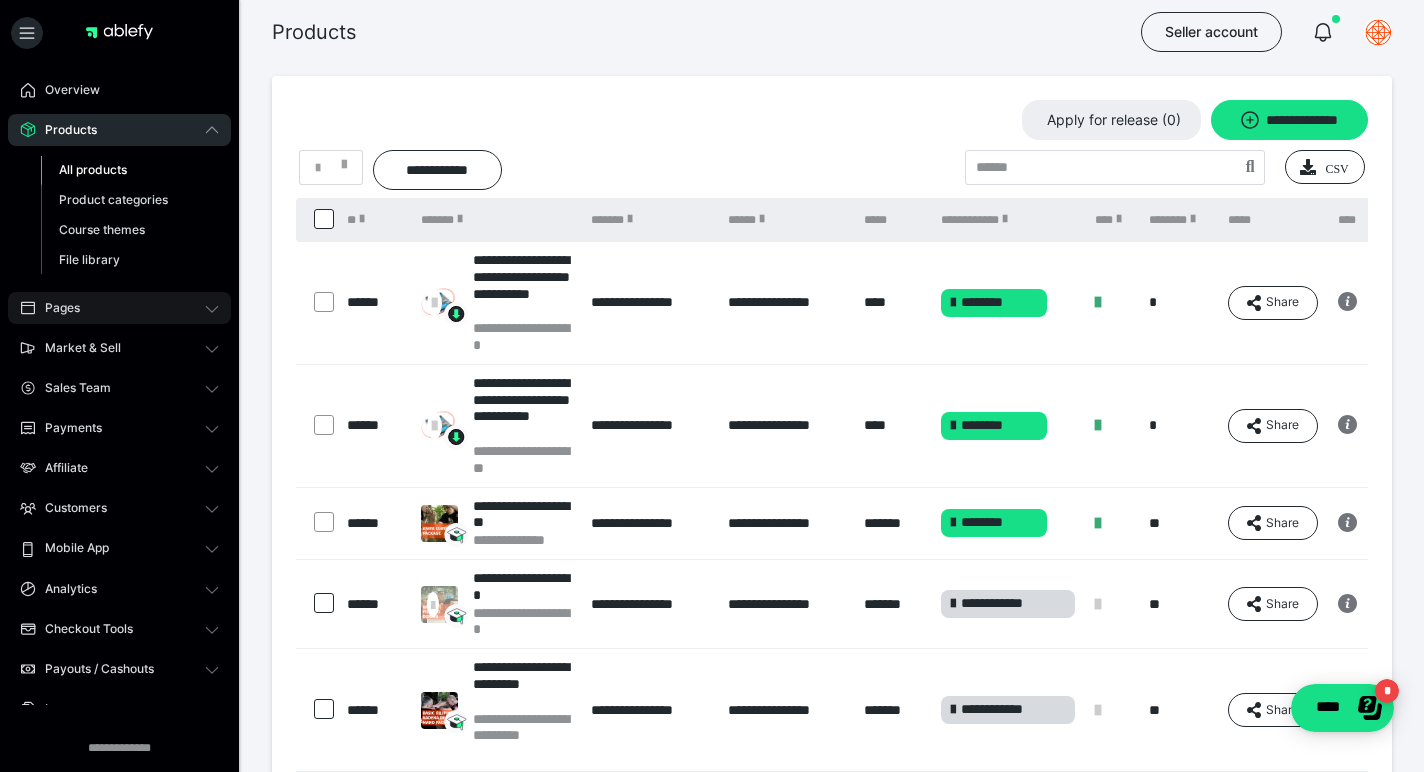 click on "Pages" at bounding box center (119, 308) 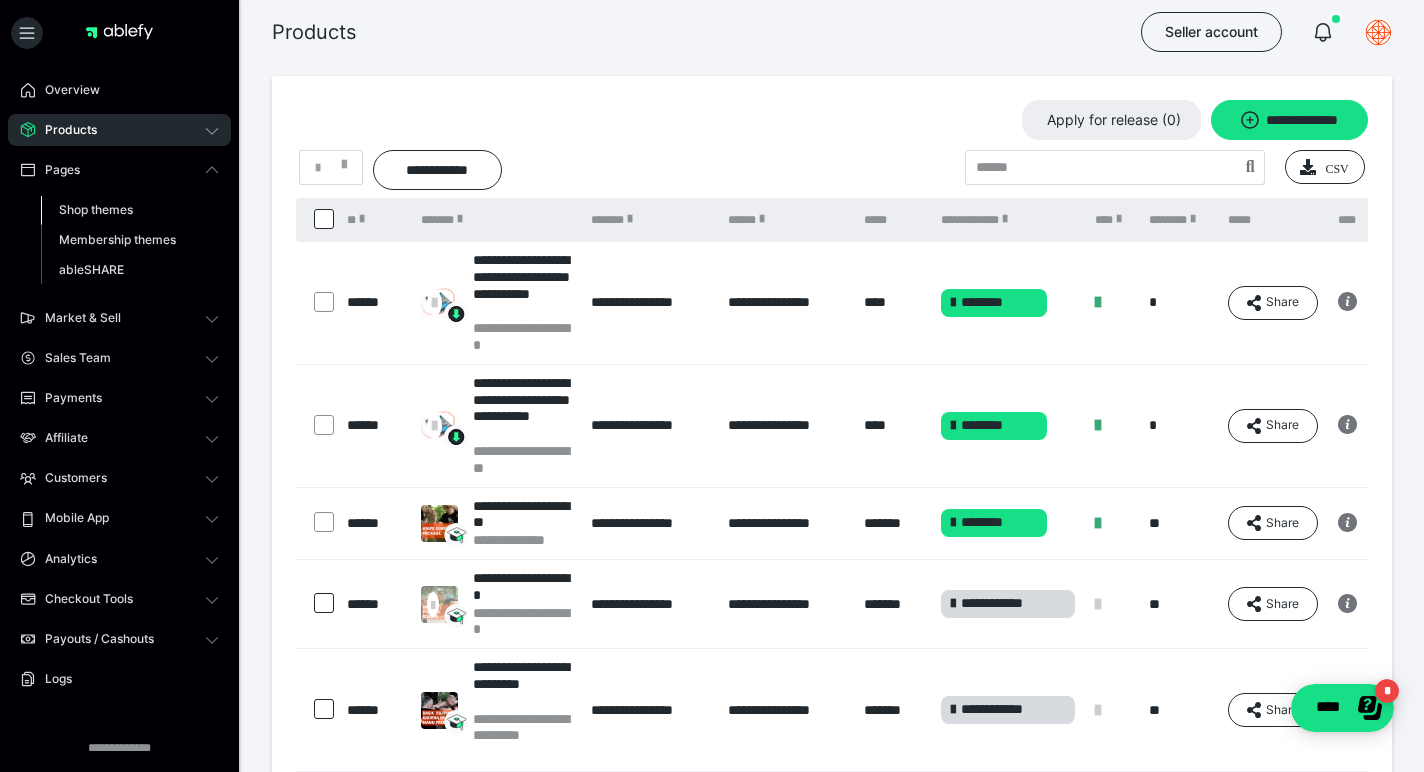 click on "Shop themes" at bounding box center (96, 209) 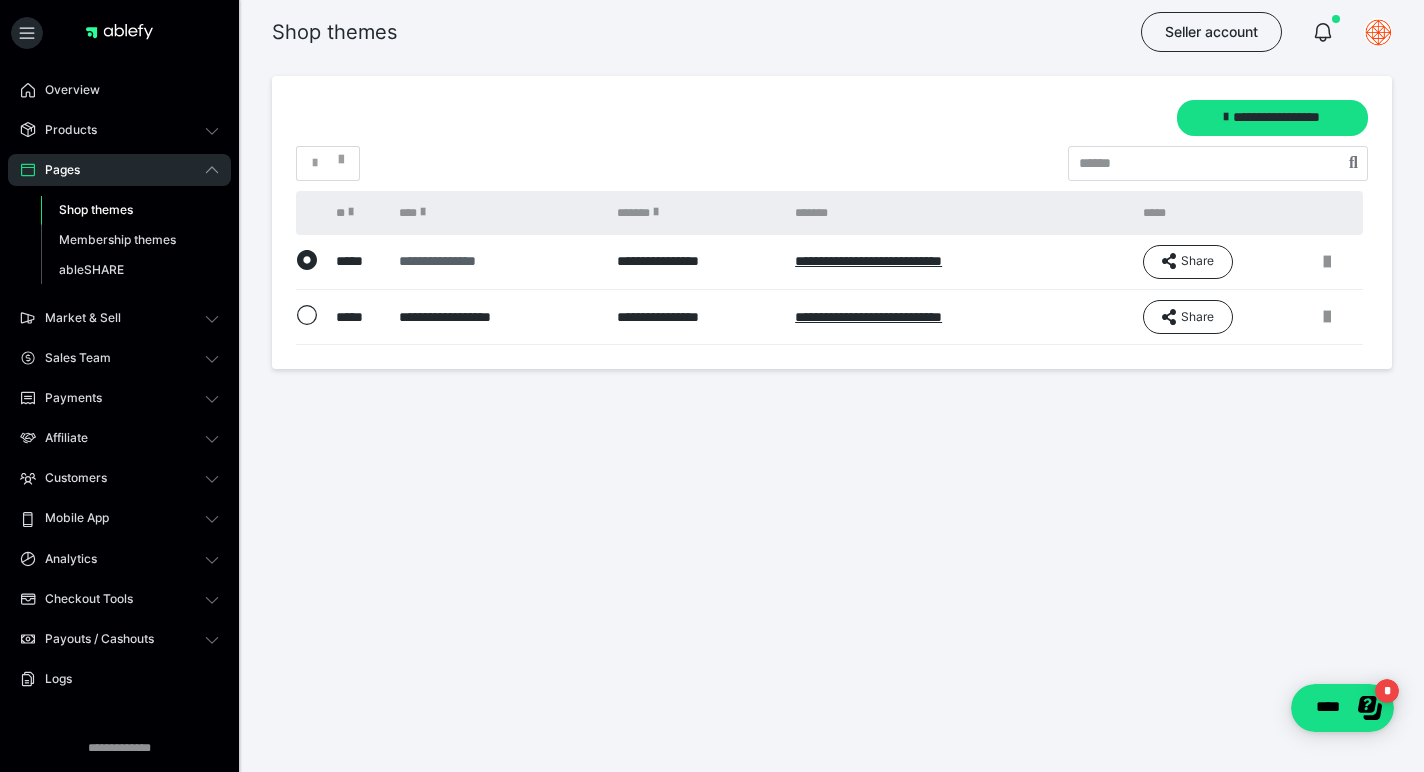 click on "**********" at bounding box center [495, 261] 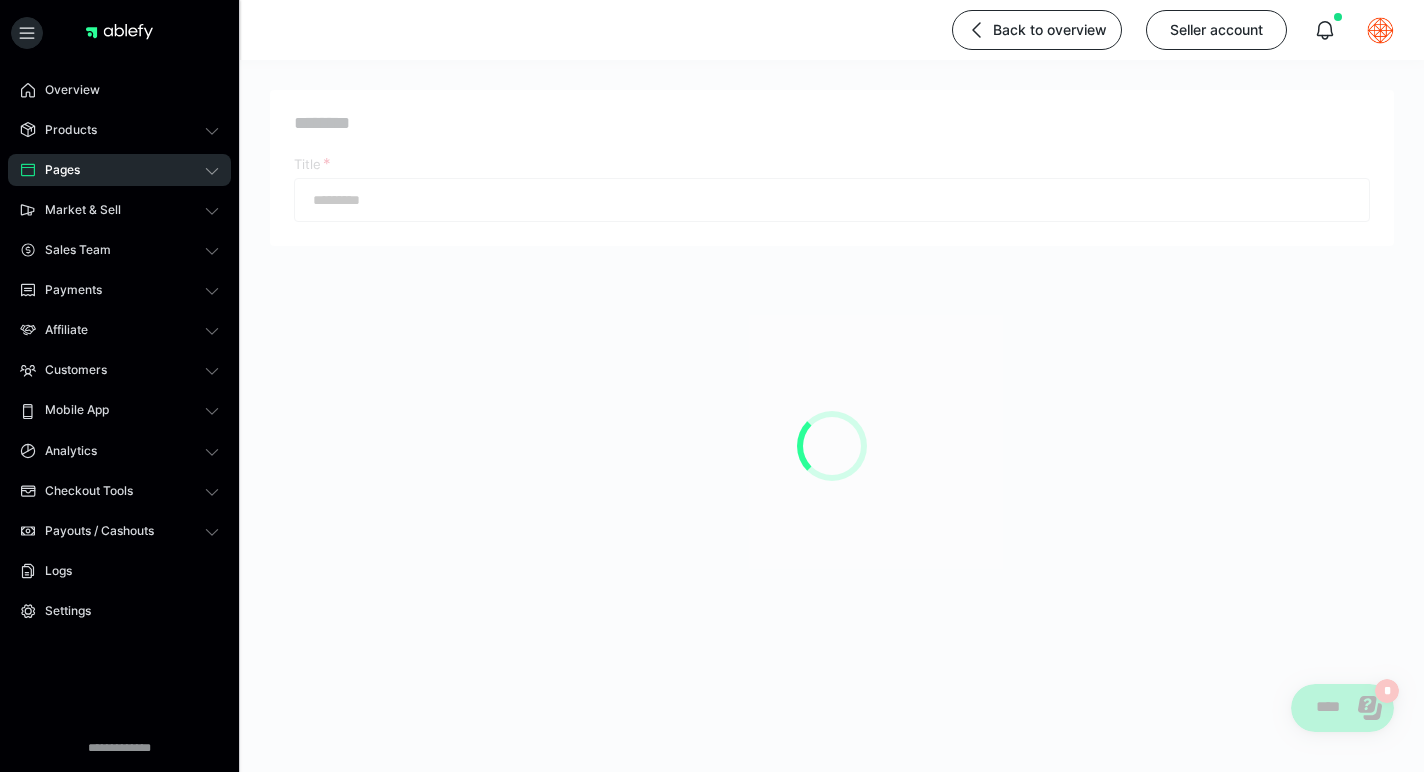 type on "**********" 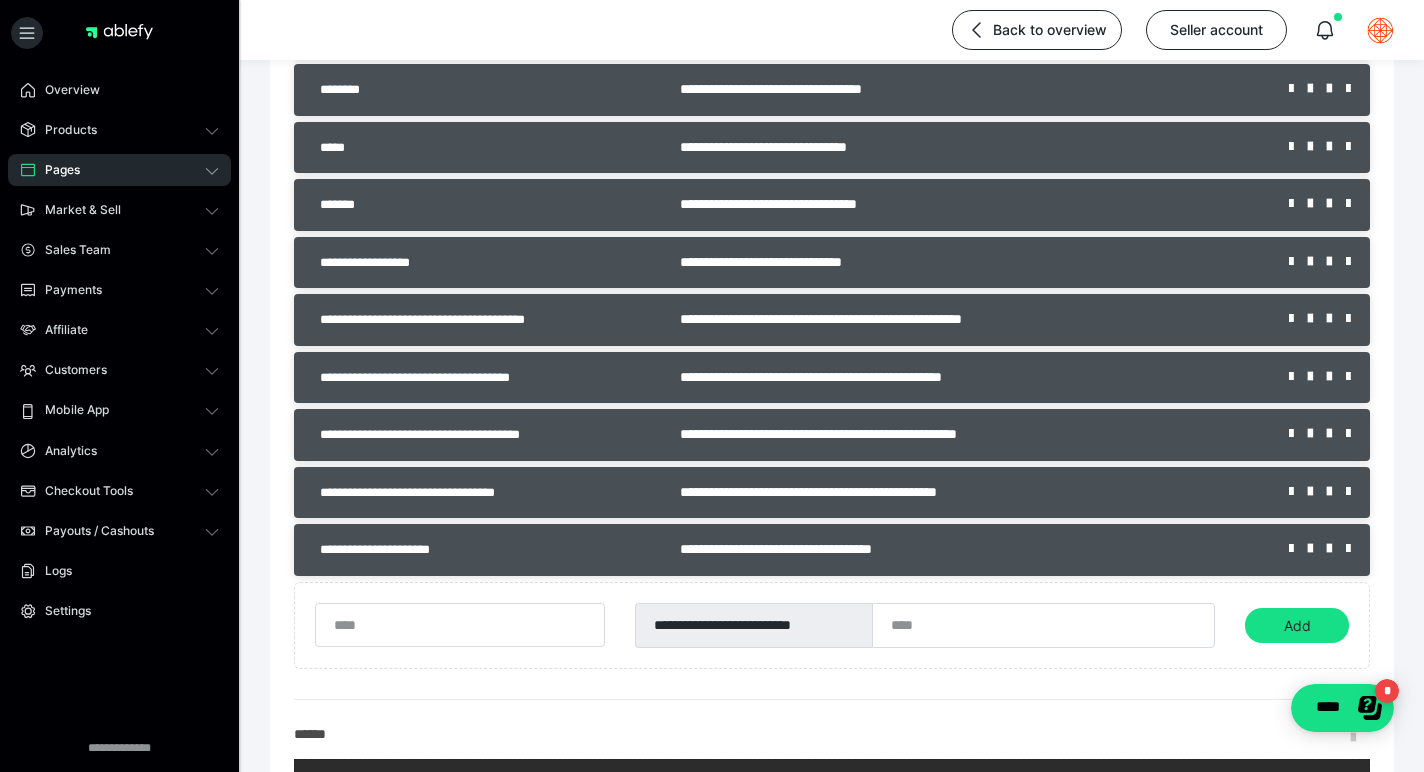 scroll, scrollTop: 735, scrollLeft: 0, axis: vertical 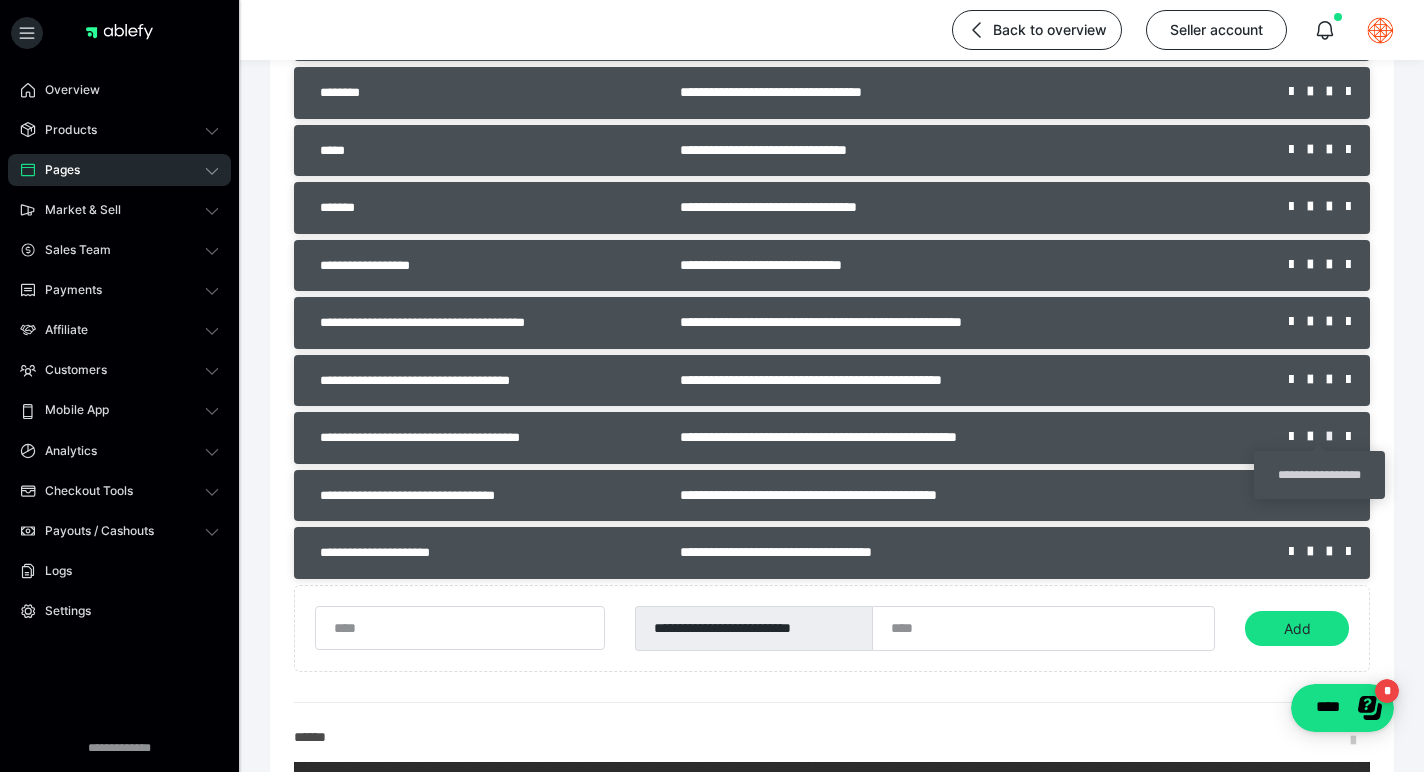 click at bounding box center [1336, 437] 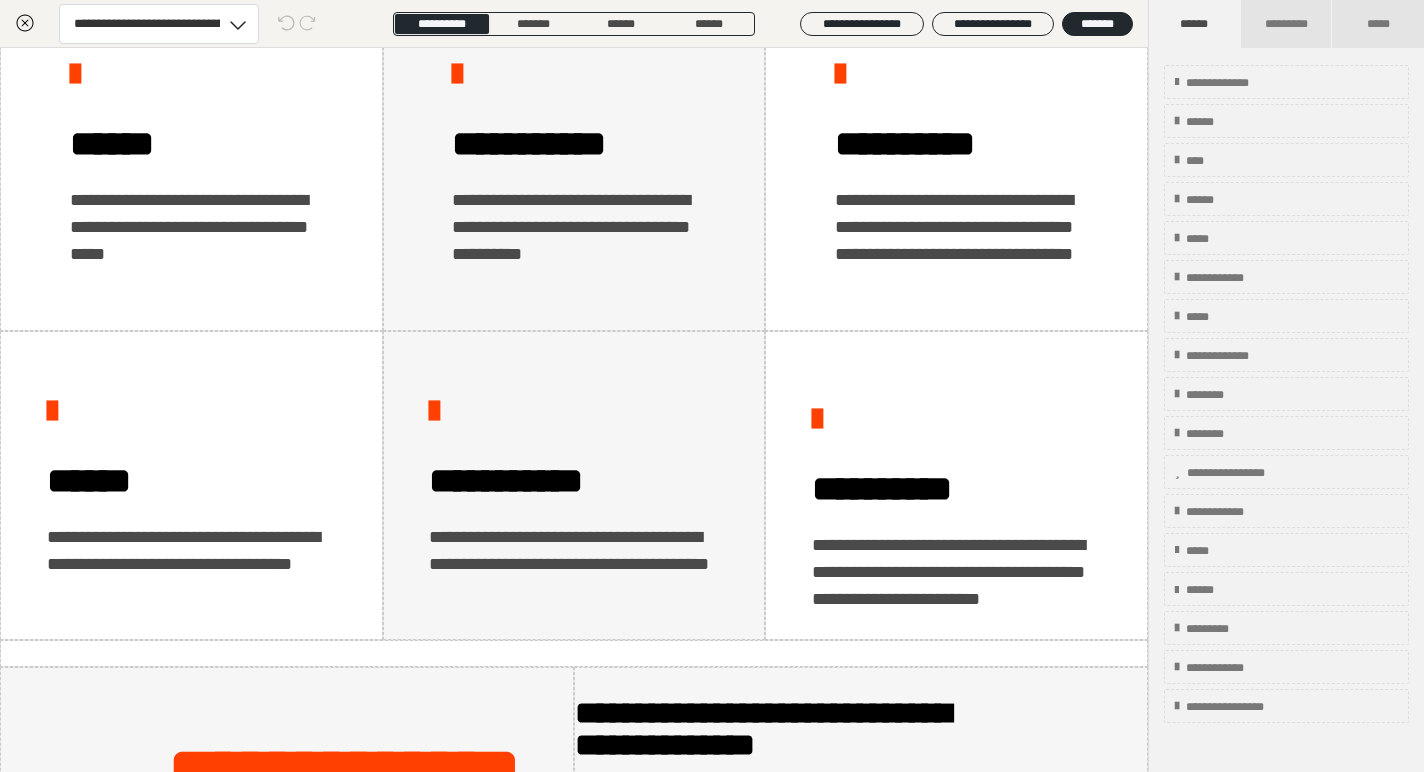 scroll, scrollTop: 1480, scrollLeft: 0, axis: vertical 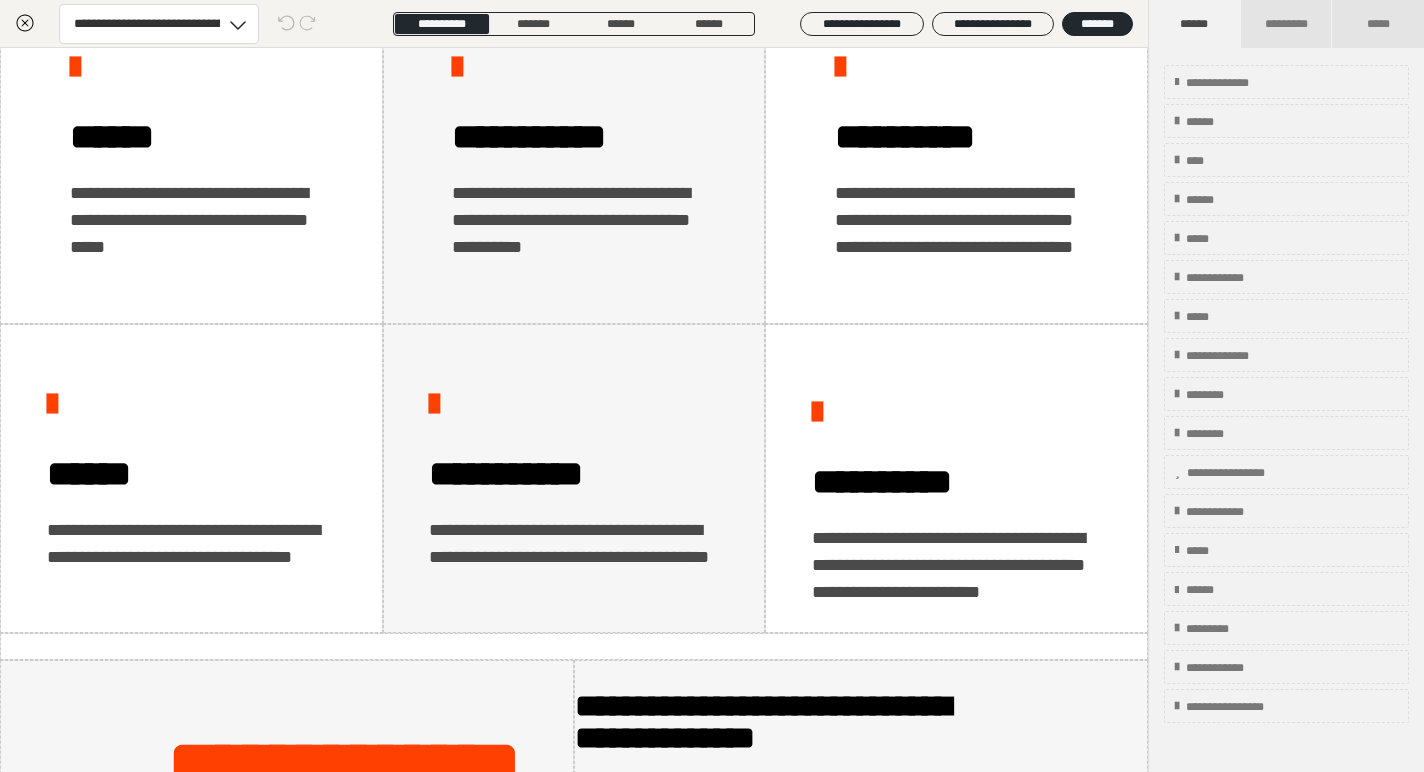 click on "**********" at bounding box center [574, -116] 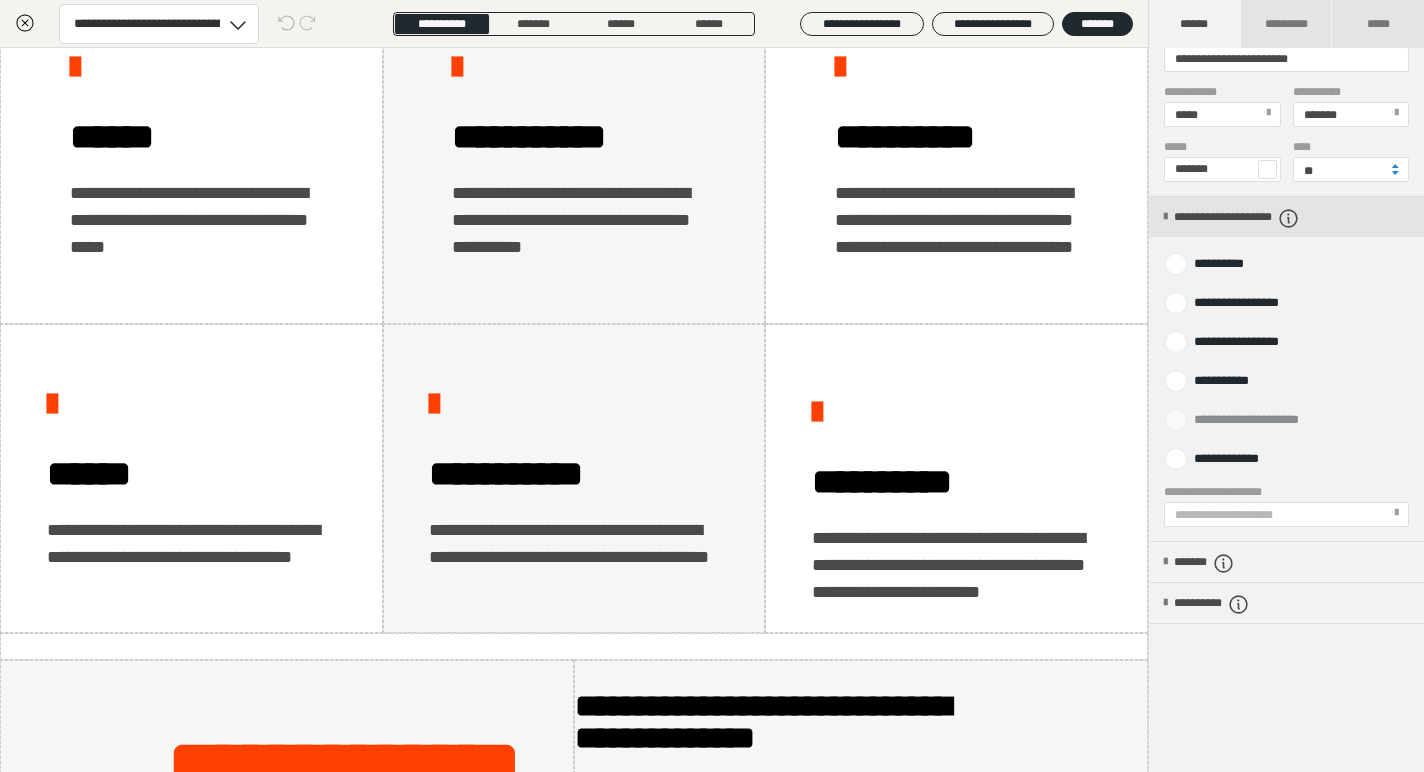 scroll, scrollTop: 828, scrollLeft: 0, axis: vertical 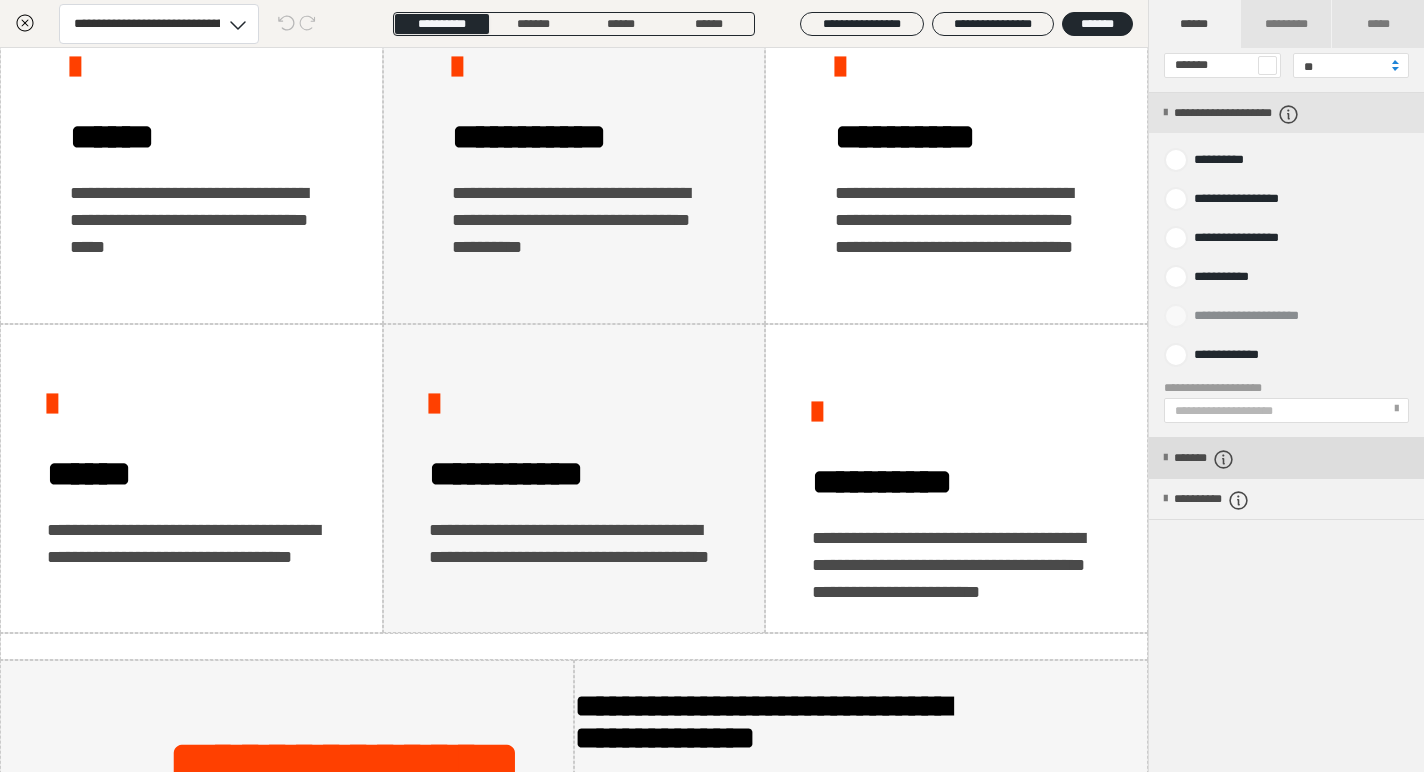 click at bounding box center [1165, 458] 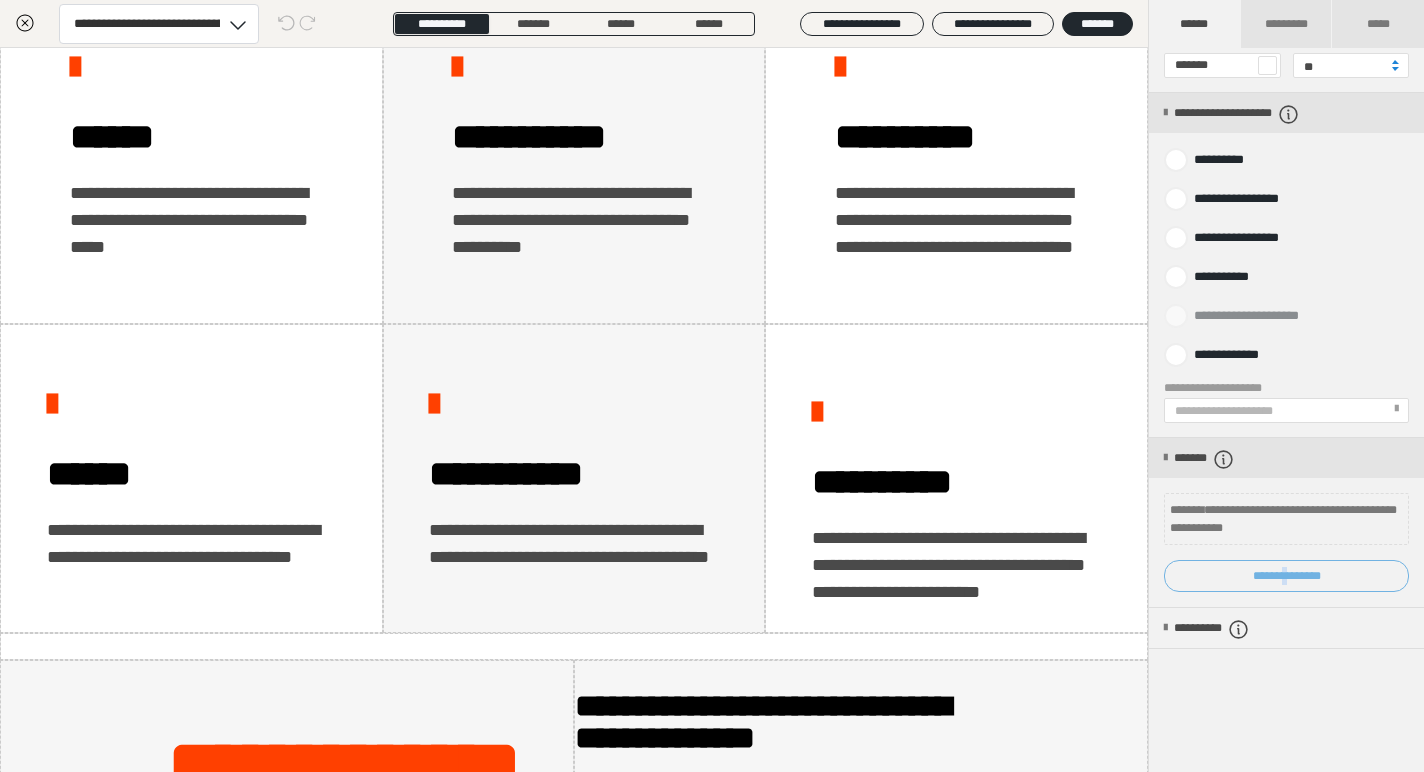 copy on "*" 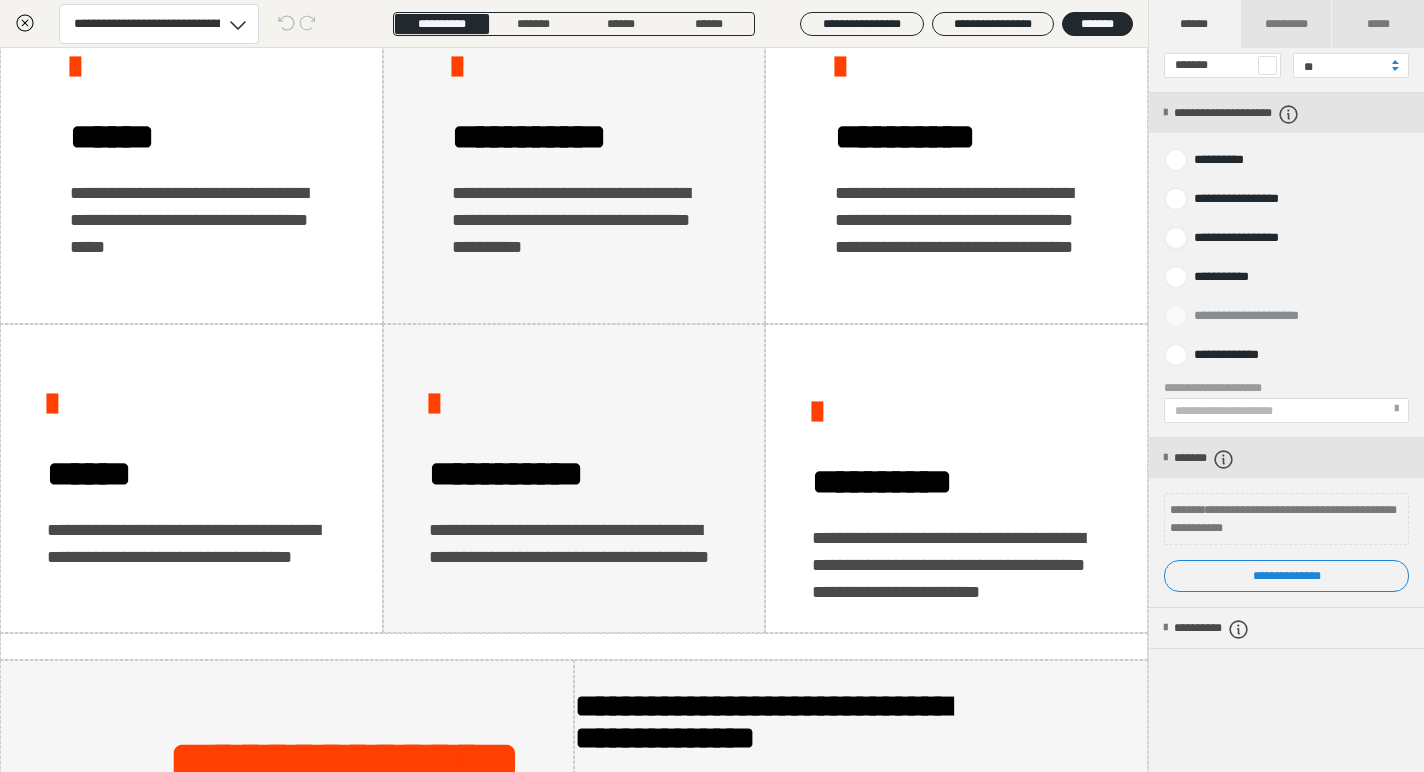 click 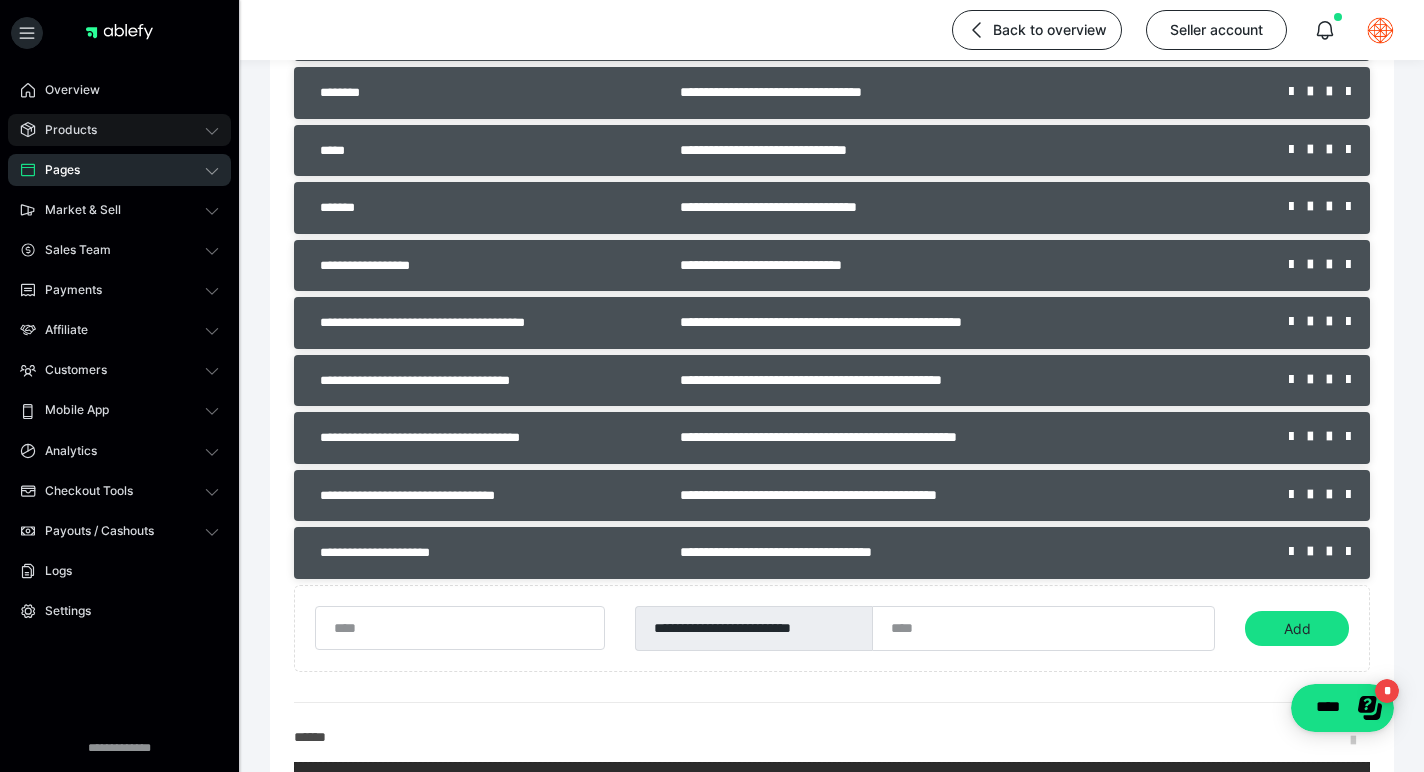 click on "Products" at bounding box center (119, 130) 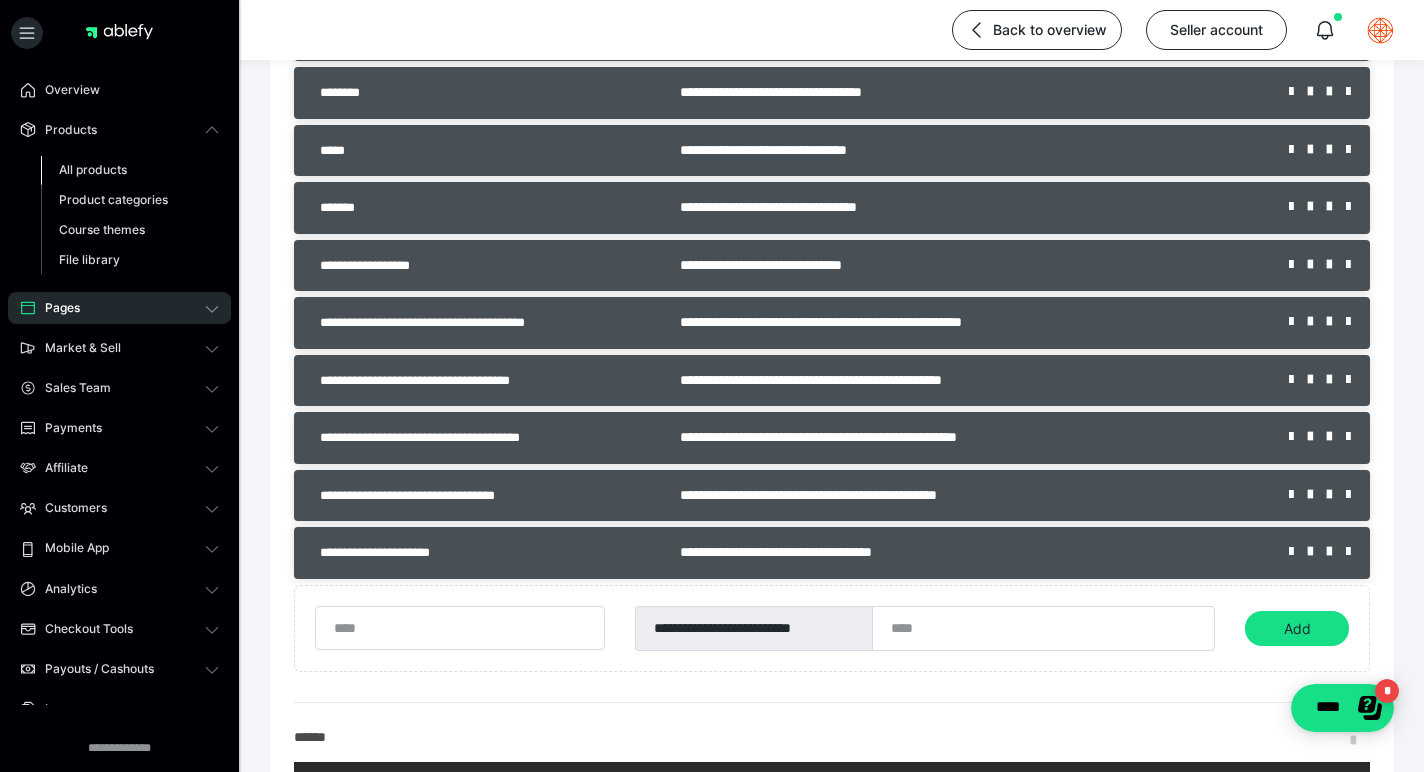 click on "All products" at bounding box center [93, 169] 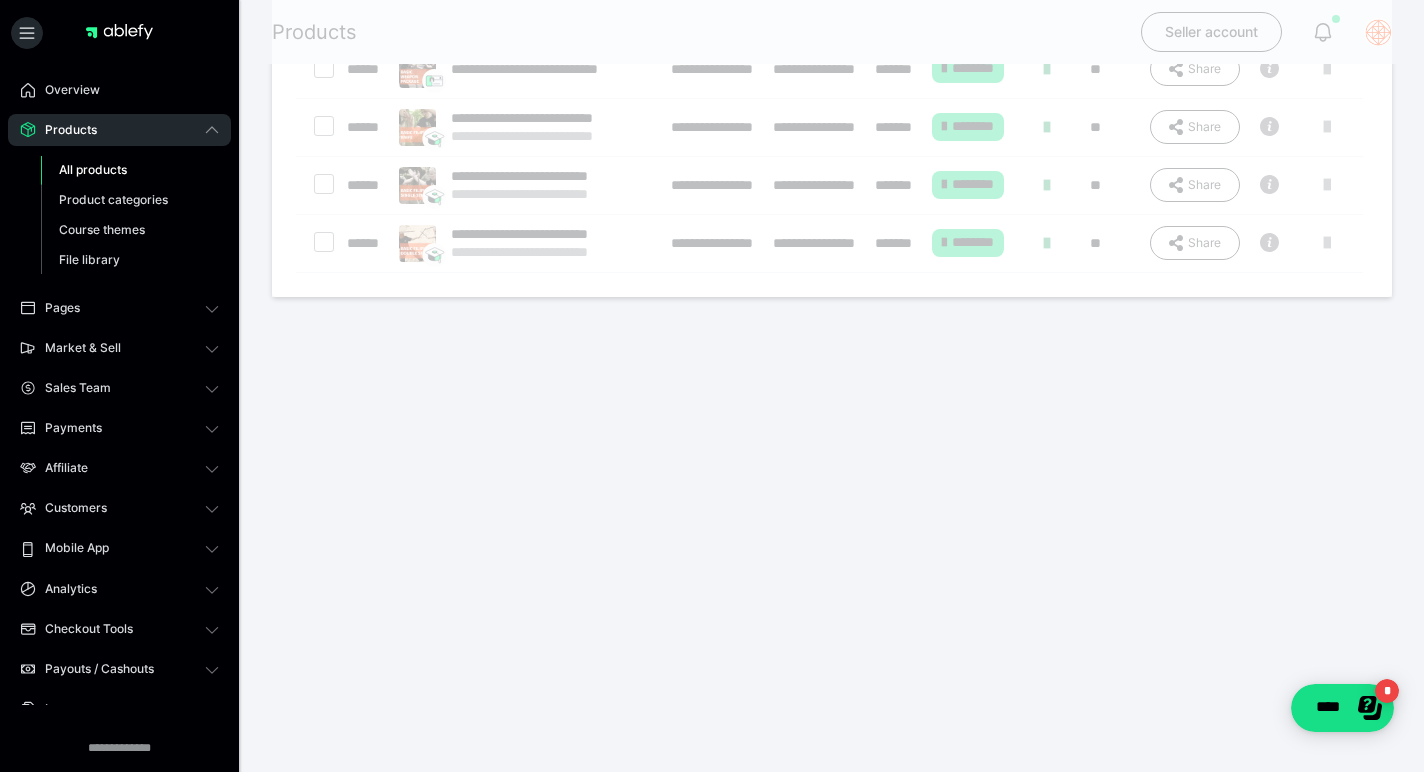 scroll, scrollTop: 0, scrollLeft: 0, axis: both 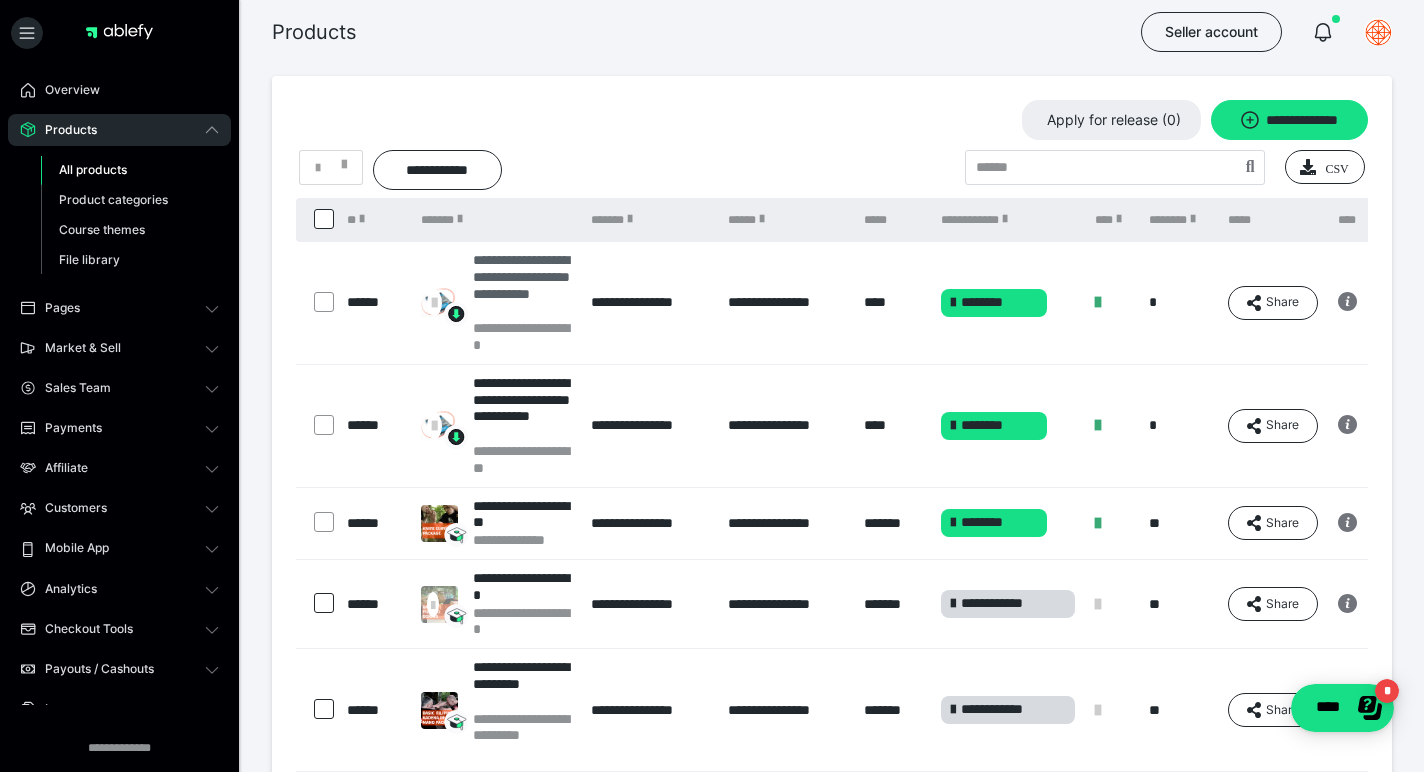 click on "**********" at bounding box center (522, 285) 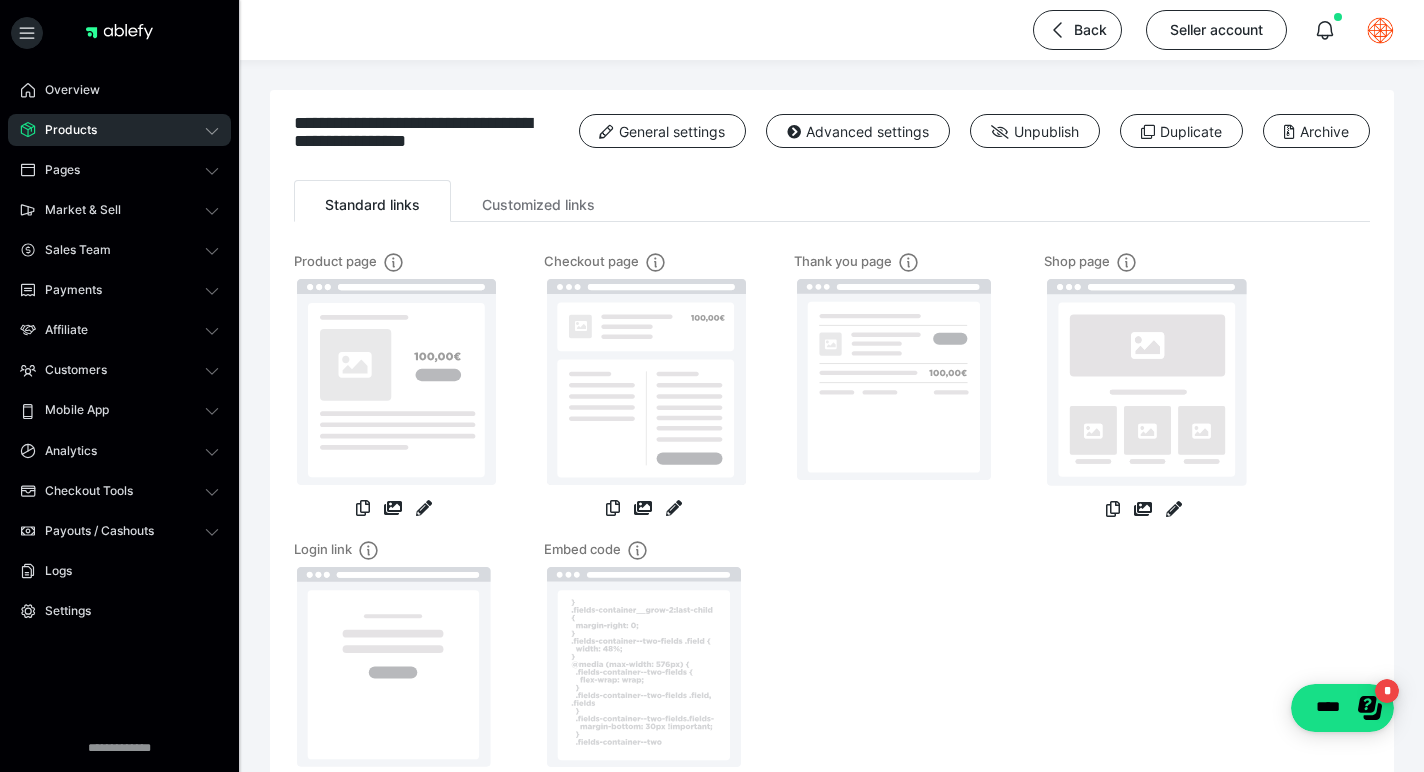 click at bounding box center (674, 510) 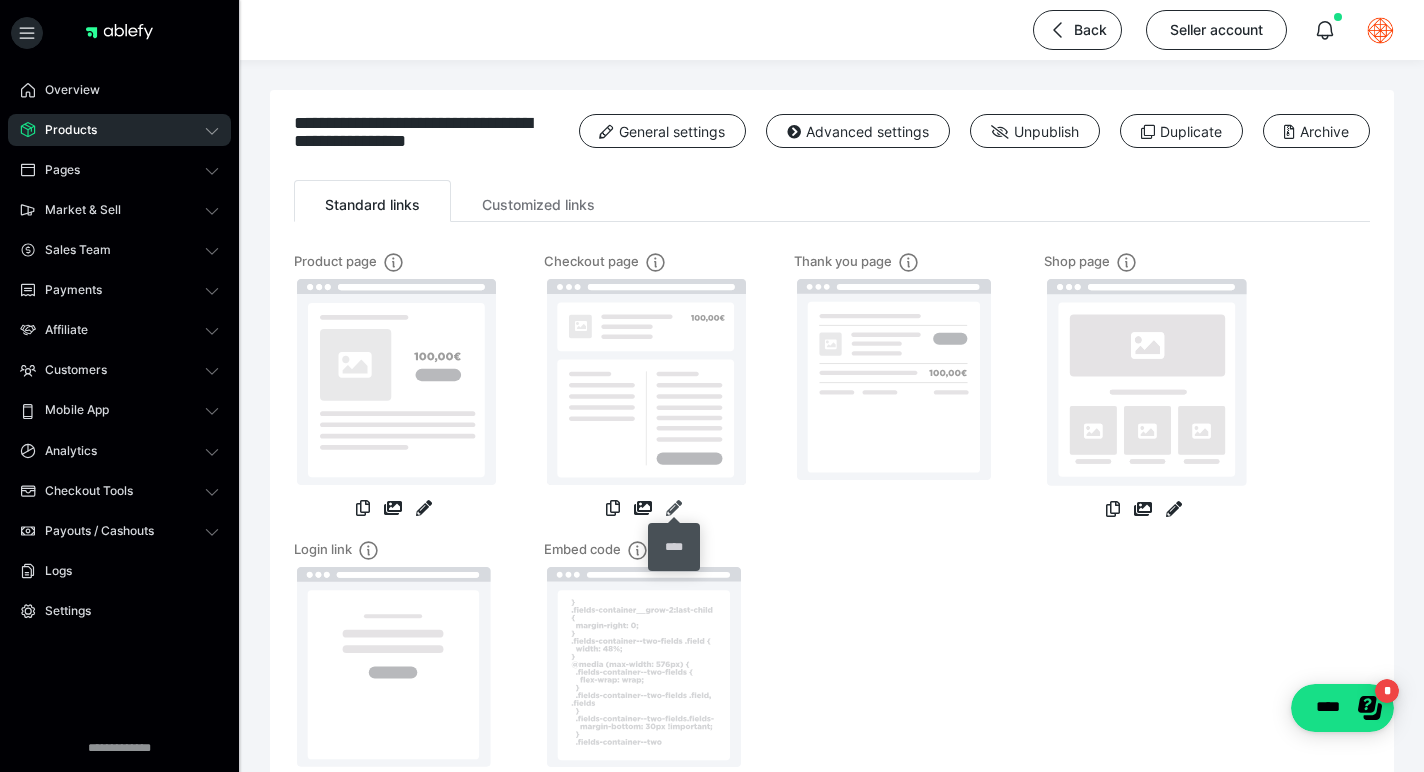 click at bounding box center [674, 508] 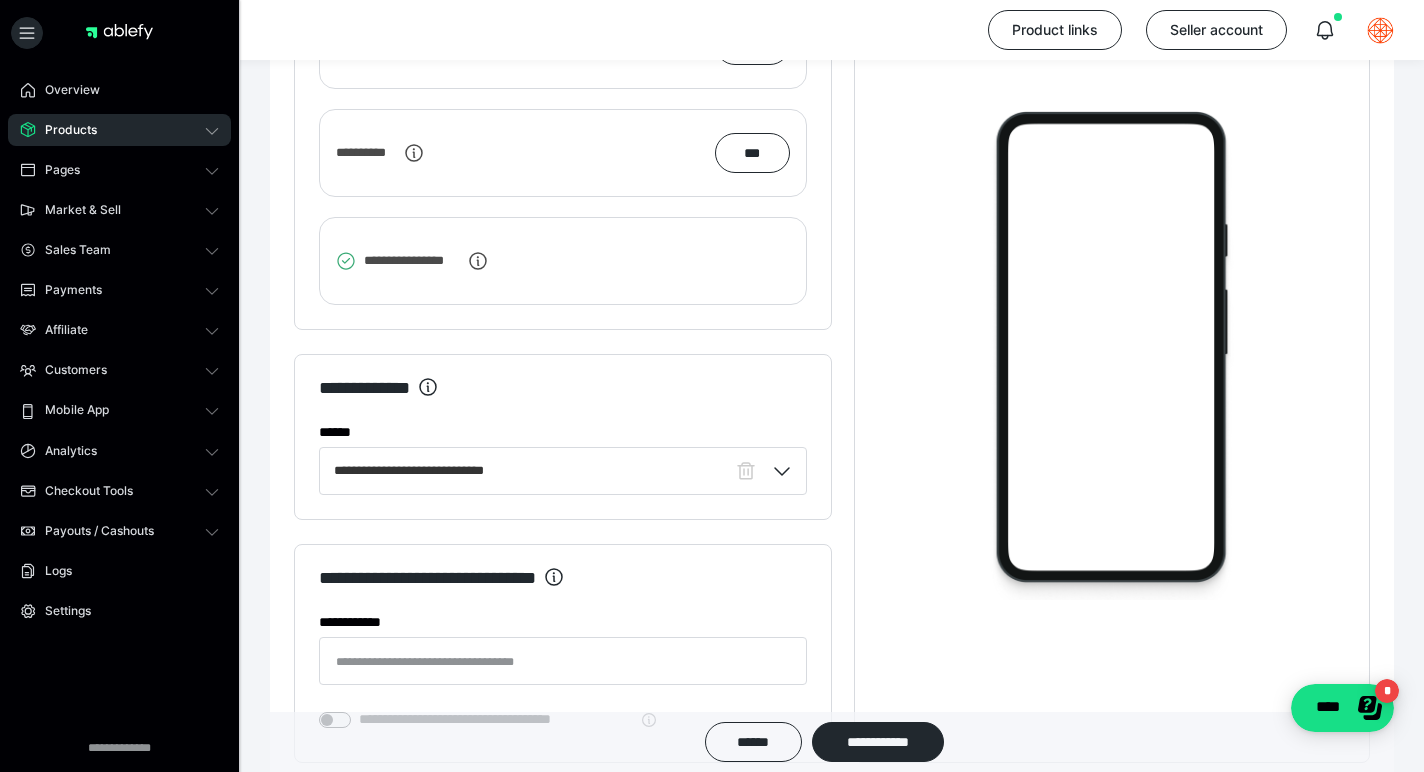 scroll, scrollTop: 2370, scrollLeft: 0, axis: vertical 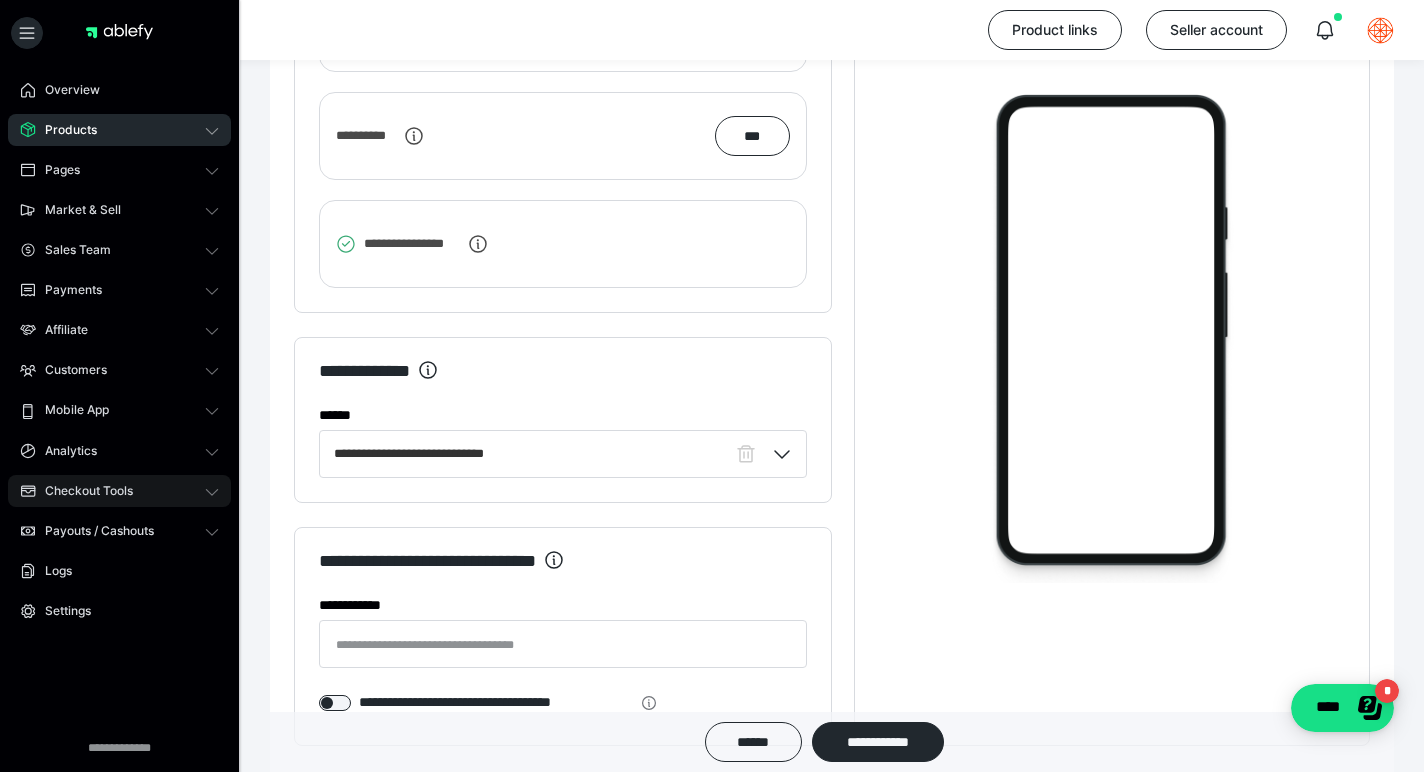 click on "Checkout Tools" at bounding box center (82, 491) 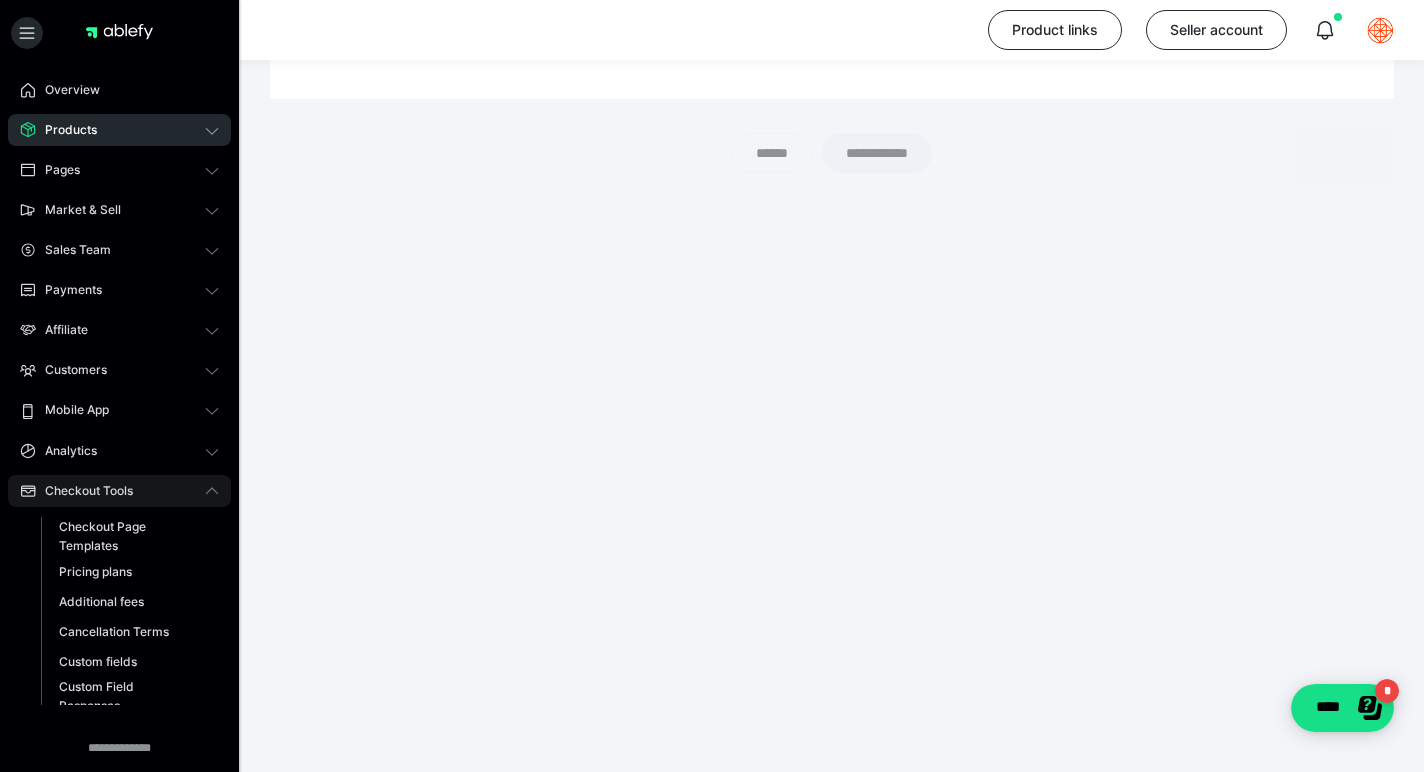 scroll, scrollTop: 1925, scrollLeft: 0, axis: vertical 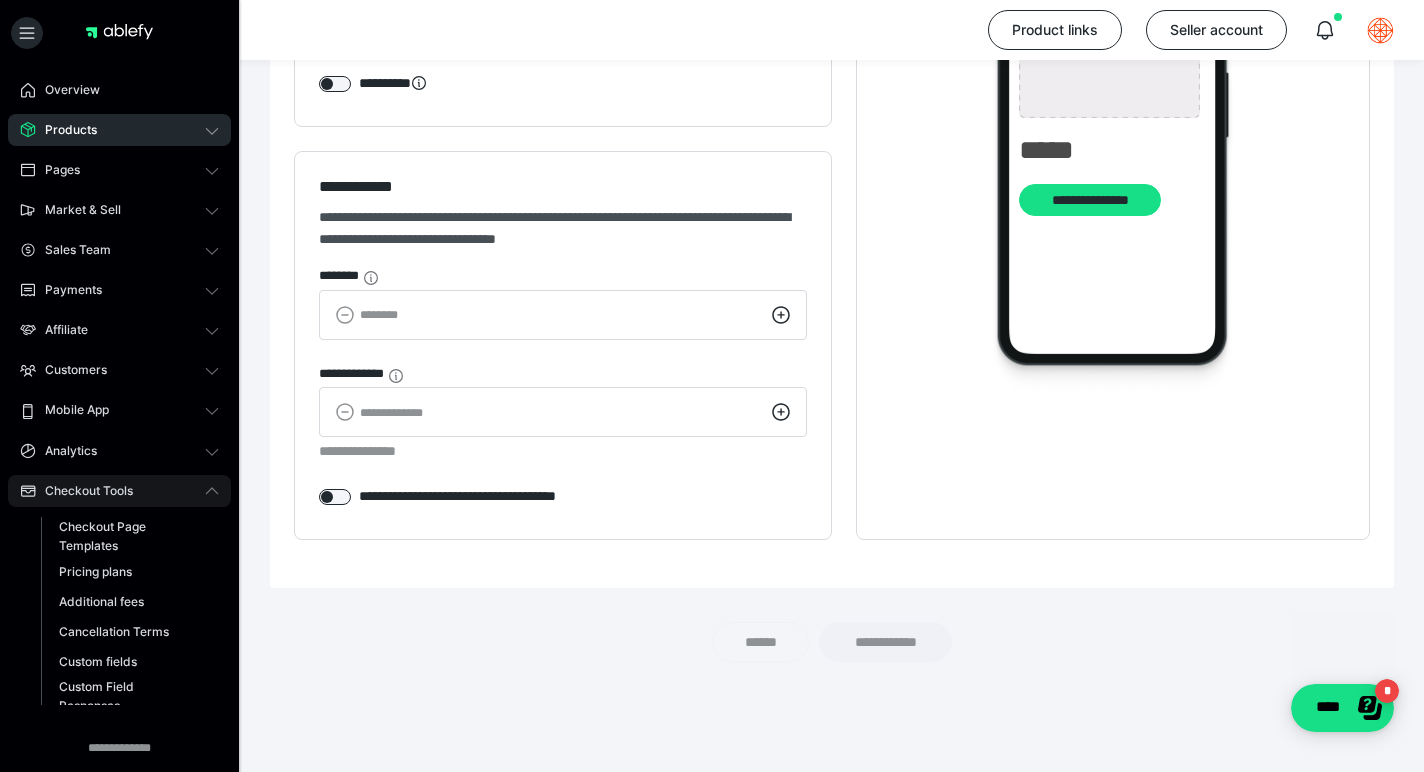 type on "**********" 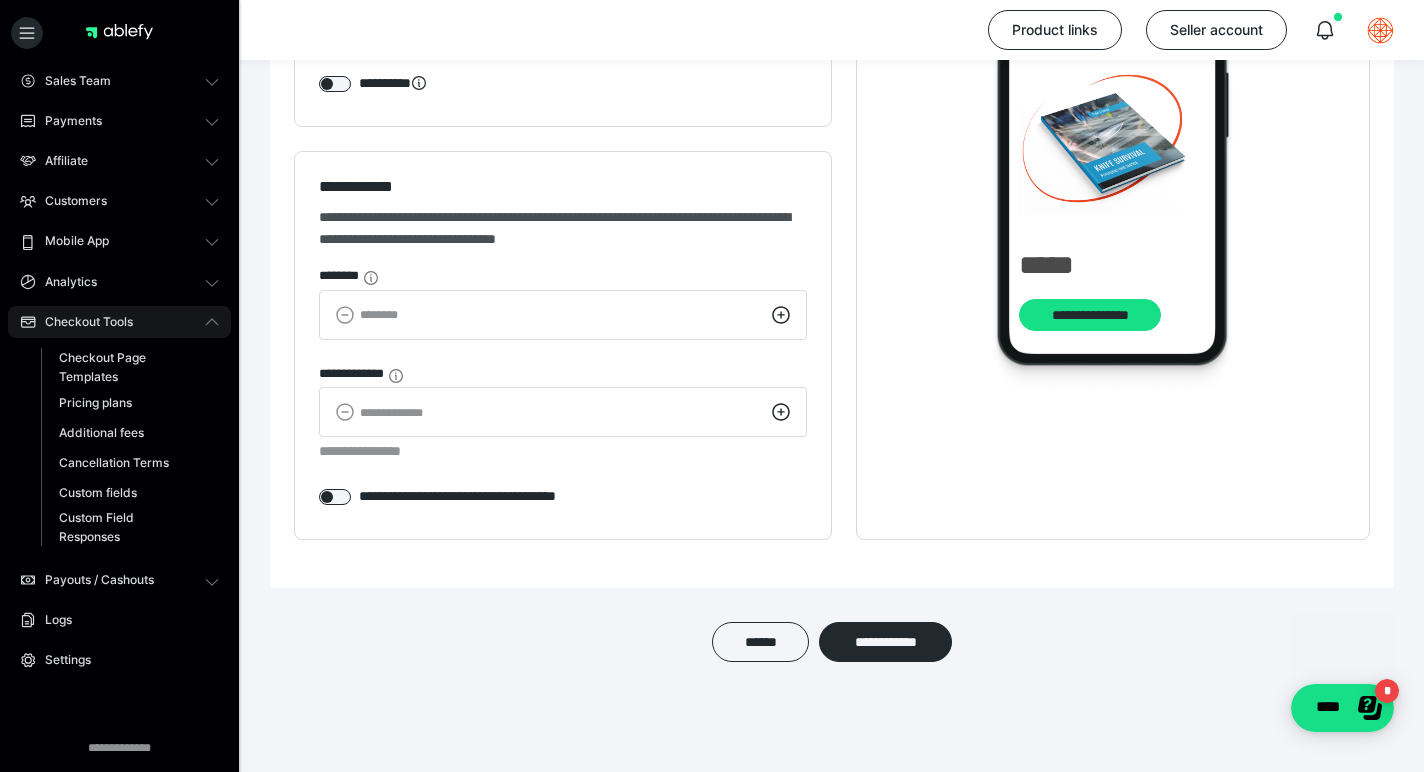scroll, scrollTop: 186, scrollLeft: 0, axis: vertical 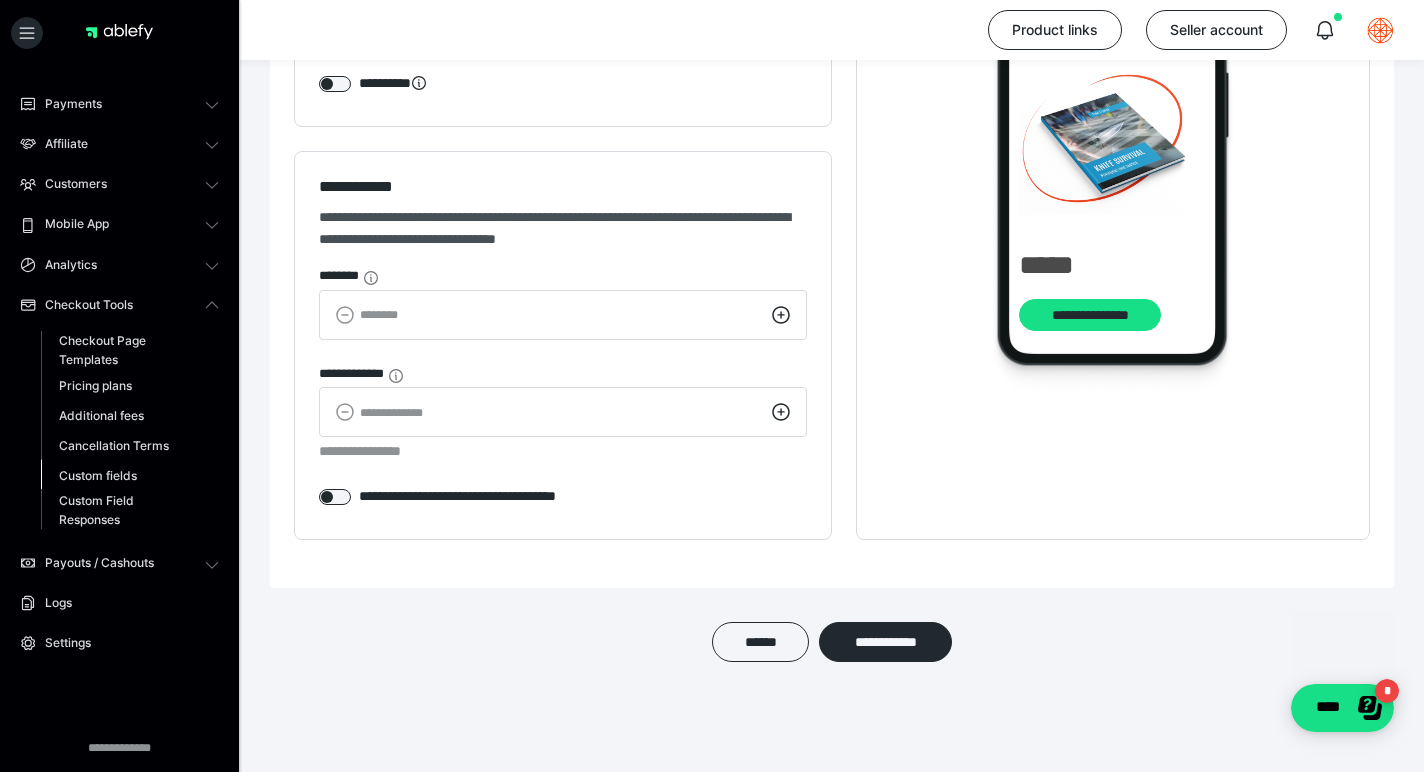 click on "Custom fields" at bounding box center [98, 475] 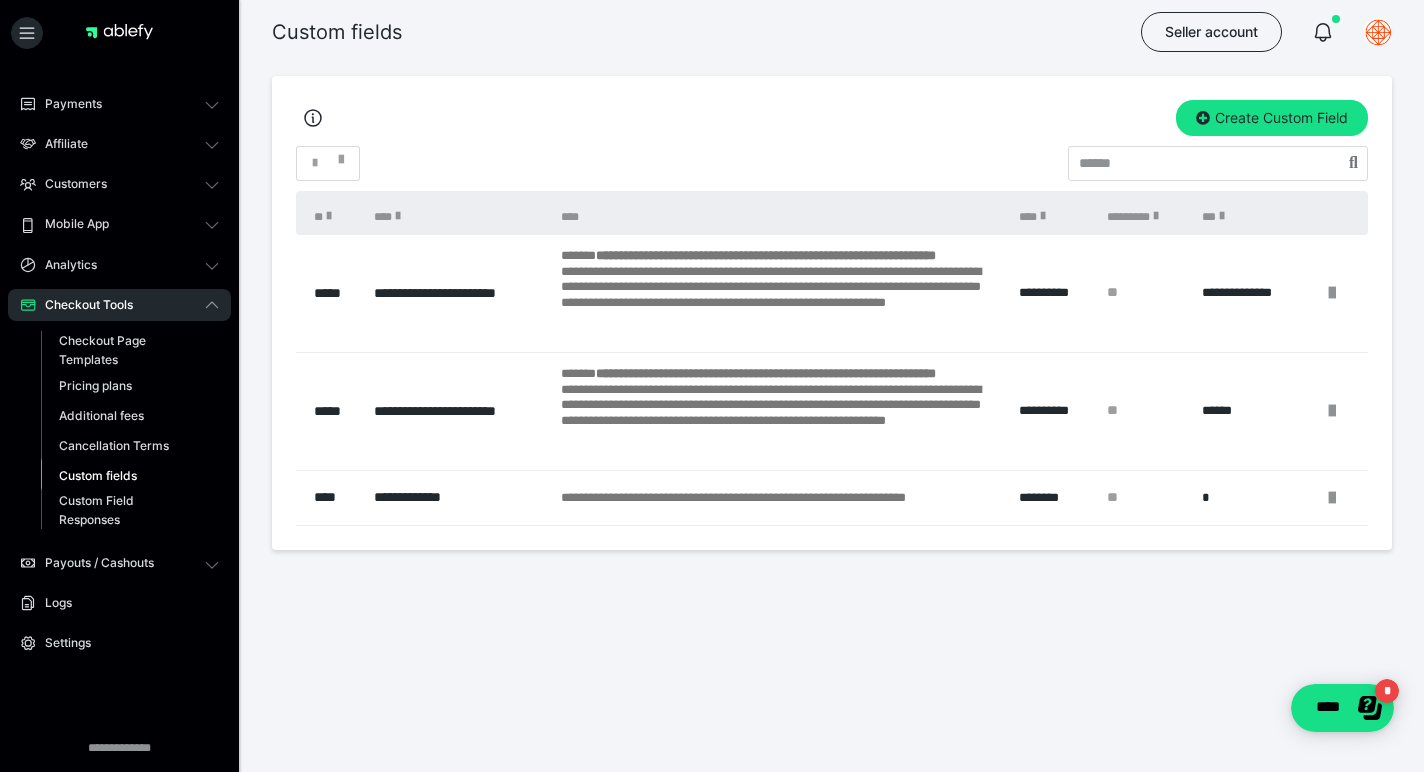 click on "**********" at bounding box center [457, 294] 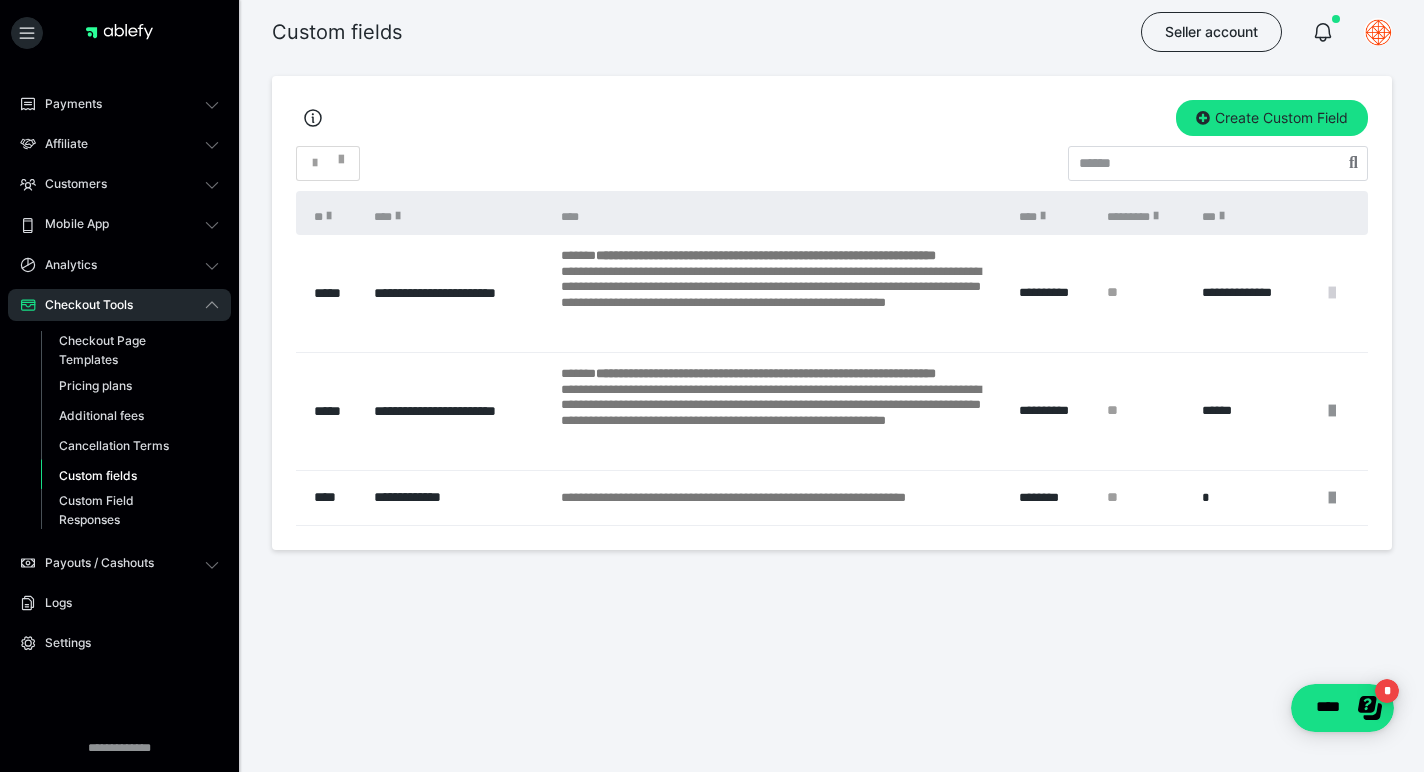 click at bounding box center (1332, 293) 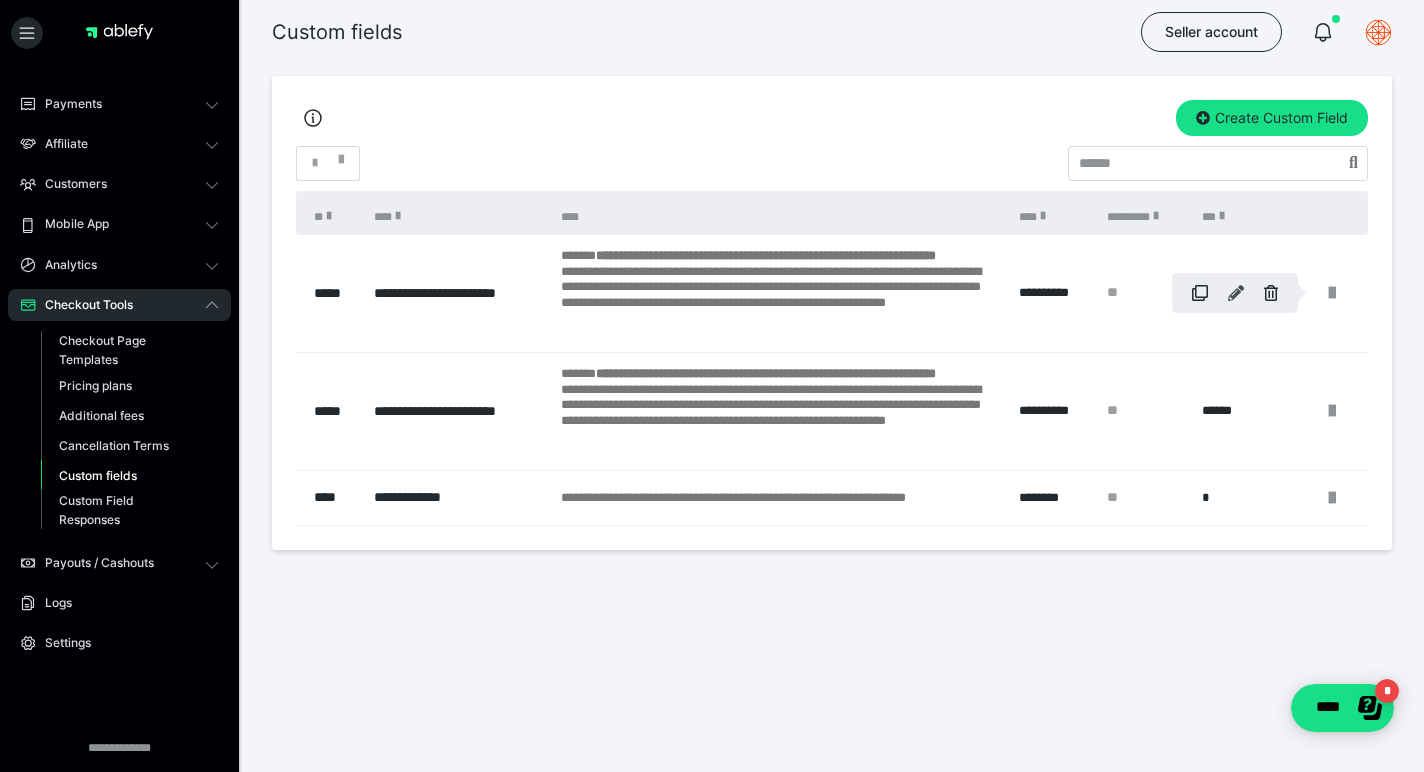 click at bounding box center [1236, 293] 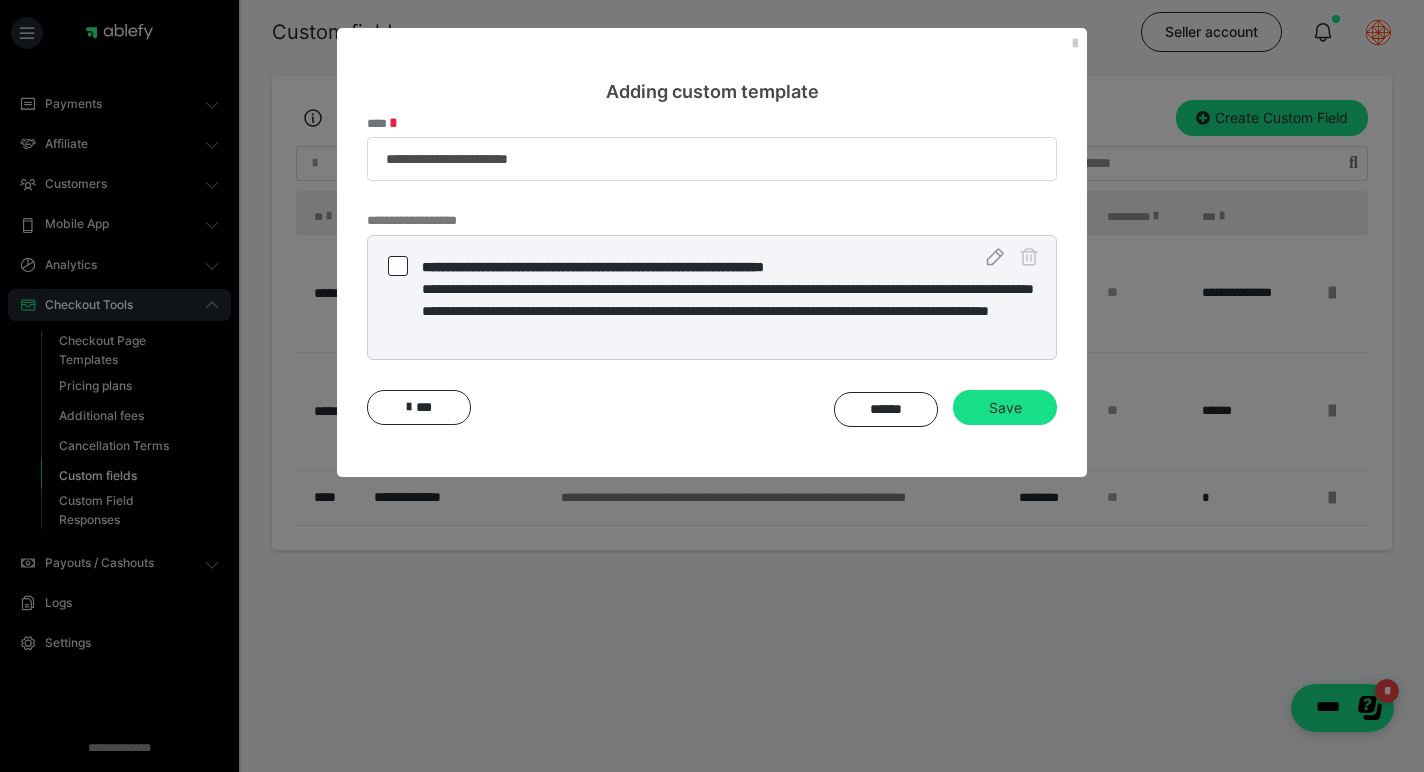 click 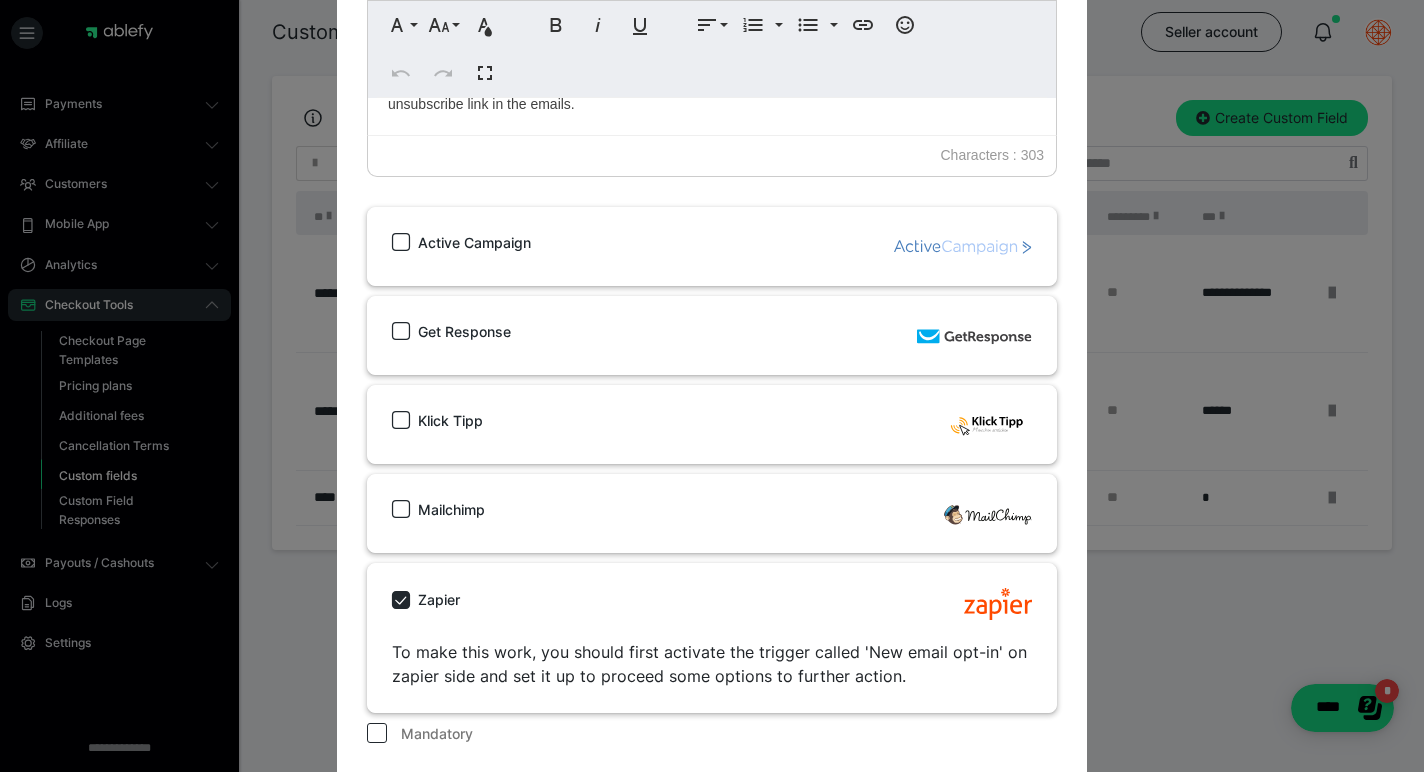 scroll, scrollTop: 566, scrollLeft: 0, axis: vertical 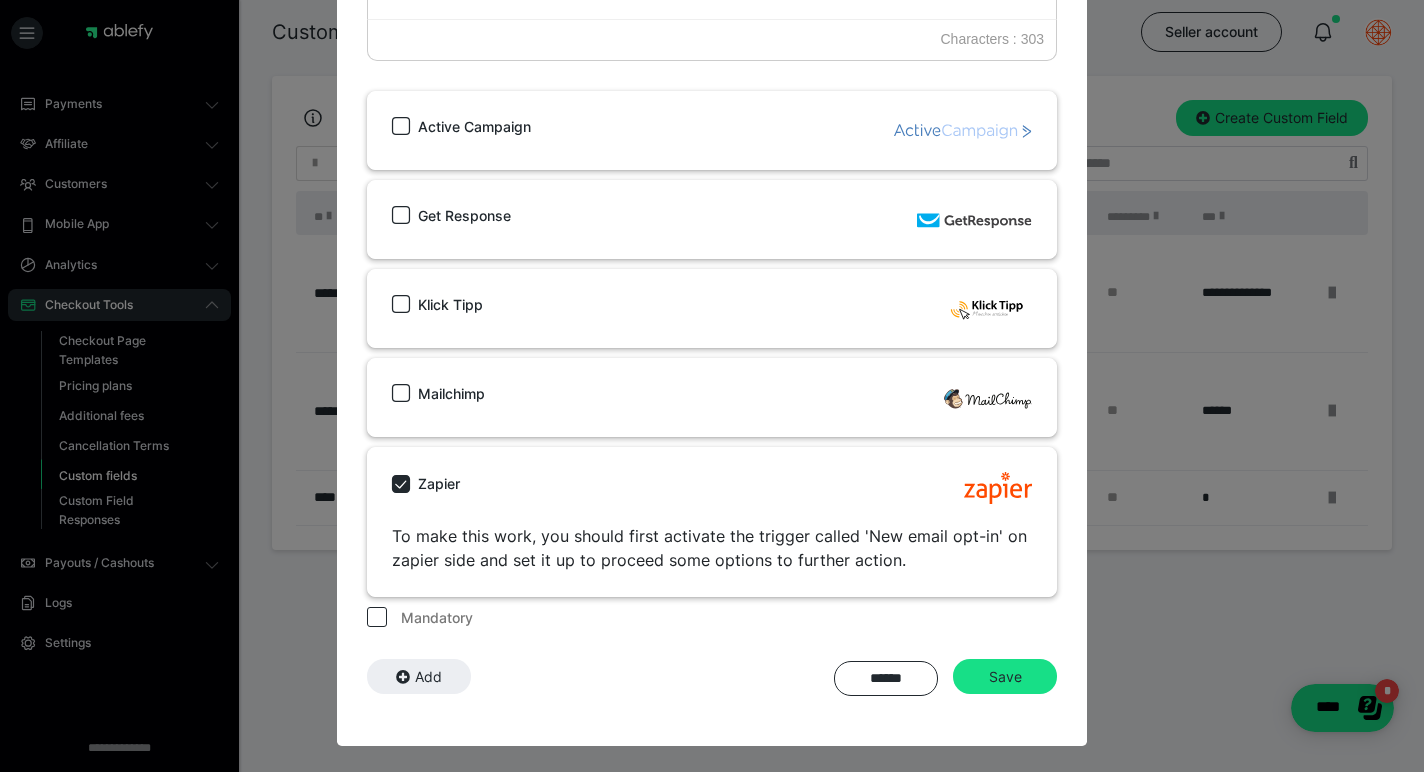 click at bounding box center [401, 484] 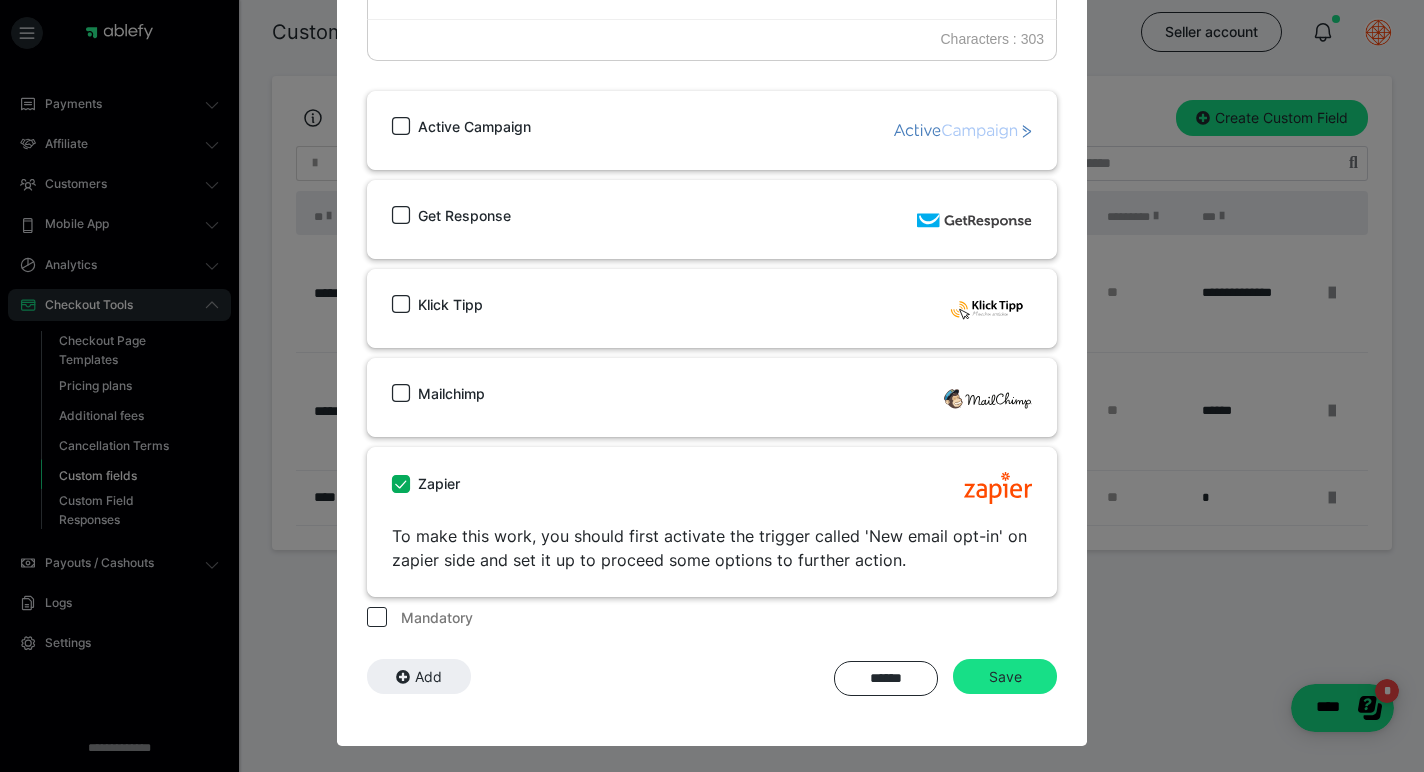 scroll, scrollTop: 596, scrollLeft: 0, axis: vertical 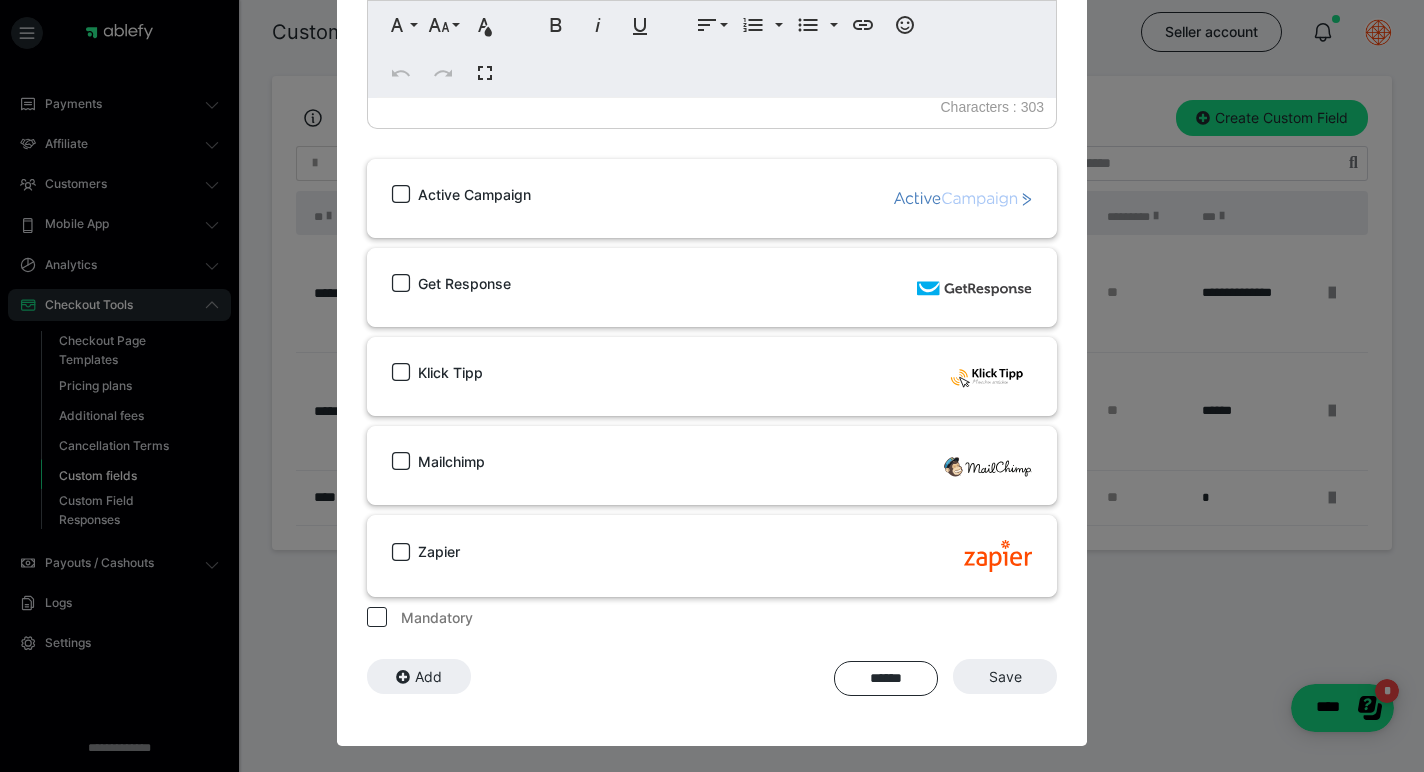 click 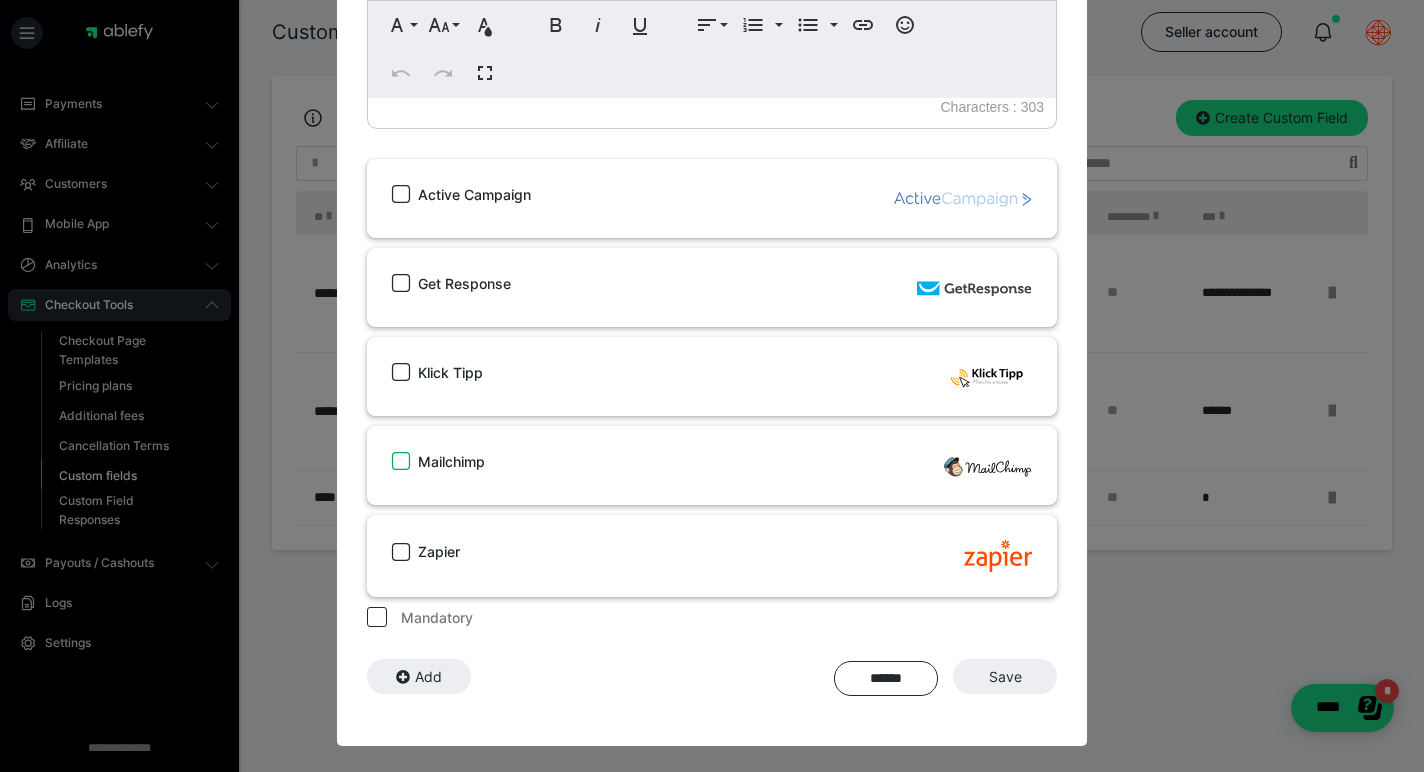 click on "Mailchimp" at bounding box center (392, 461) 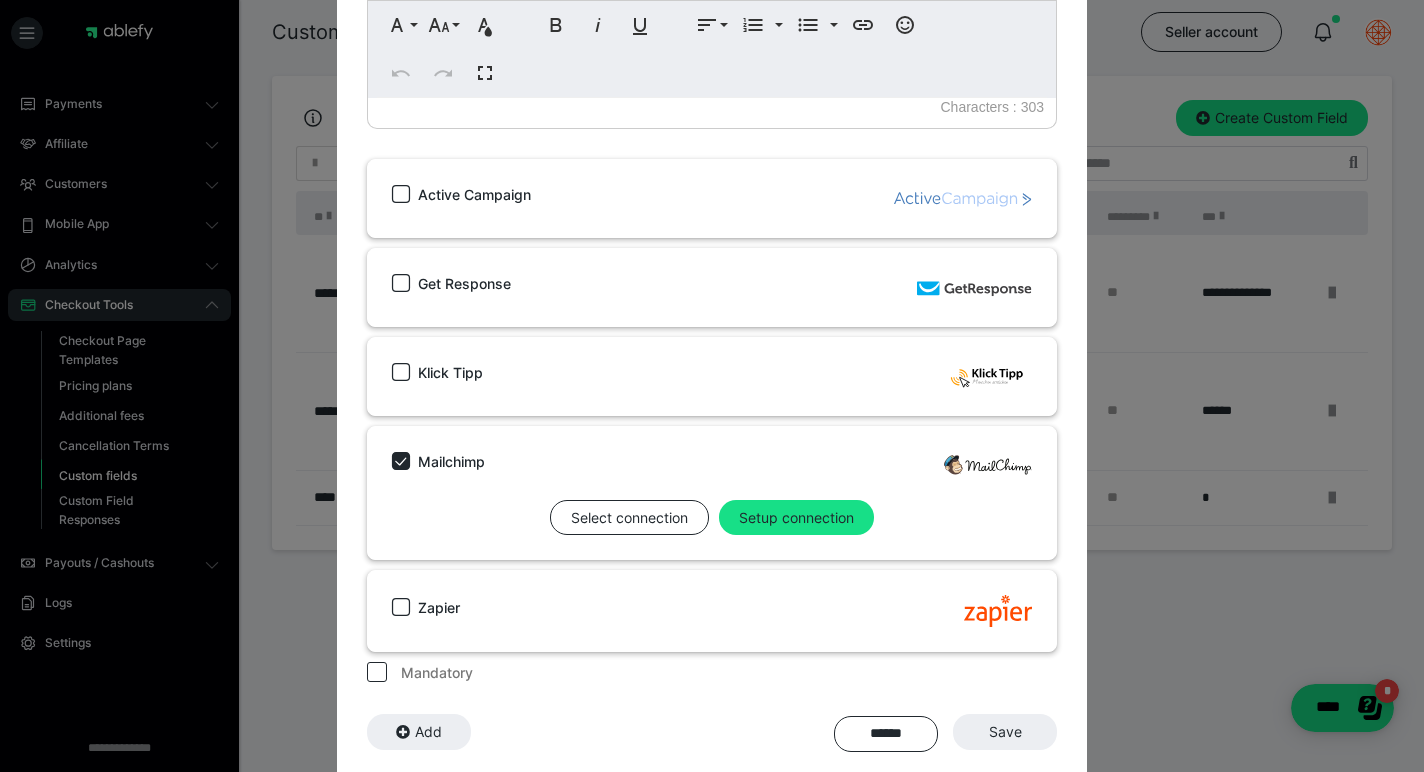 click at bounding box center [401, 461] 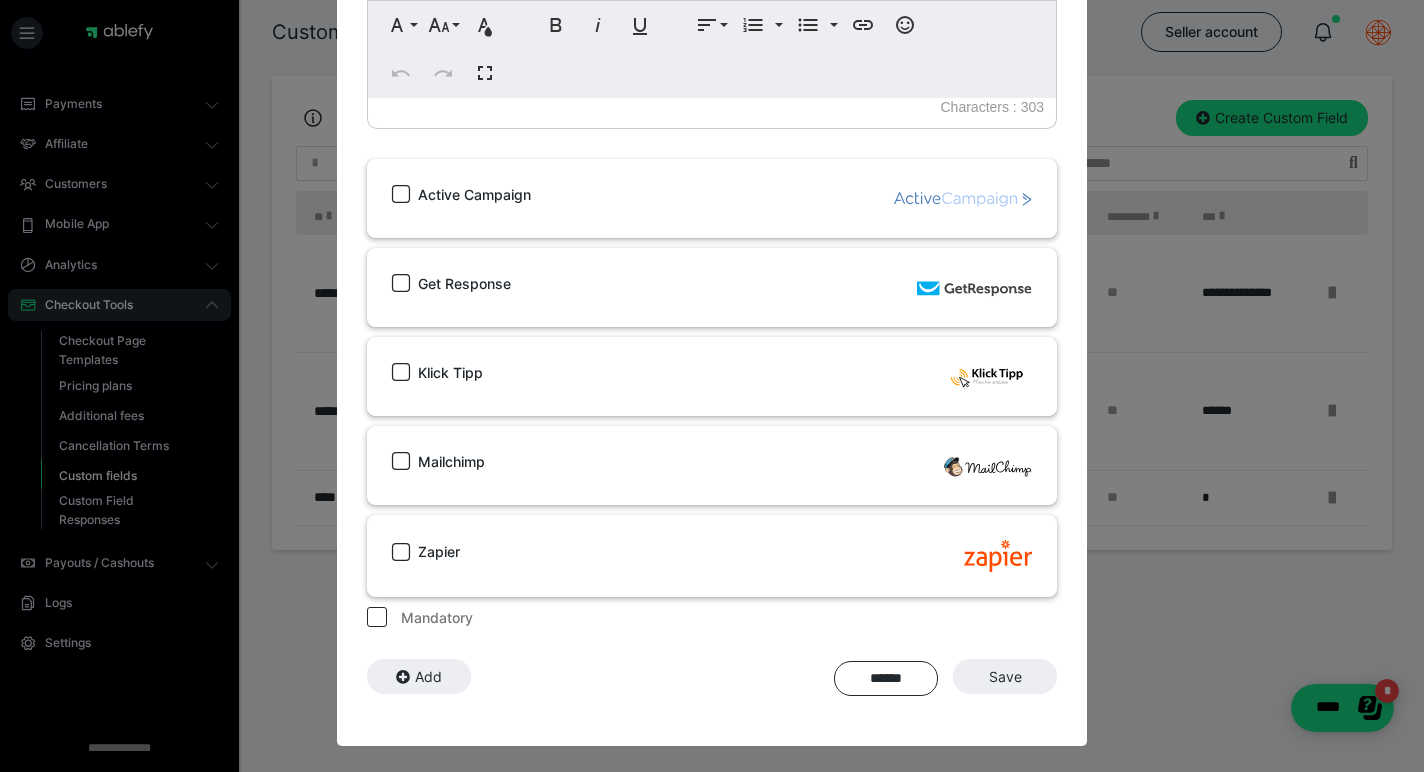 click 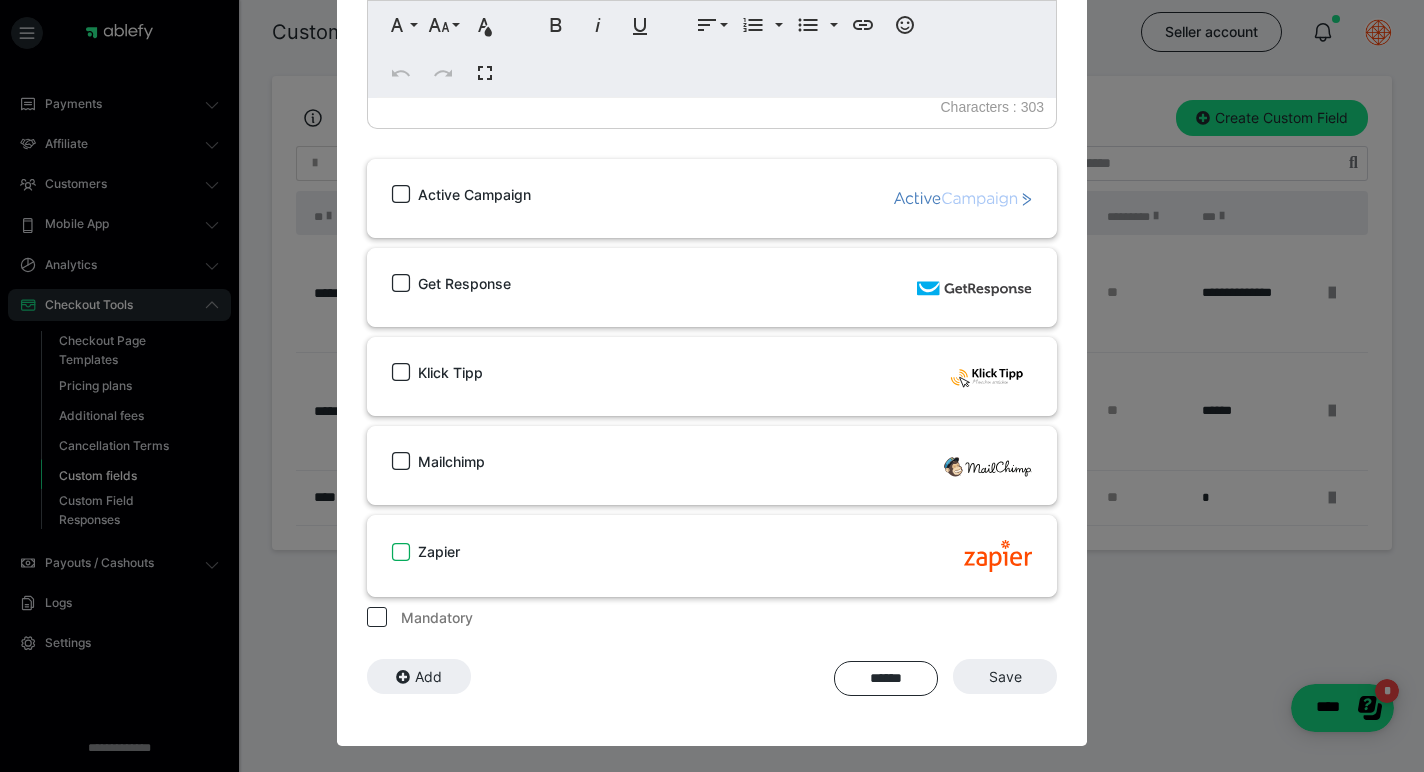 click on "Zapier" at bounding box center [392, 552] 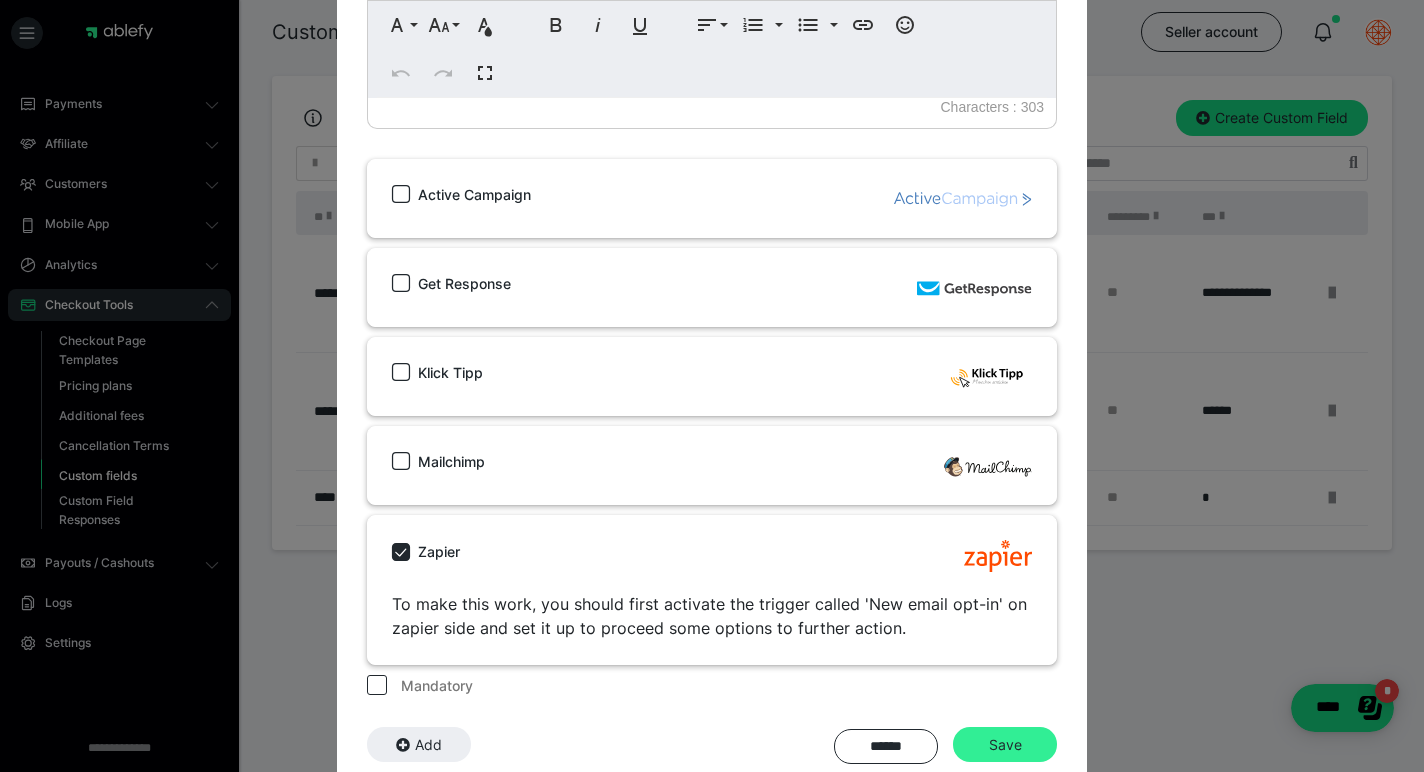 click on "Save" at bounding box center [1005, 745] 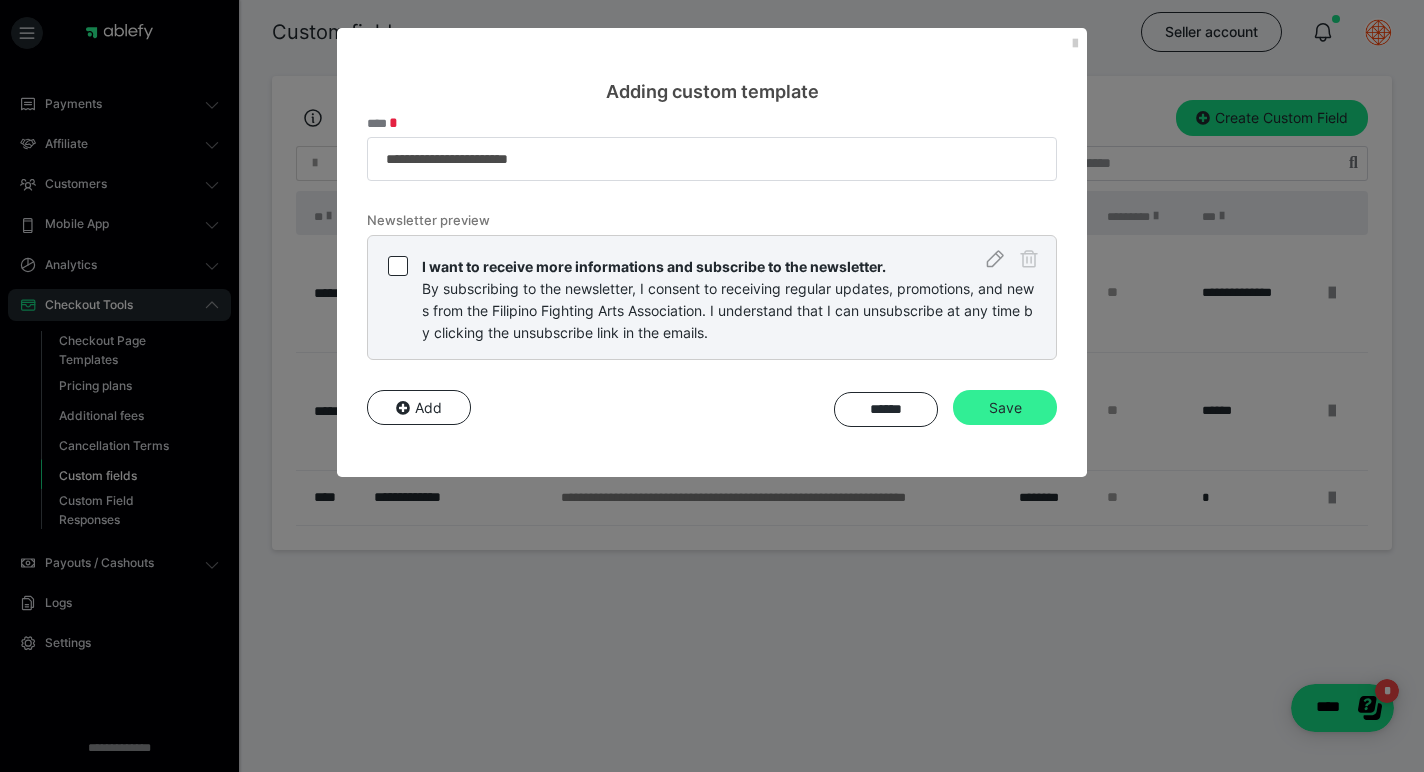 scroll, scrollTop: 0, scrollLeft: 0, axis: both 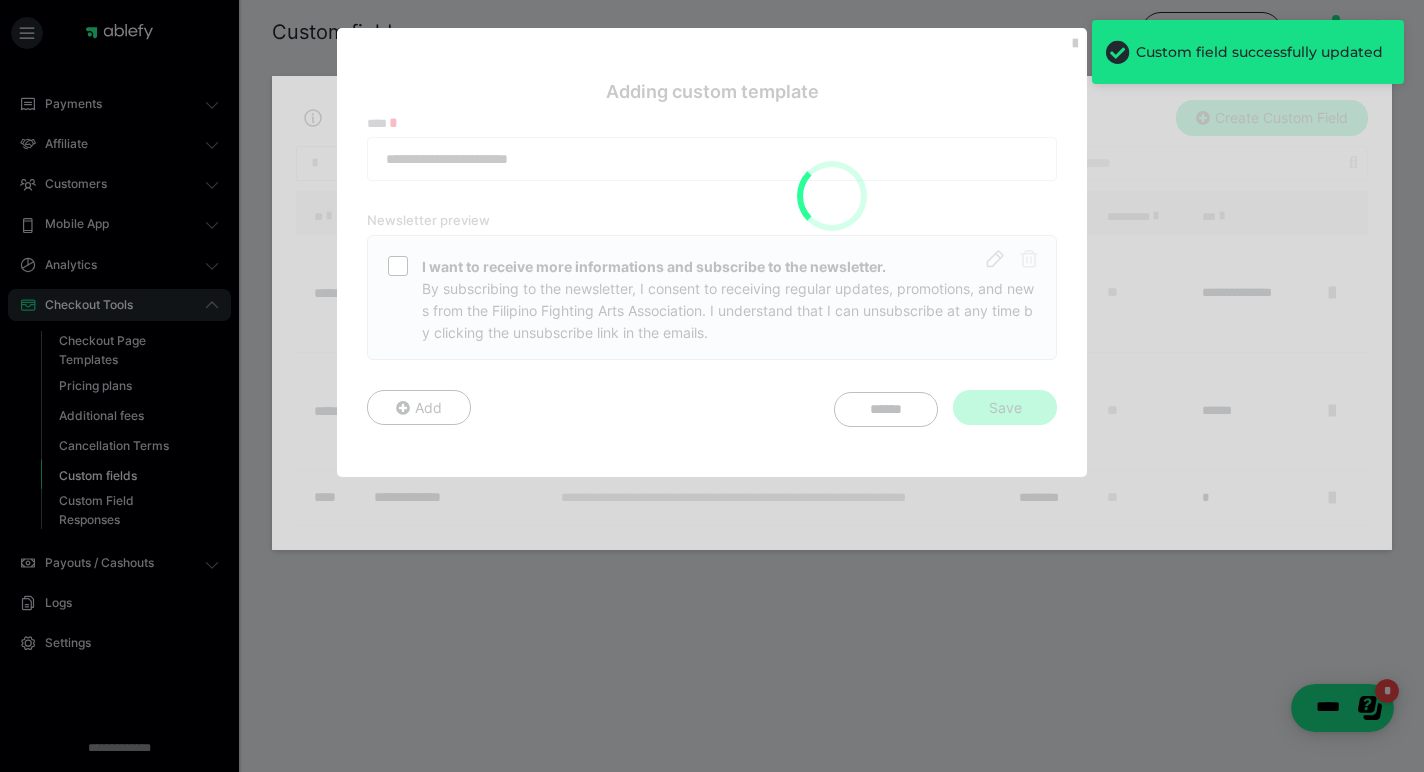 type 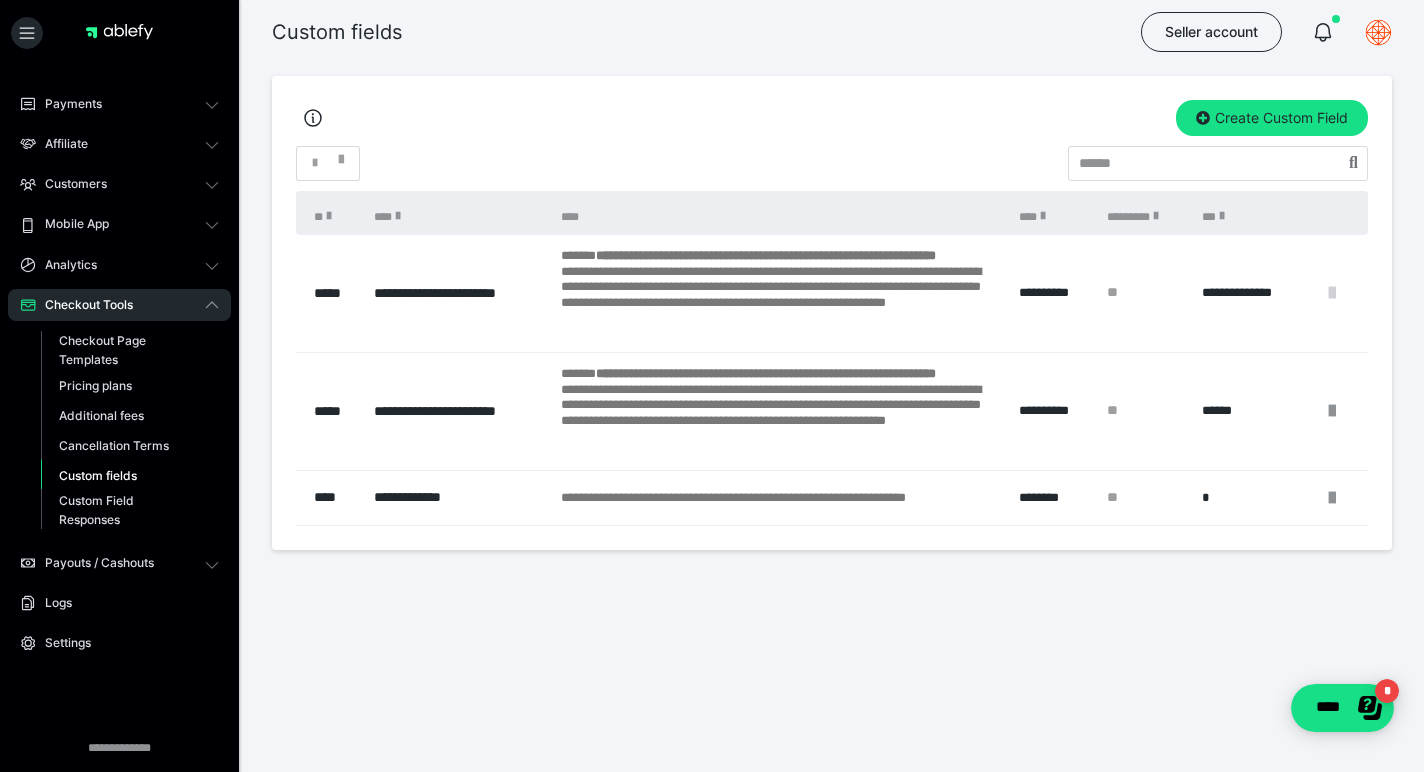 click at bounding box center (1332, 293) 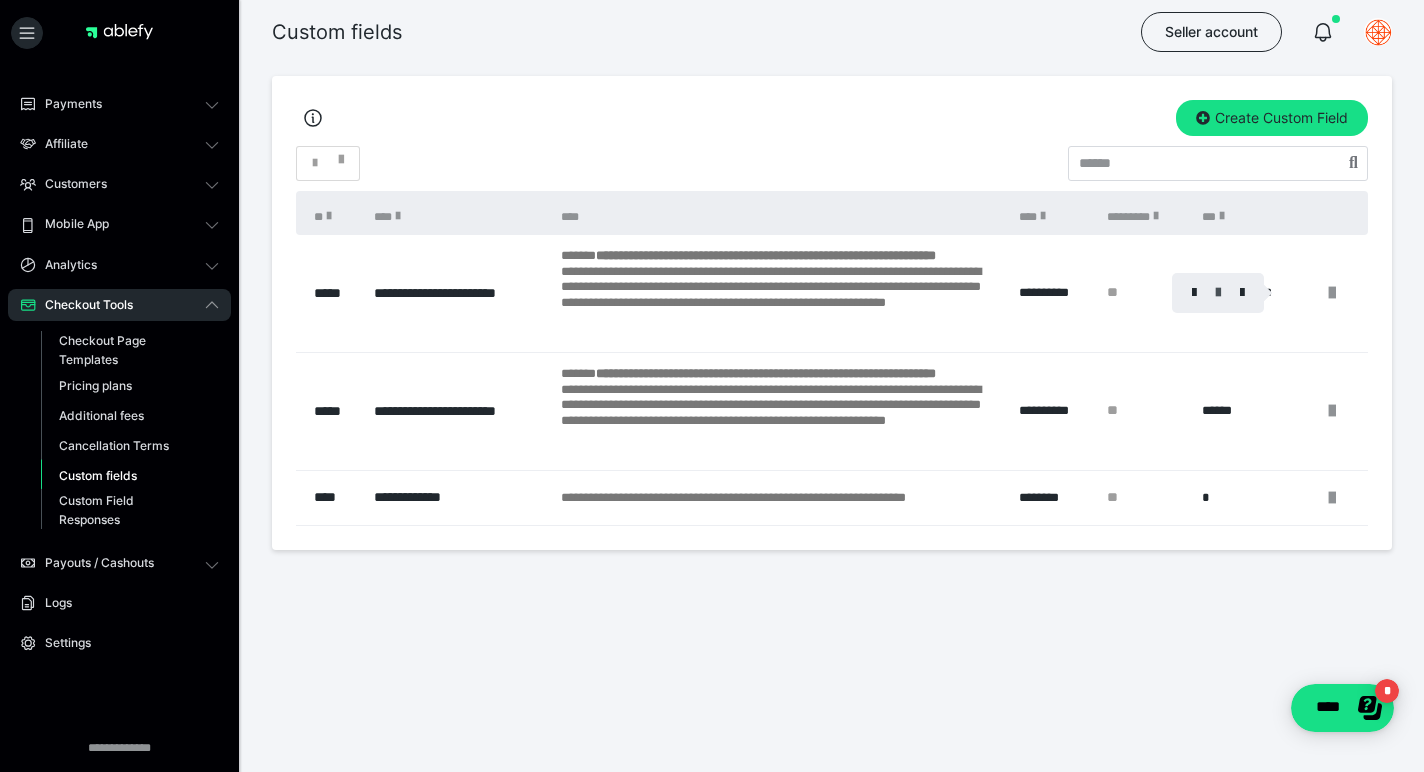 click at bounding box center [1218, 293] 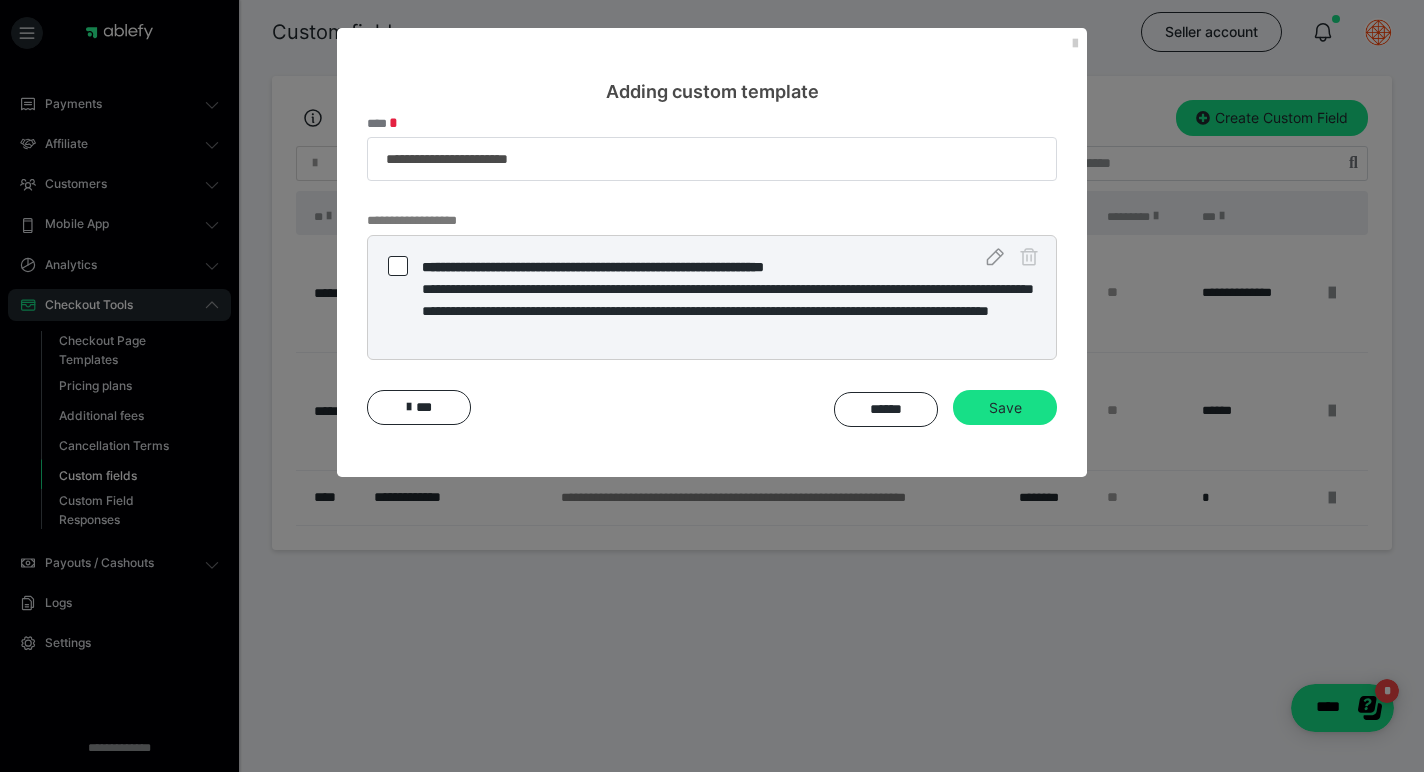 click 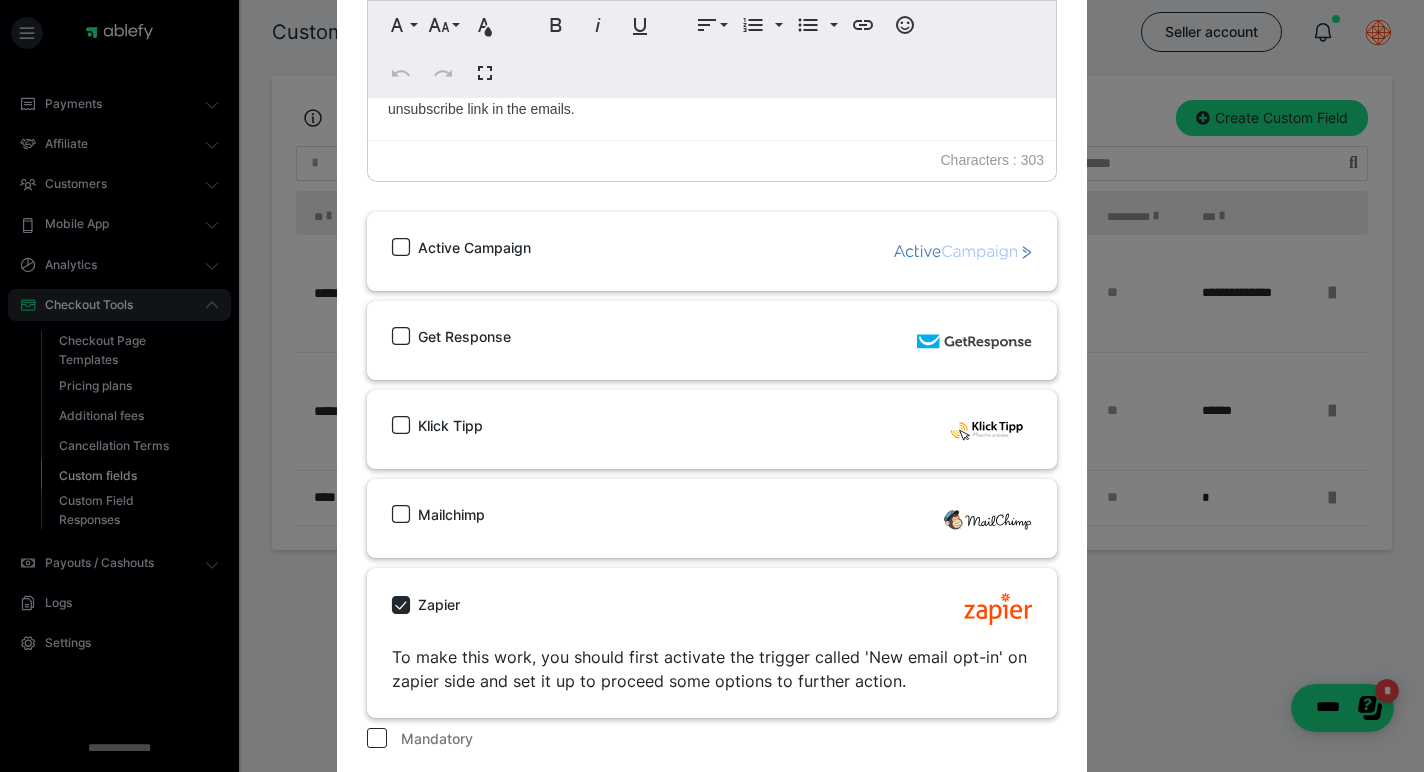 scroll, scrollTop: 566, scrollLeft: 0, axis: vertical 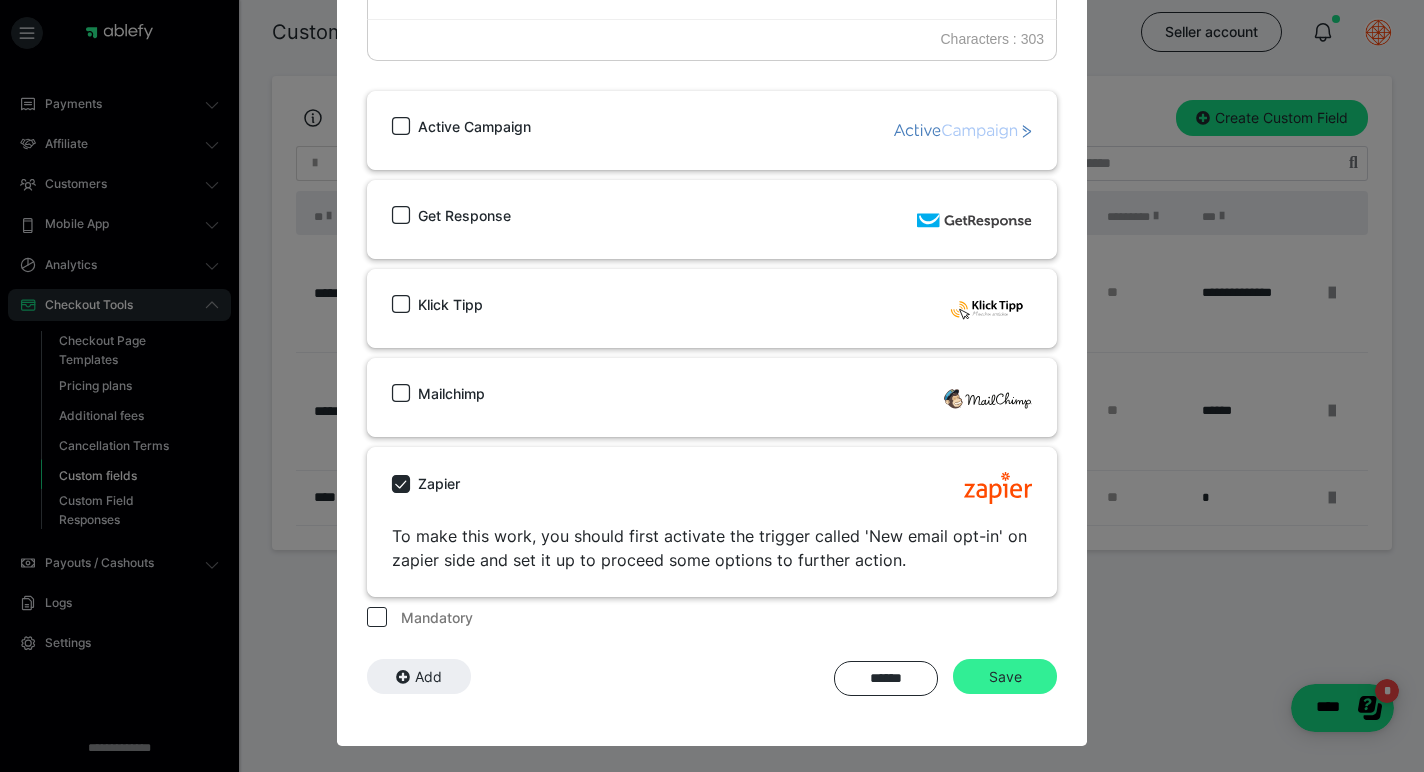 click on "Save" at bounding box center [1005, 677] 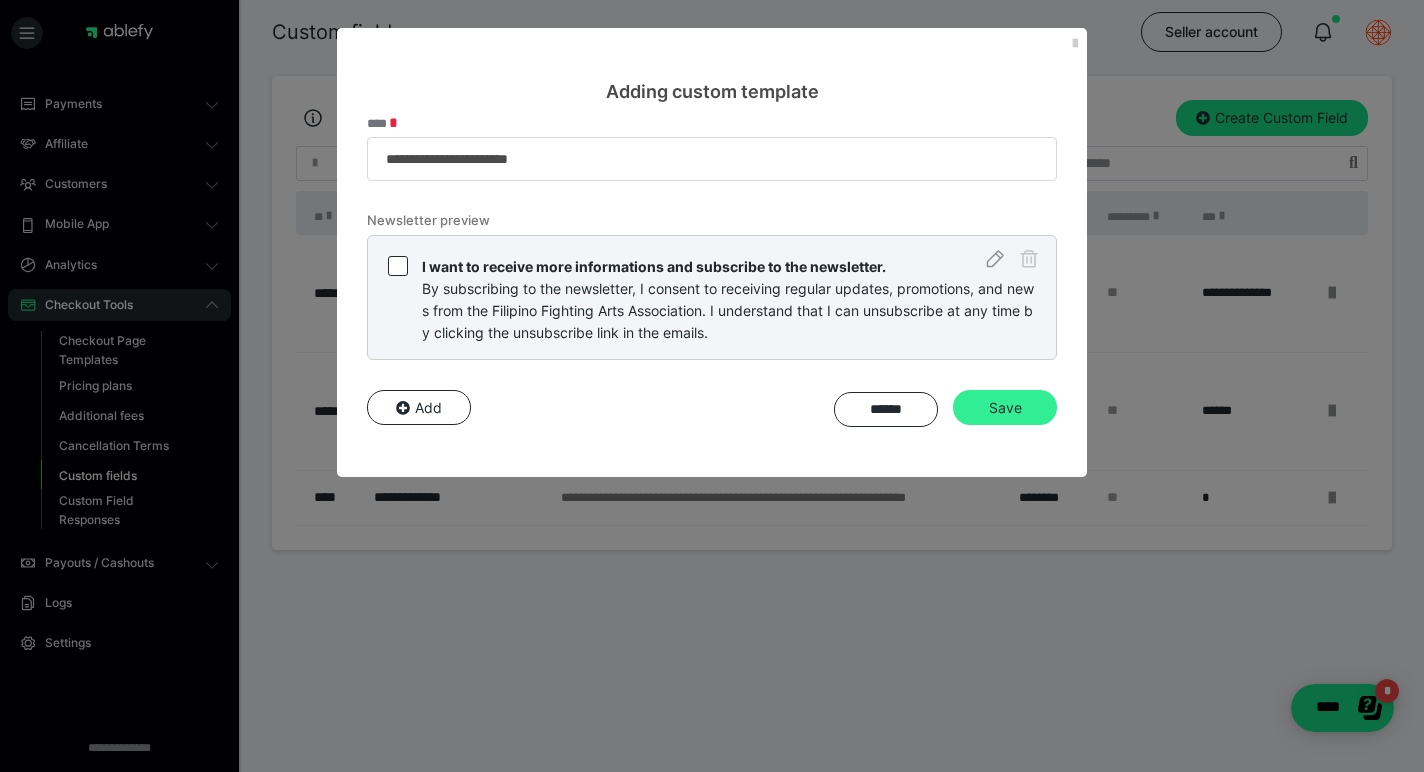 scroll, scrollTop: 0, scrollLeft: 0, axis: both 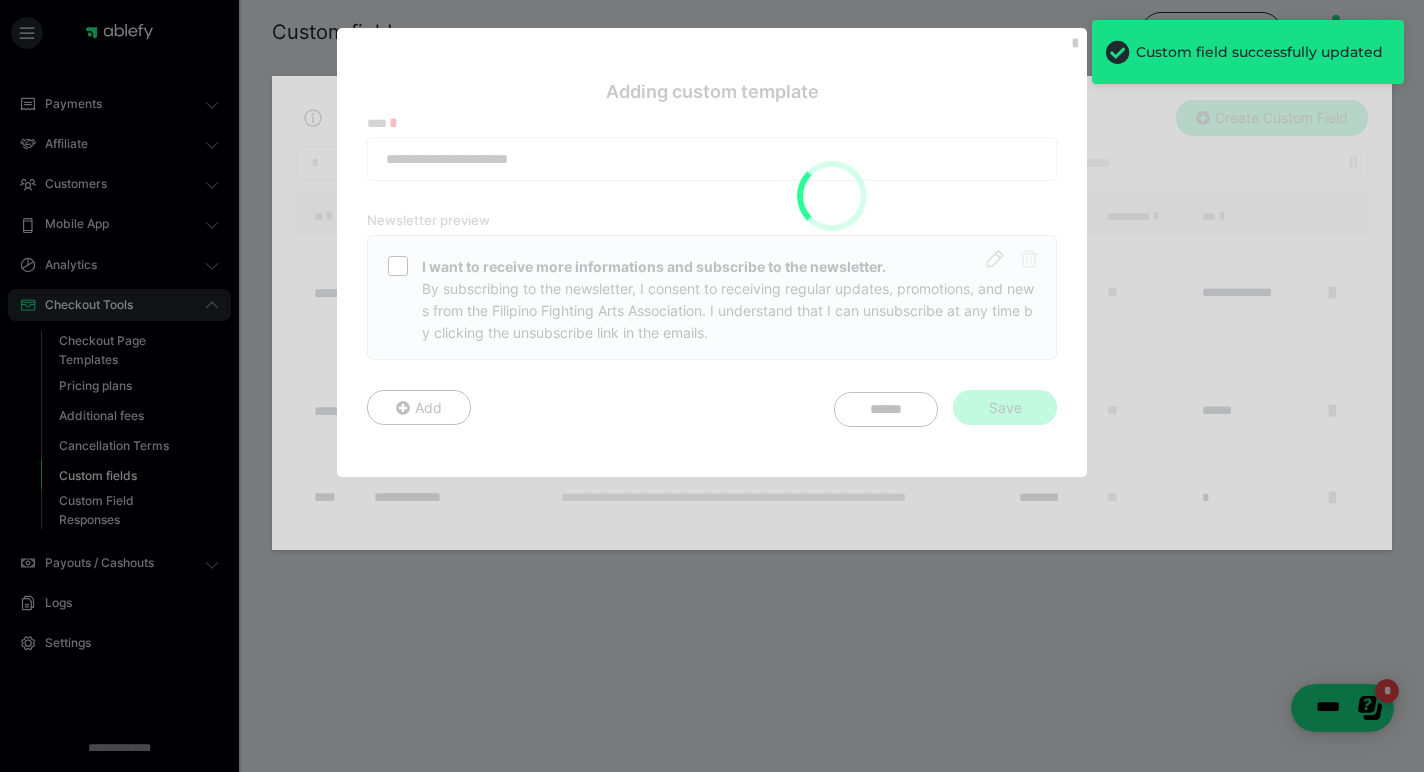 type 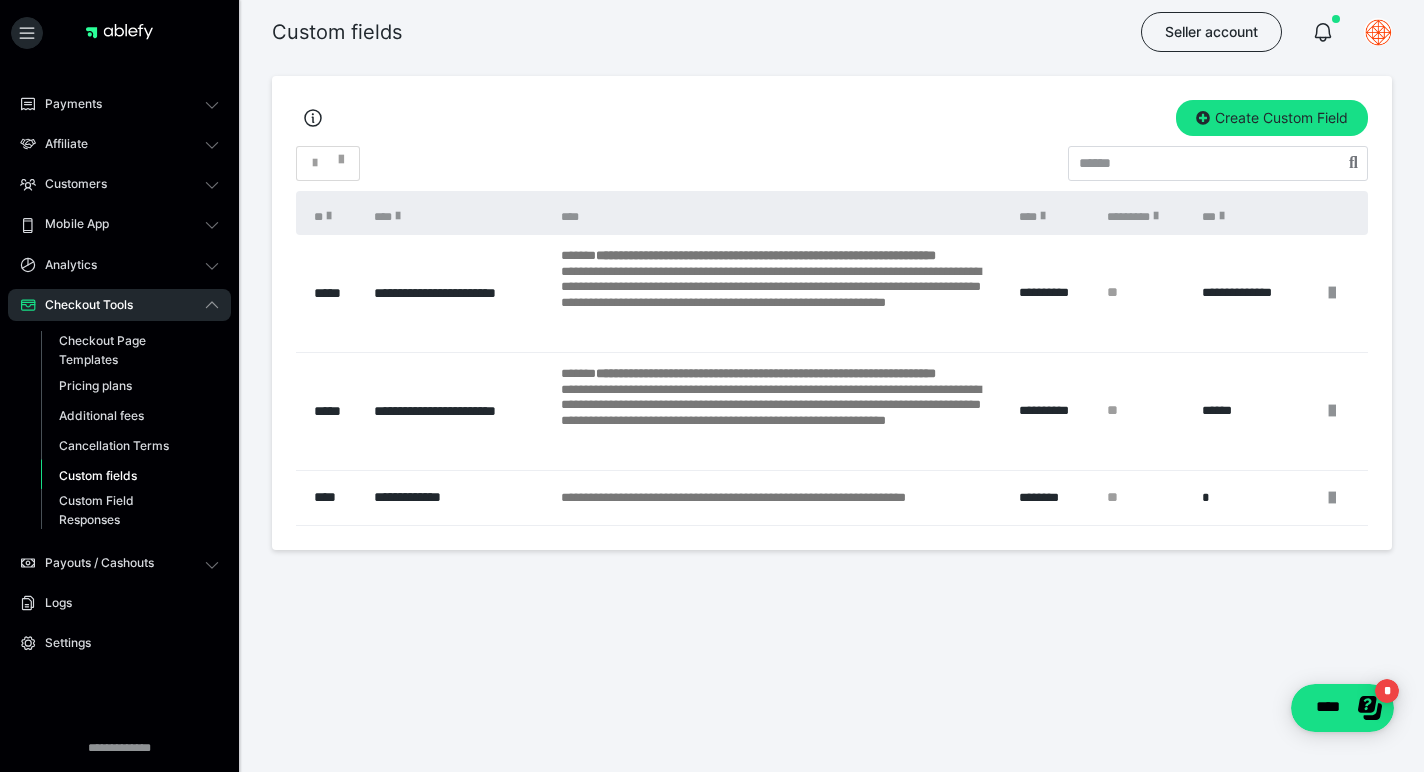 click at bounding box center [1222, 216] 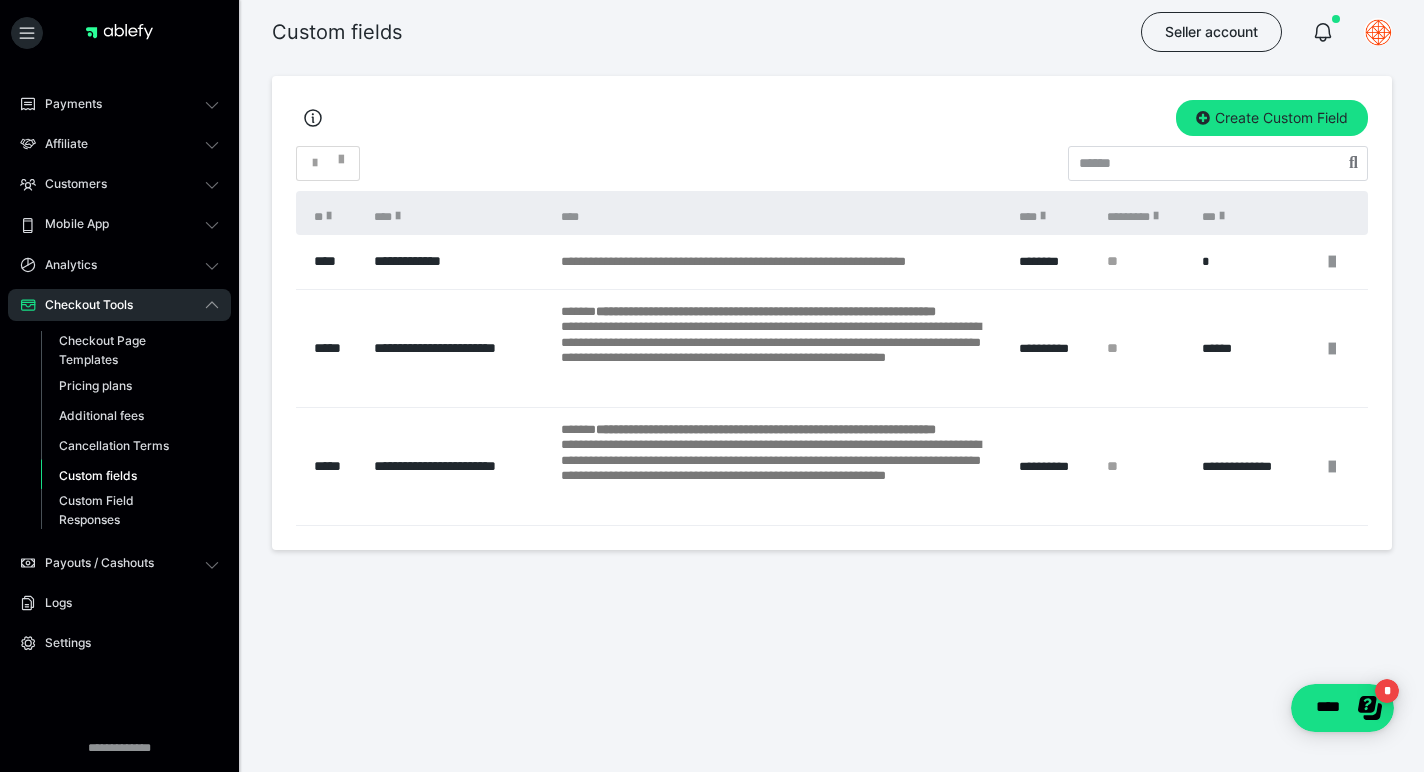 click at bounding box center [1222, 216] 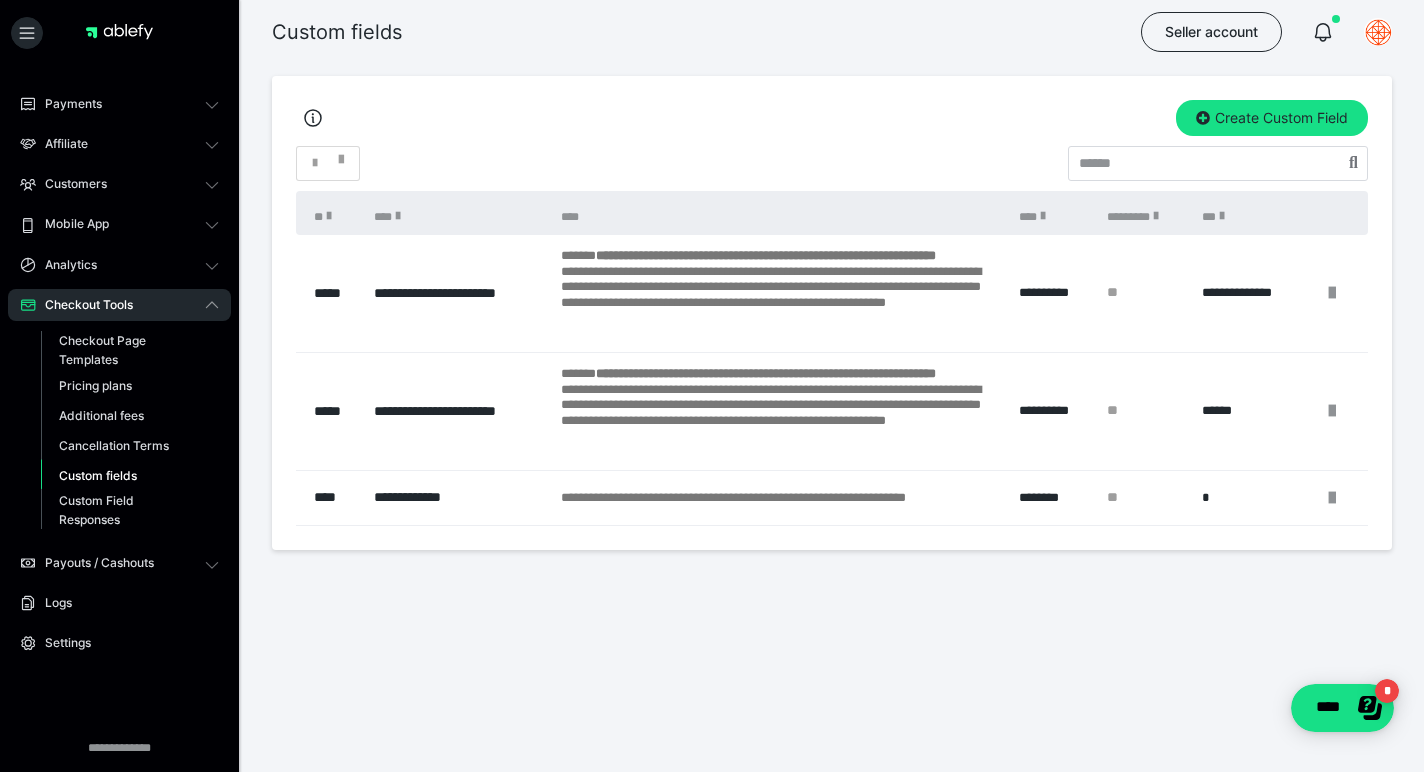 click on "******" at bounding box center [1257, 292] 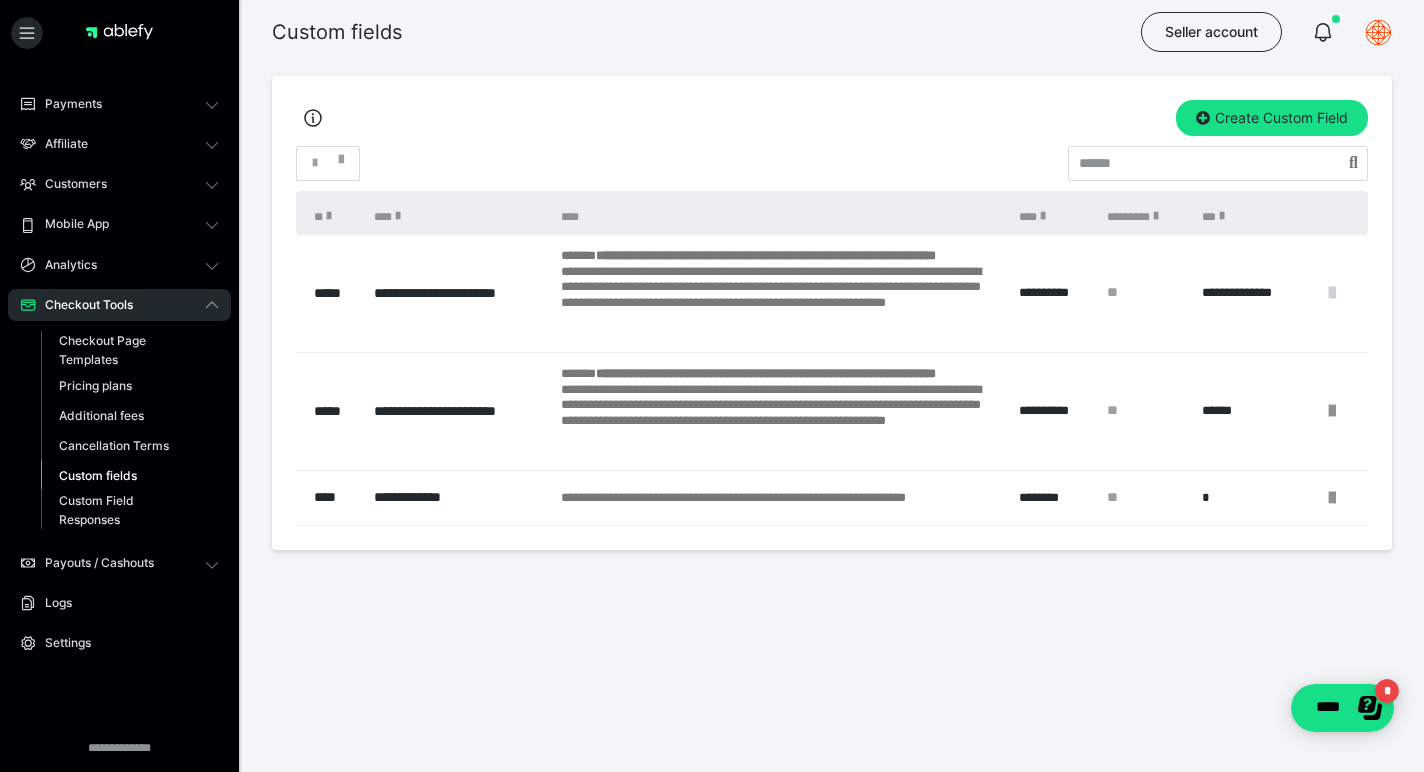 click at bounding box center (1332, 293) 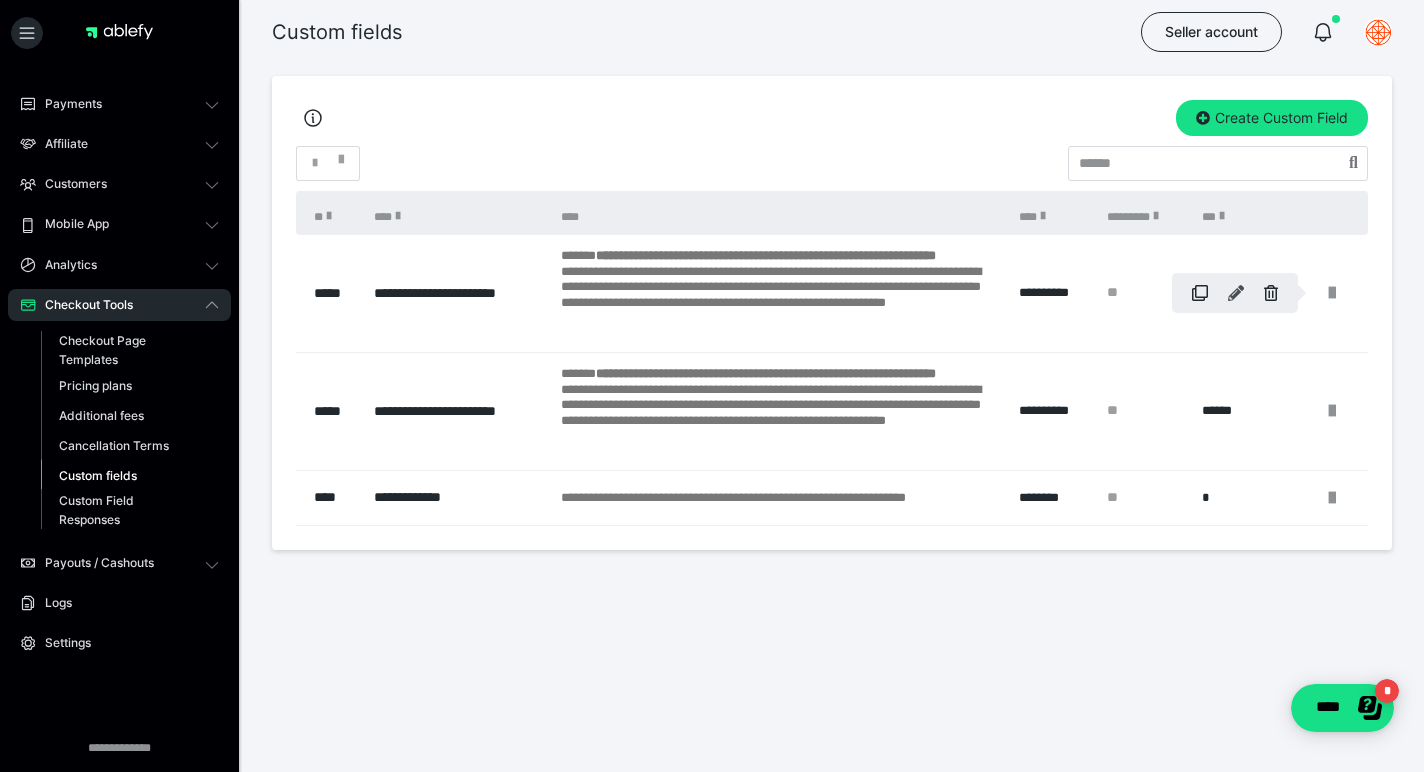 click at bounding box center [1236, 293] 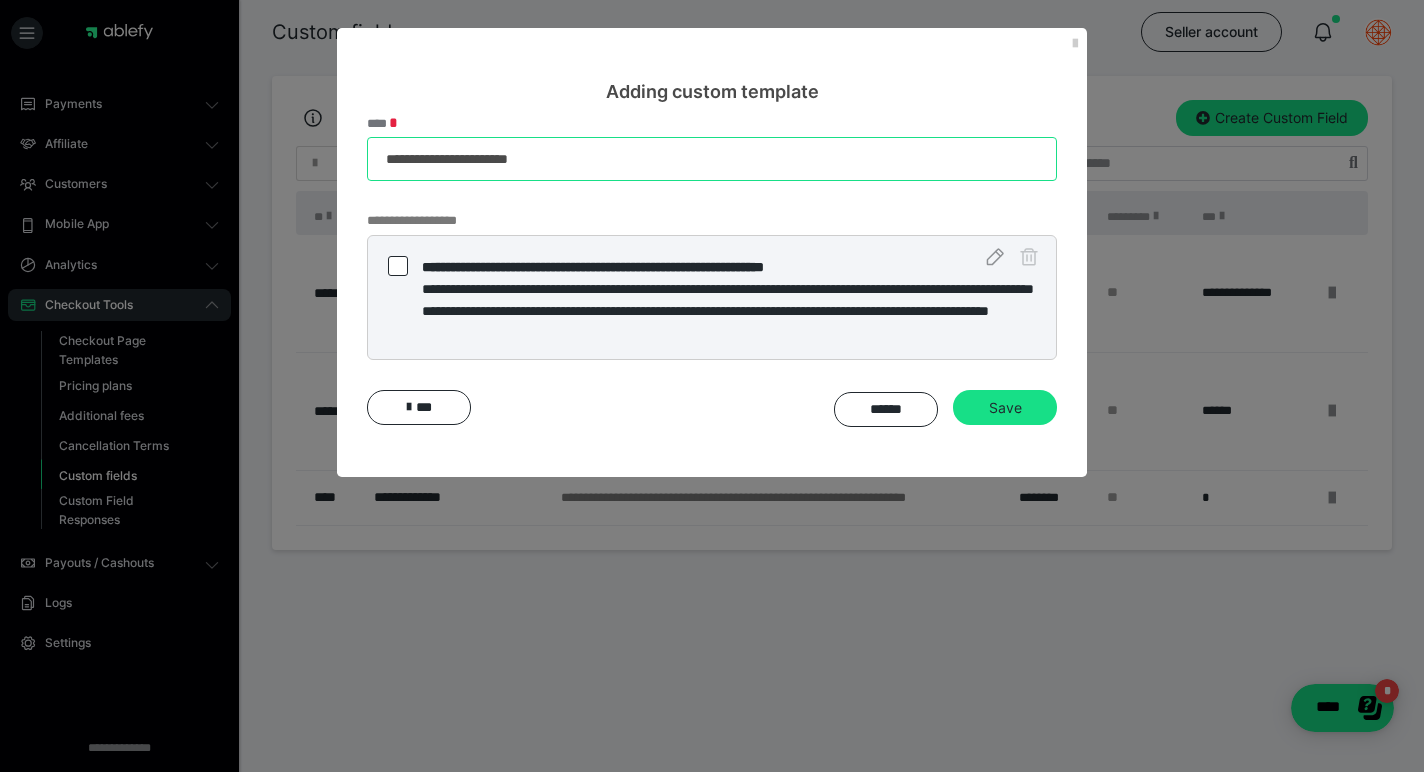 click on "**********" at bounding box center (712, 159) 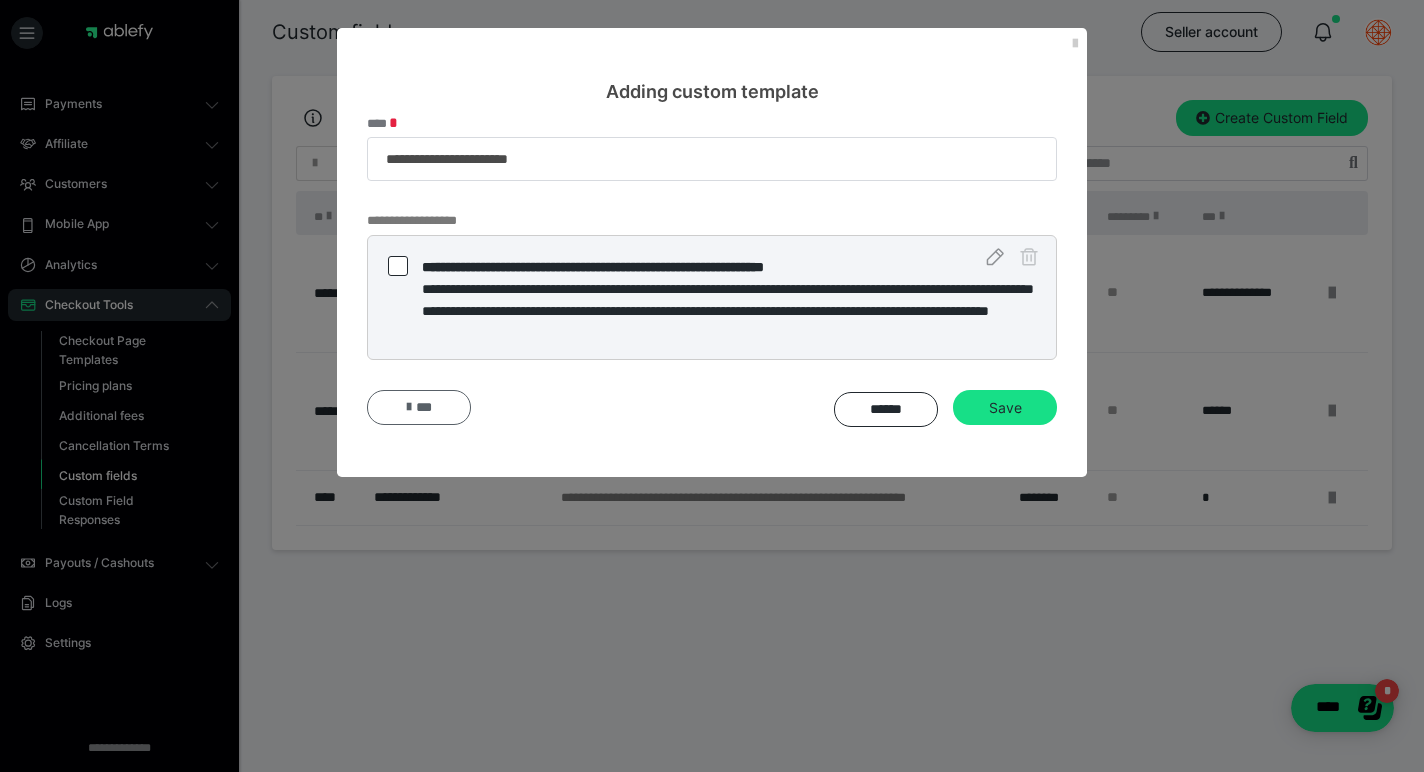 click on "***" at bounding box center [424, 407] 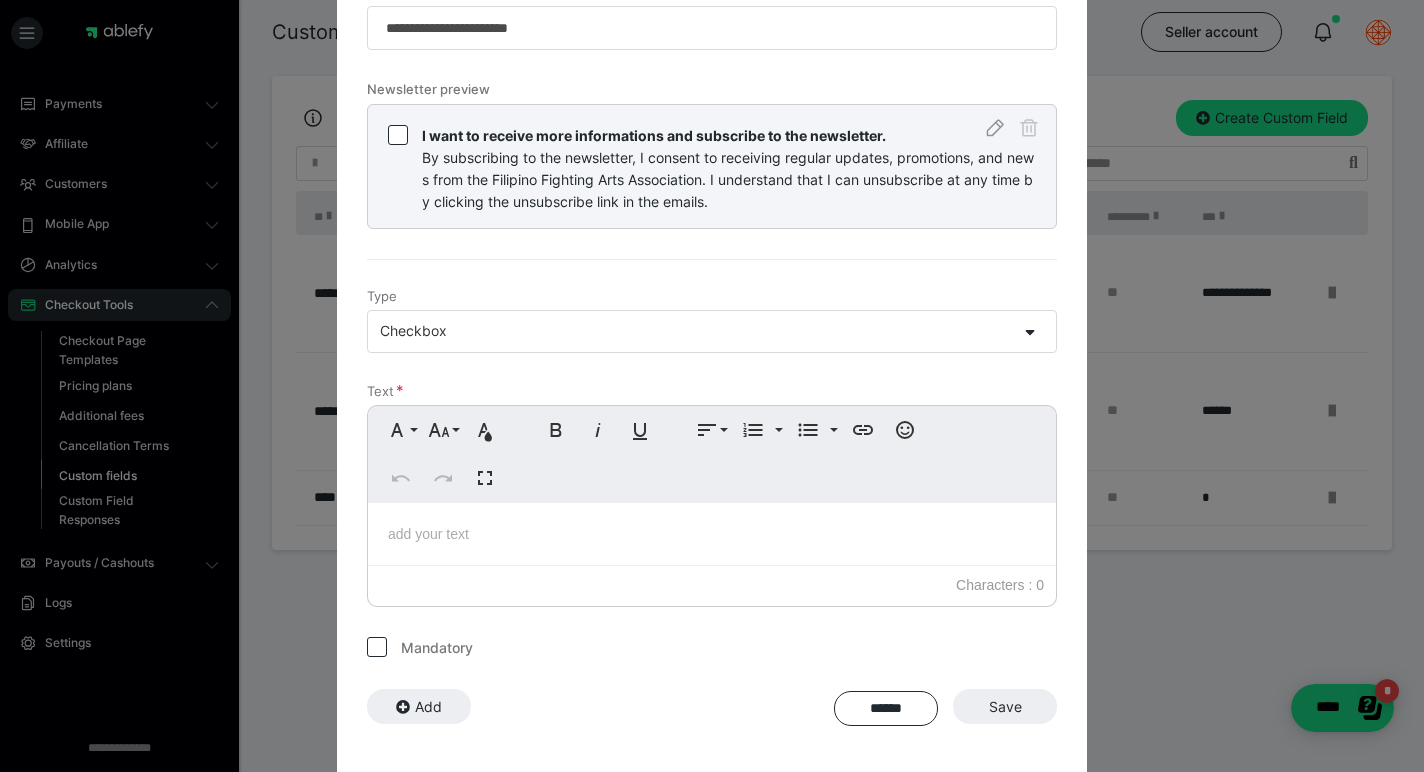 scroll, scrollTop: 161, scrollLeft: 0, axis: vertical 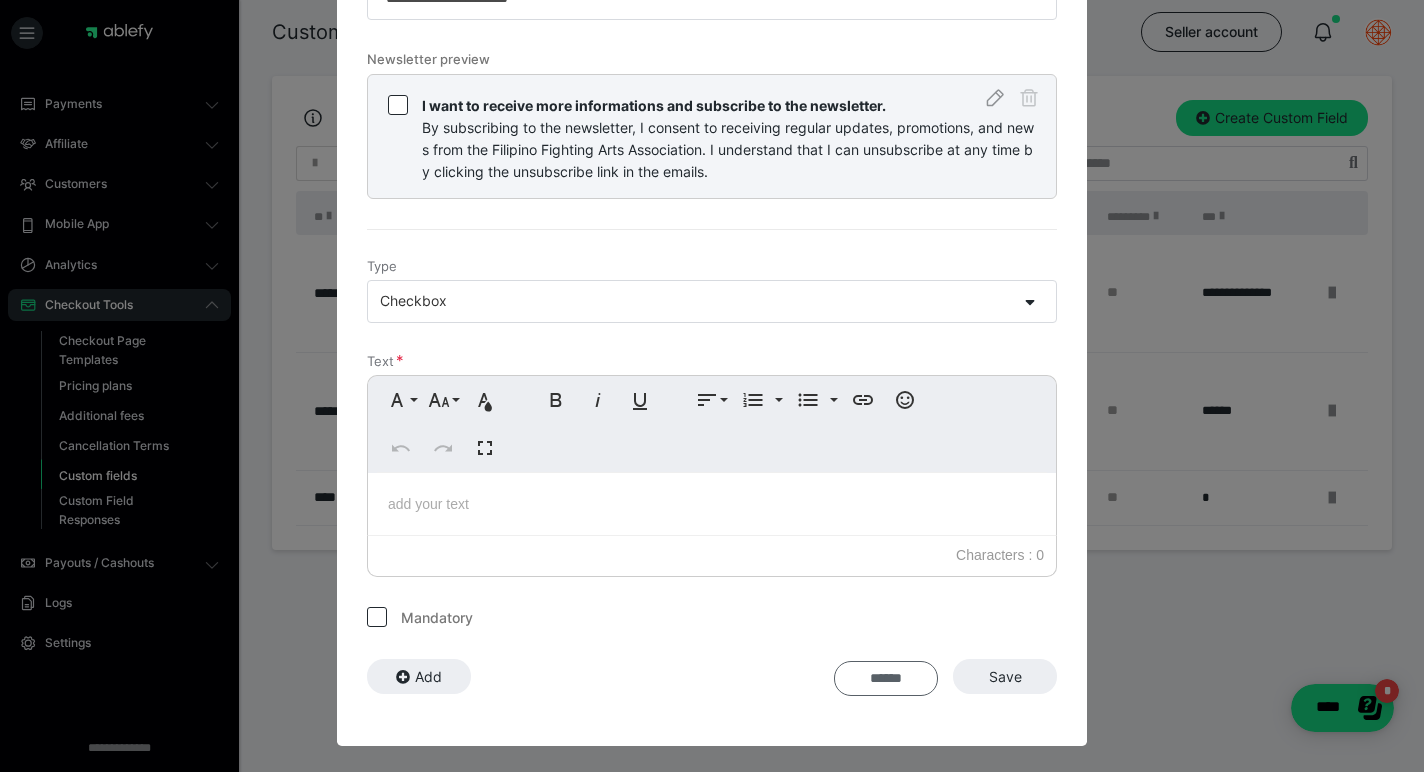 click on "******" at bounding box center (886, 679) 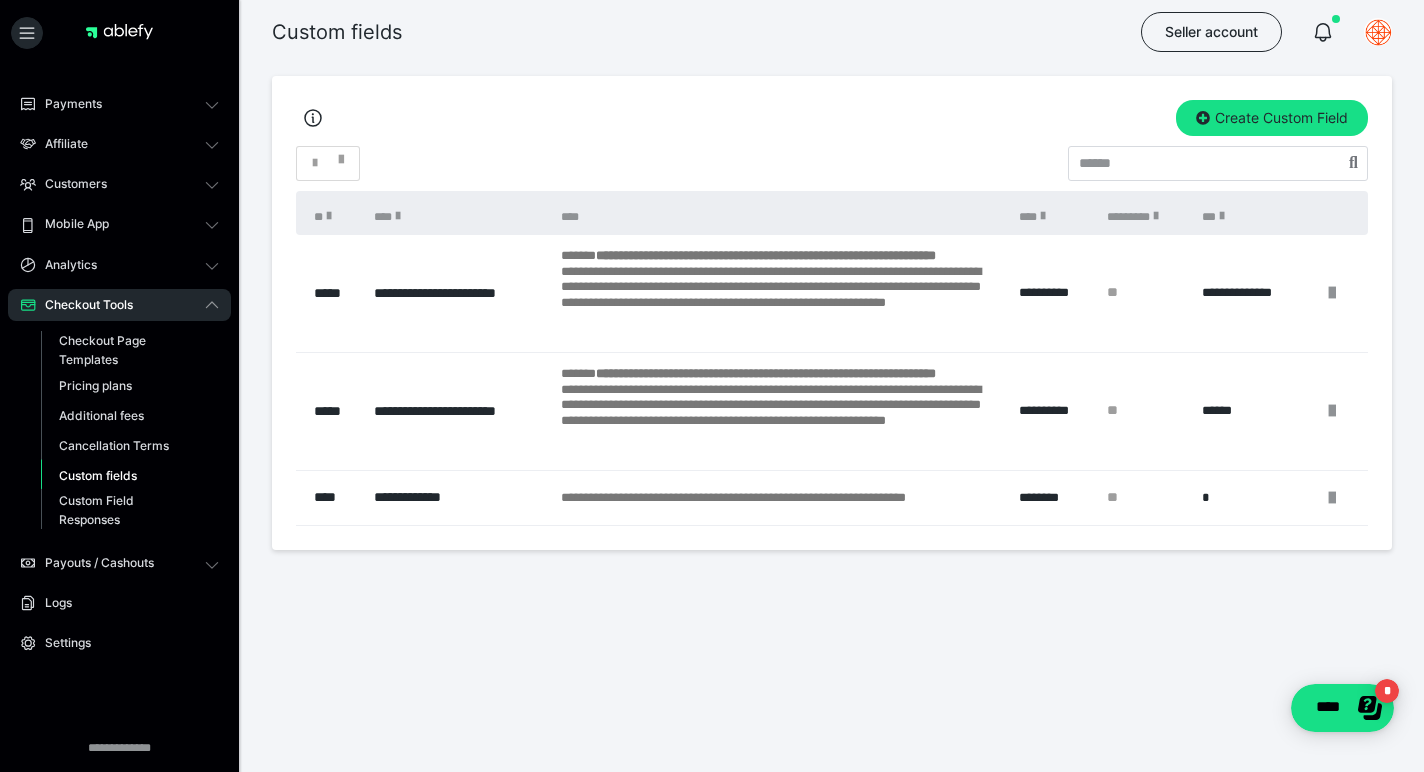 scroll, scrollTop: 0, scrollLeft: 0, axis: both 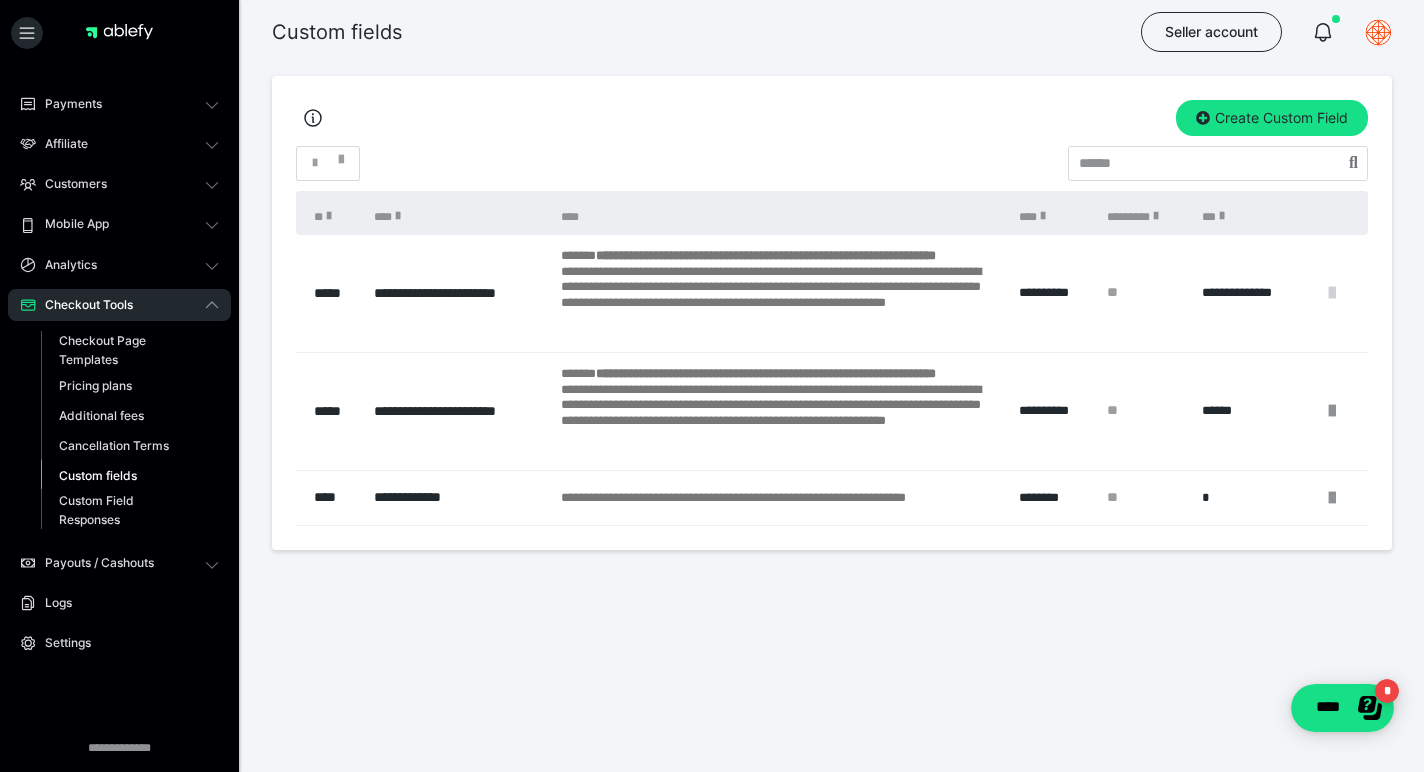 click at bounding box center (1332, 293) 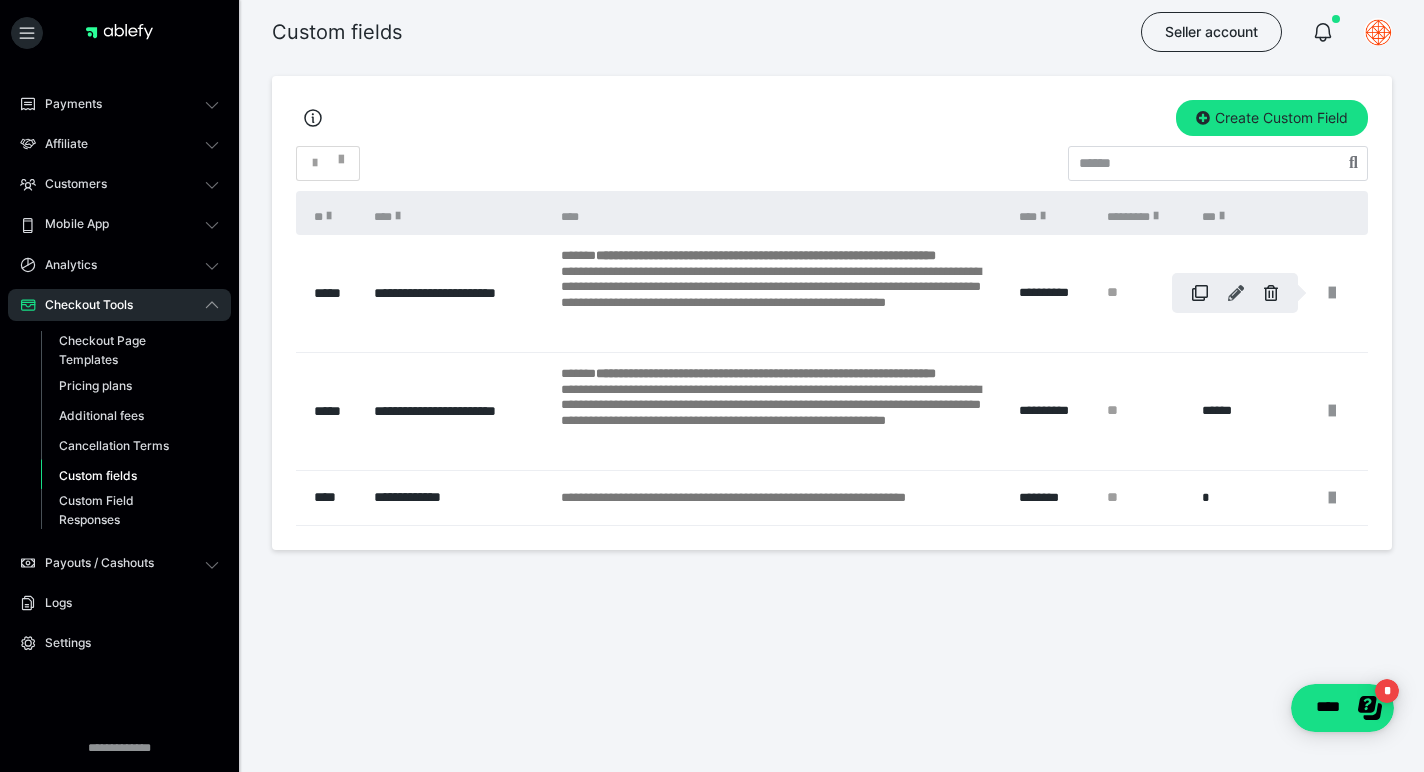 click at bounding box center (1236, 293) 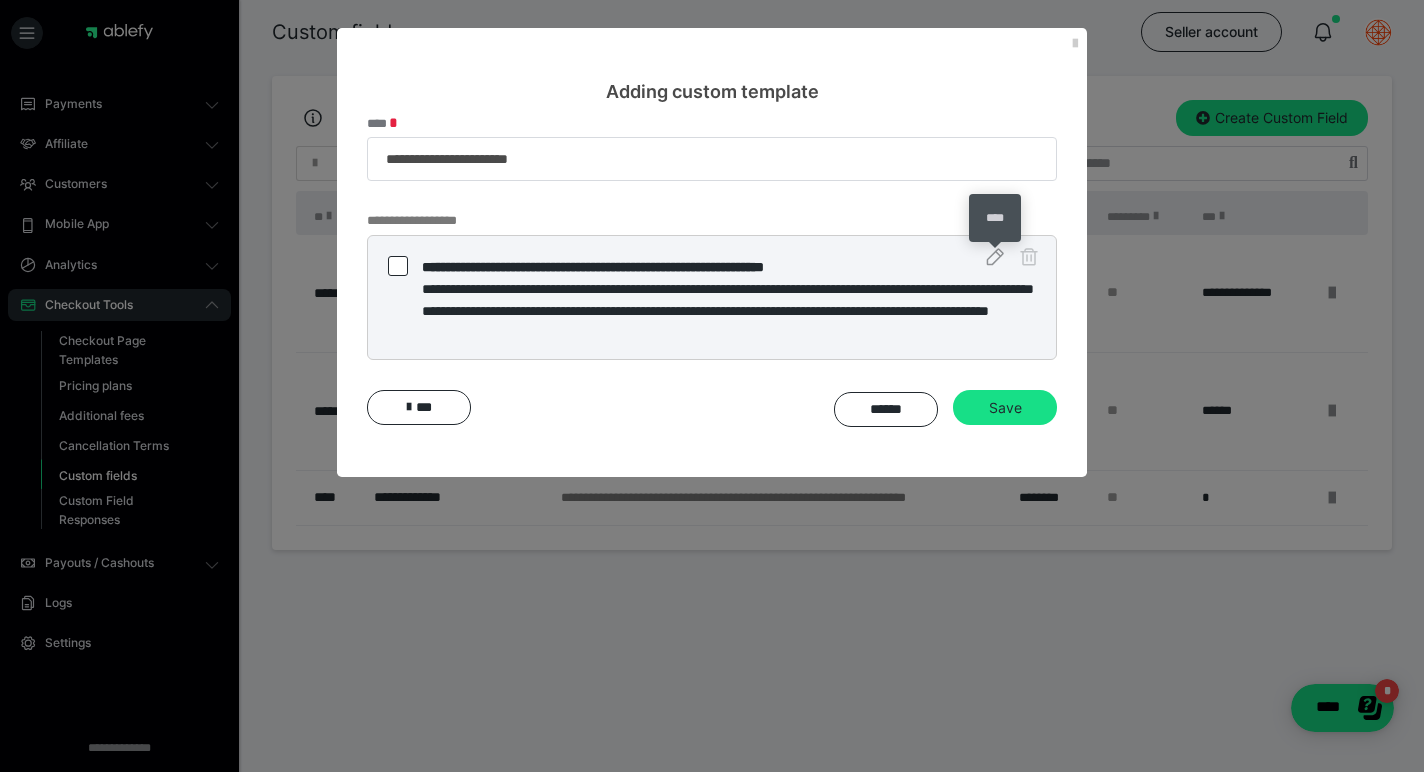 click 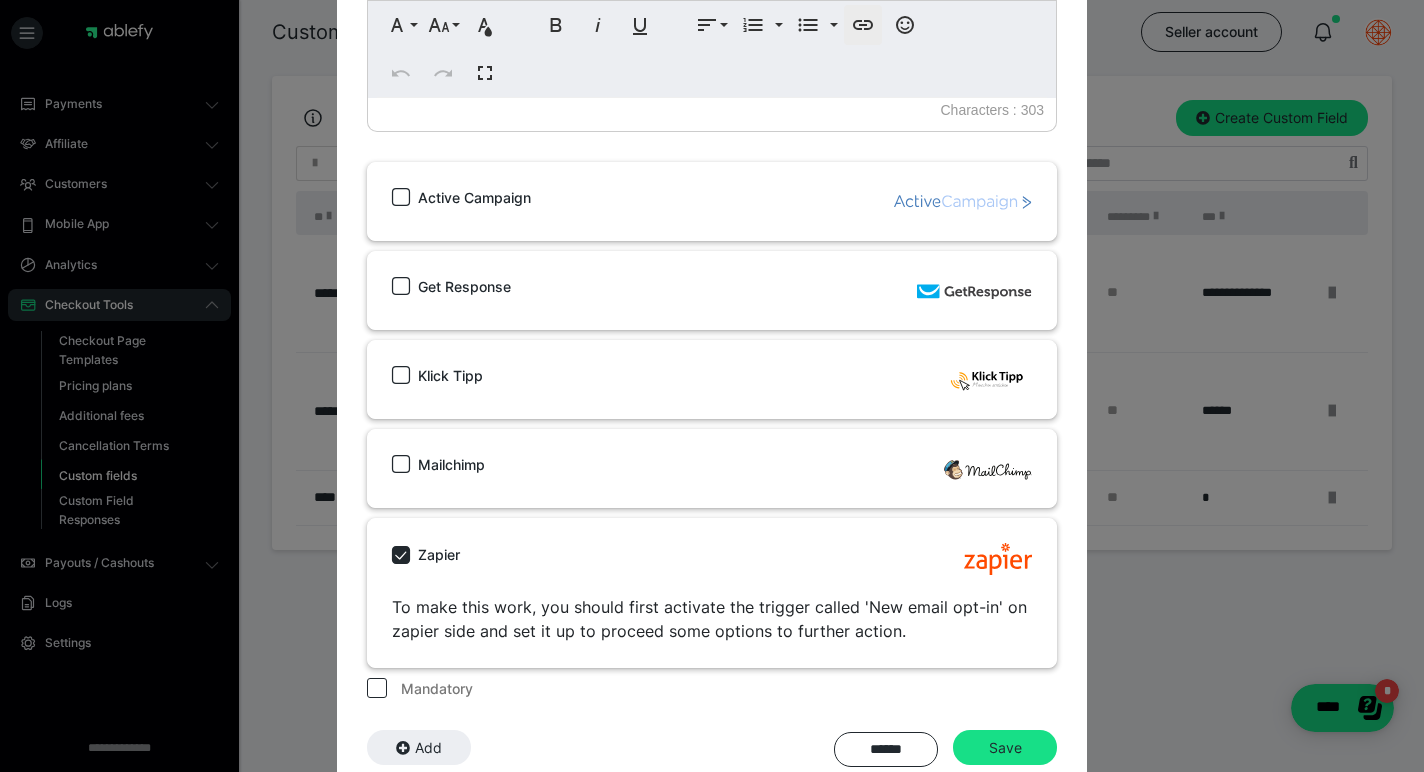 scroll, scrollTop: 566, scrollLeft: 0, axis: vertical 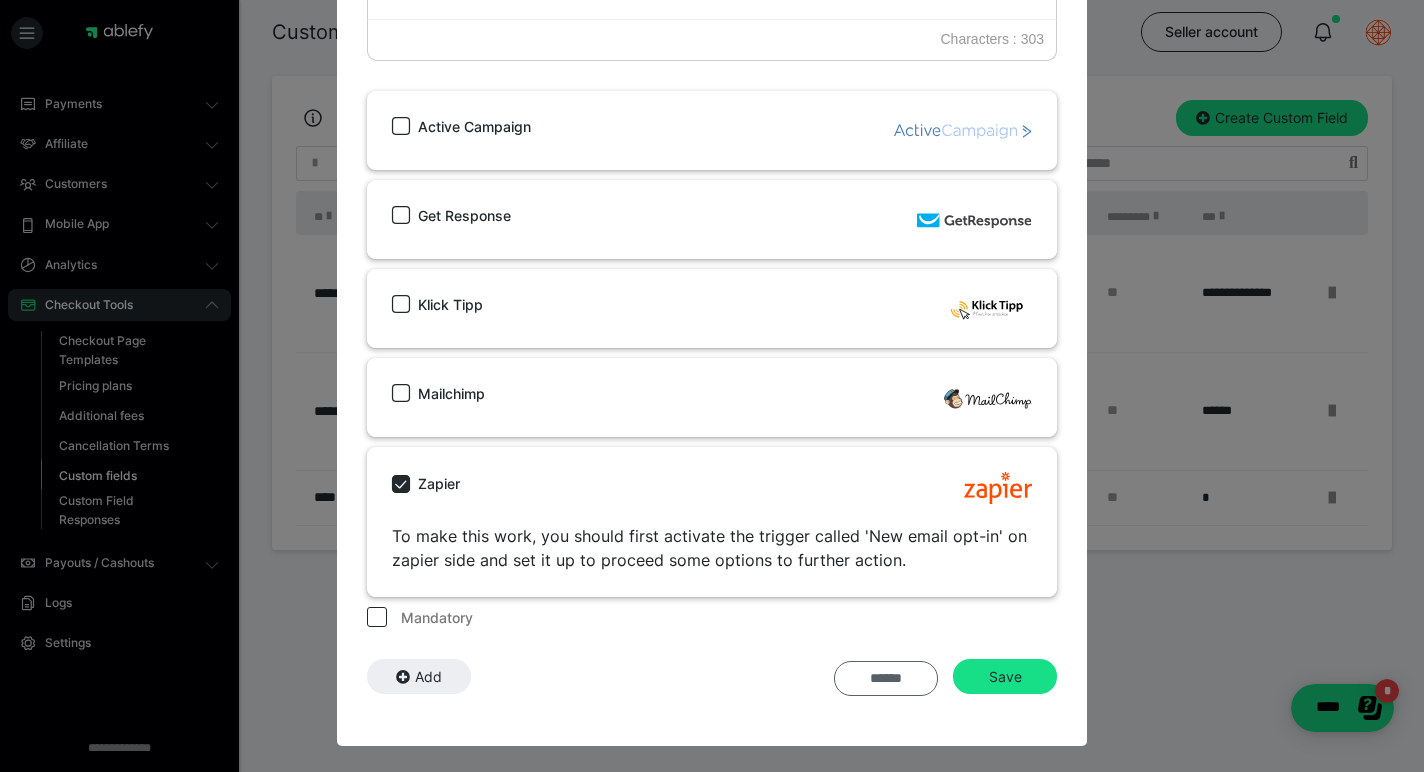 click on "******" at bounding box center (886, 679) 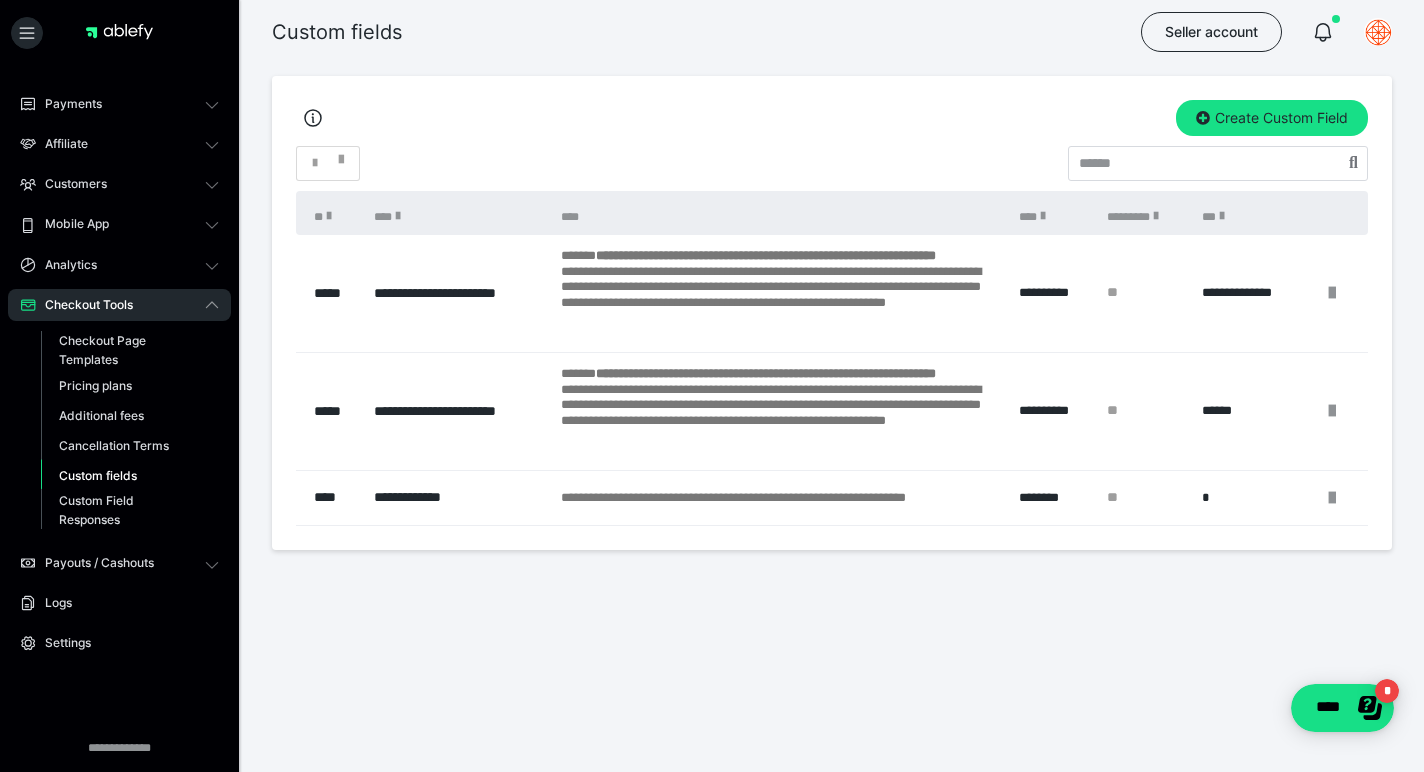 scroll, scrollTop: 0, scrollLeft: 0, axis: both 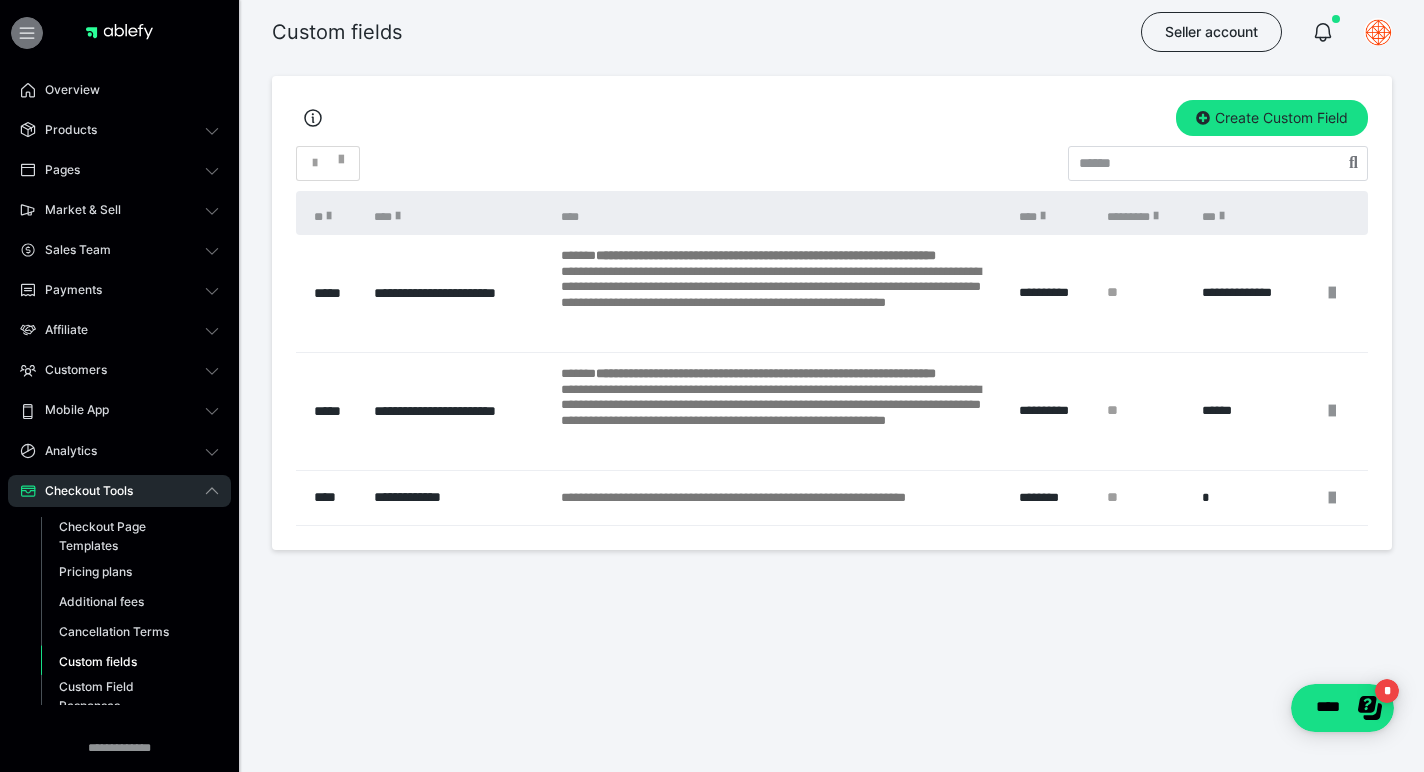 click 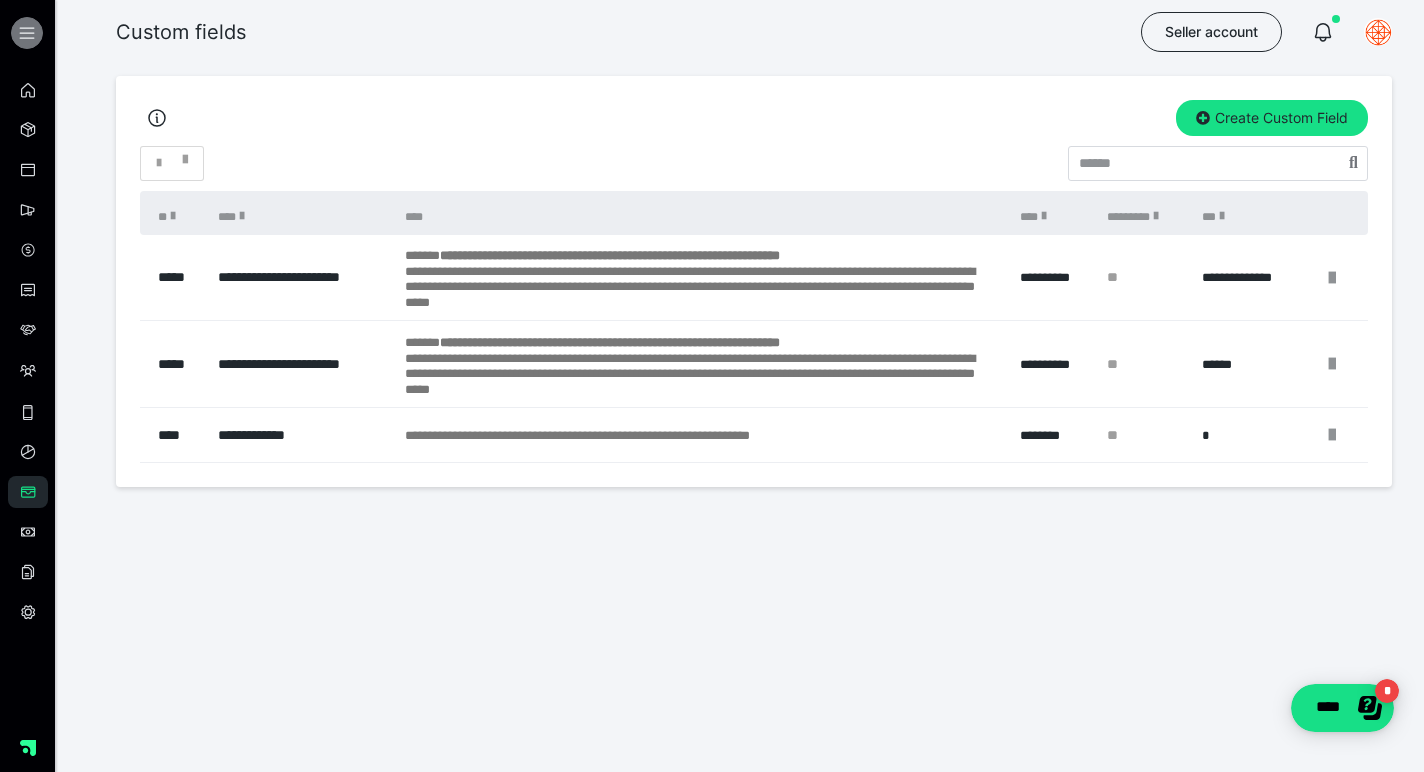 click 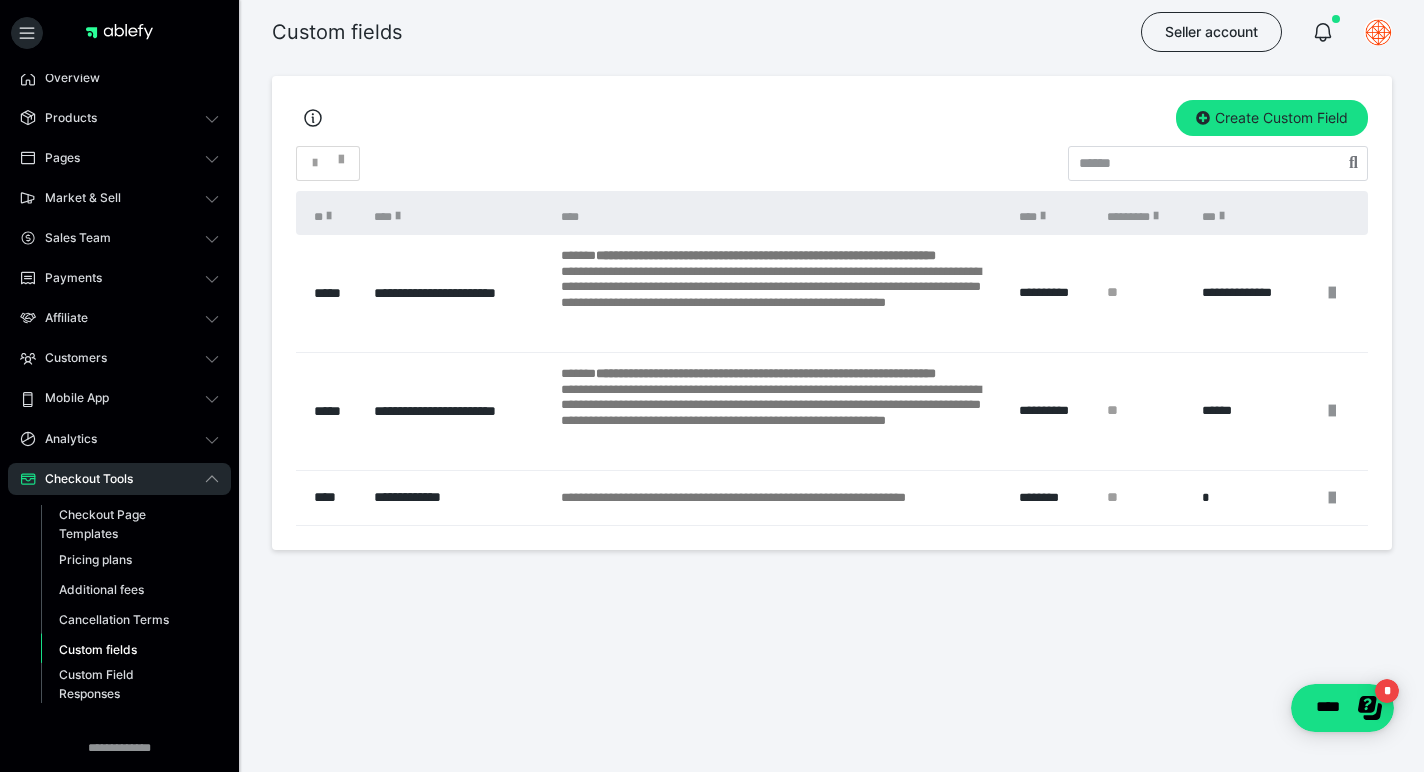 scroll, scrollTop: 0, scrollLeft: 0, axis: both 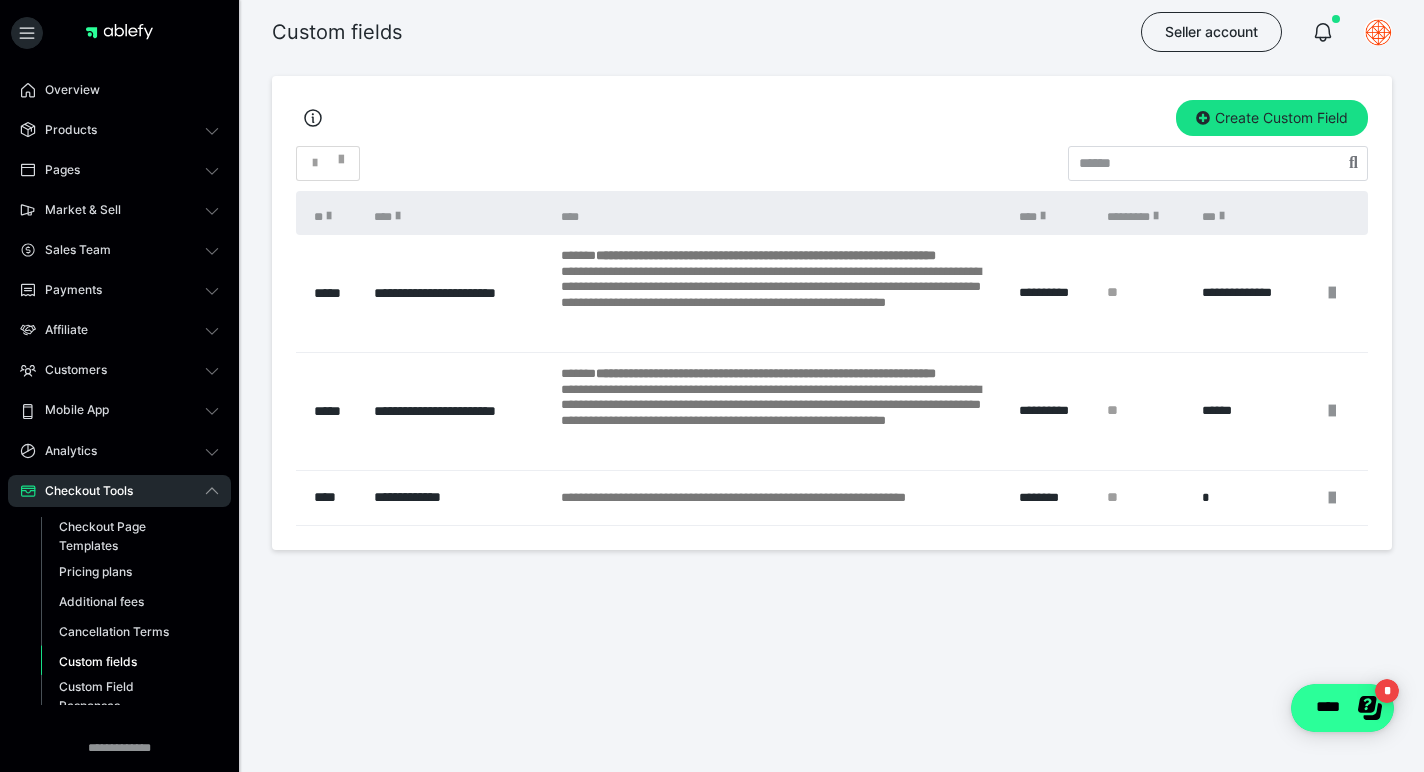 click on "****" 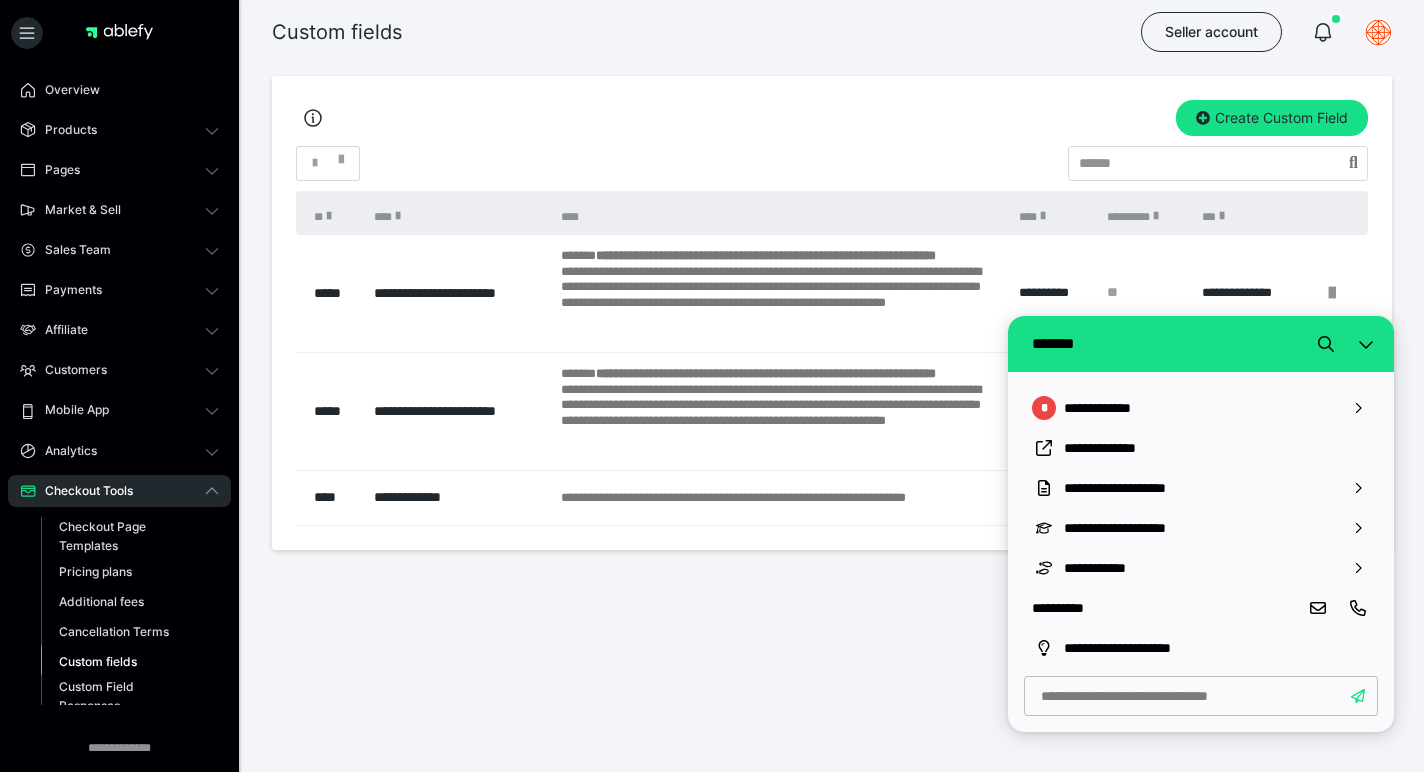 click at bounding box center (1201, 696) 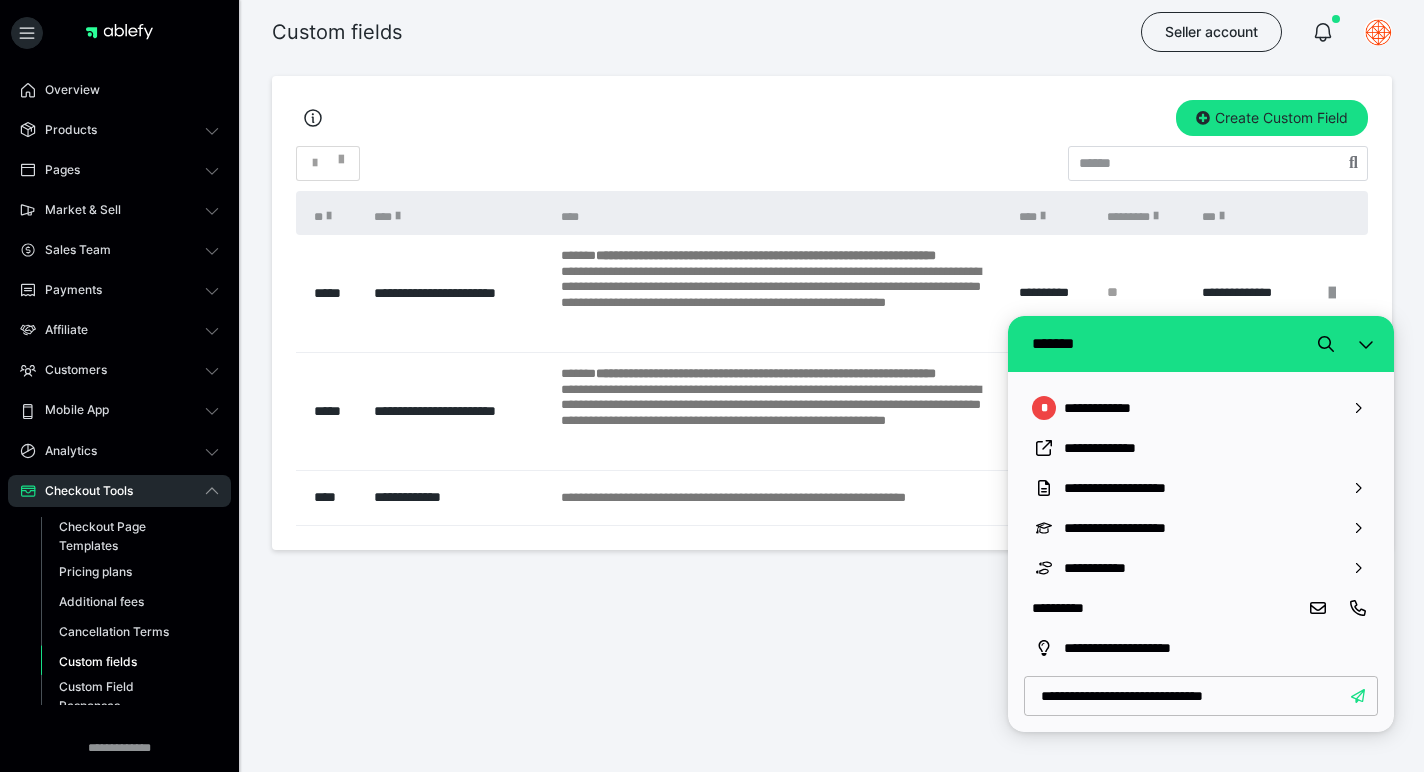 type on "**********" 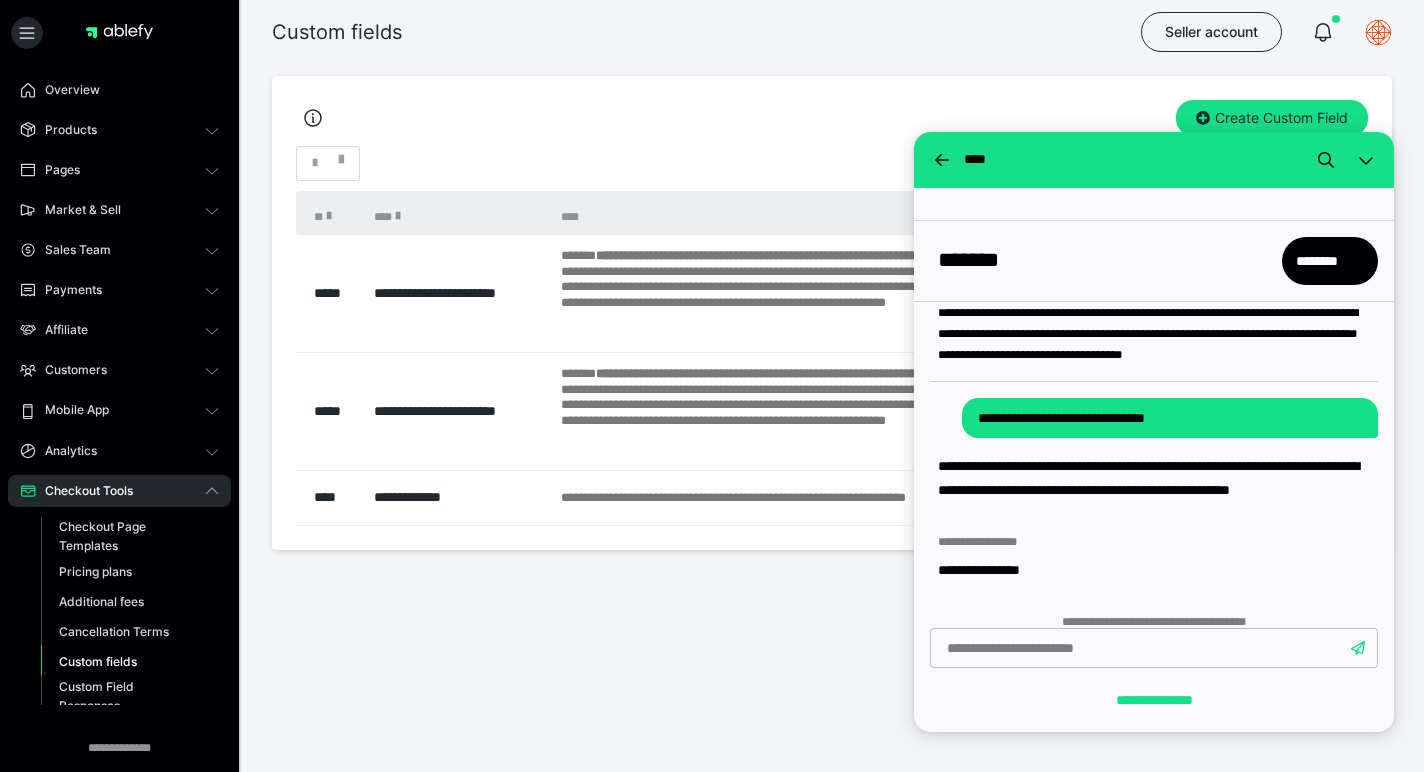 scroll, scrollTop: 70, scrollLeft: 0, axis: vertical 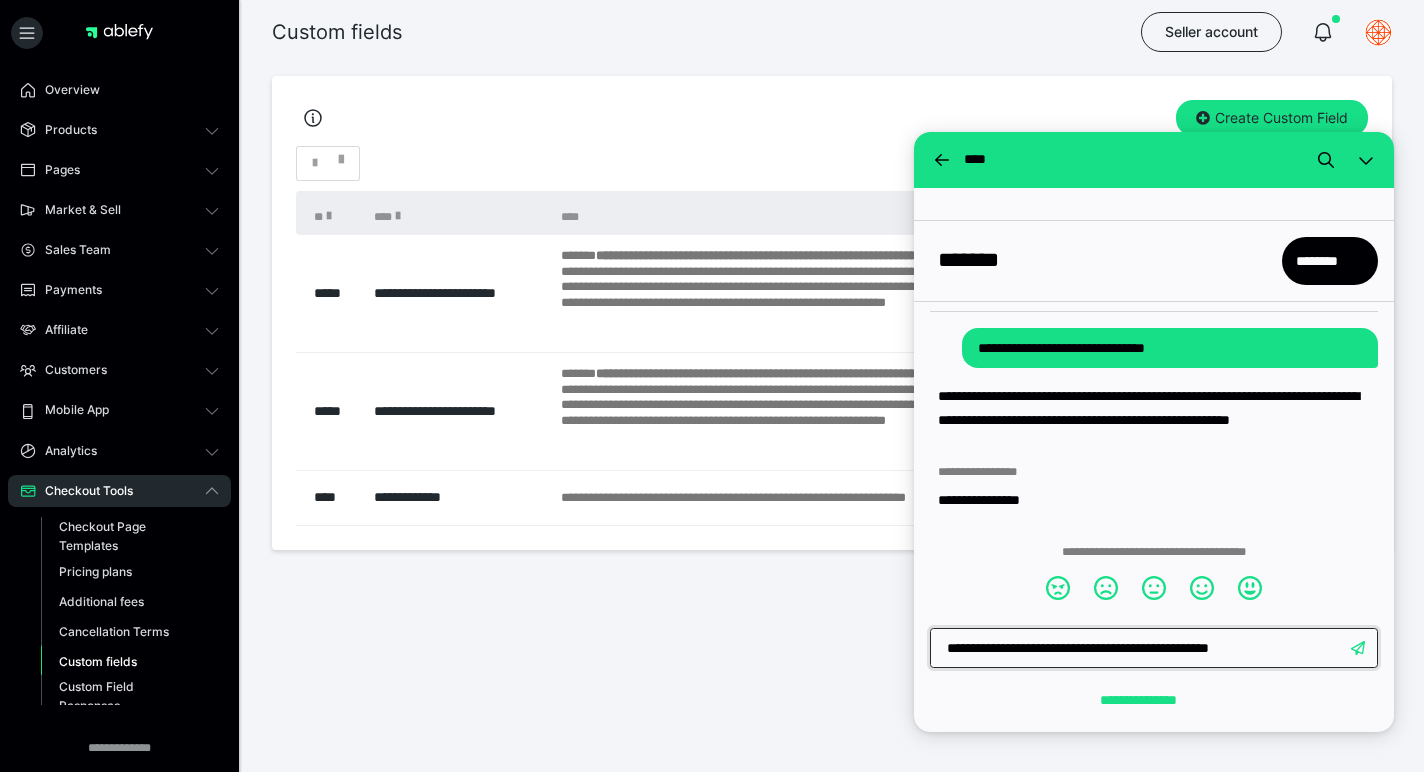type on "**********" 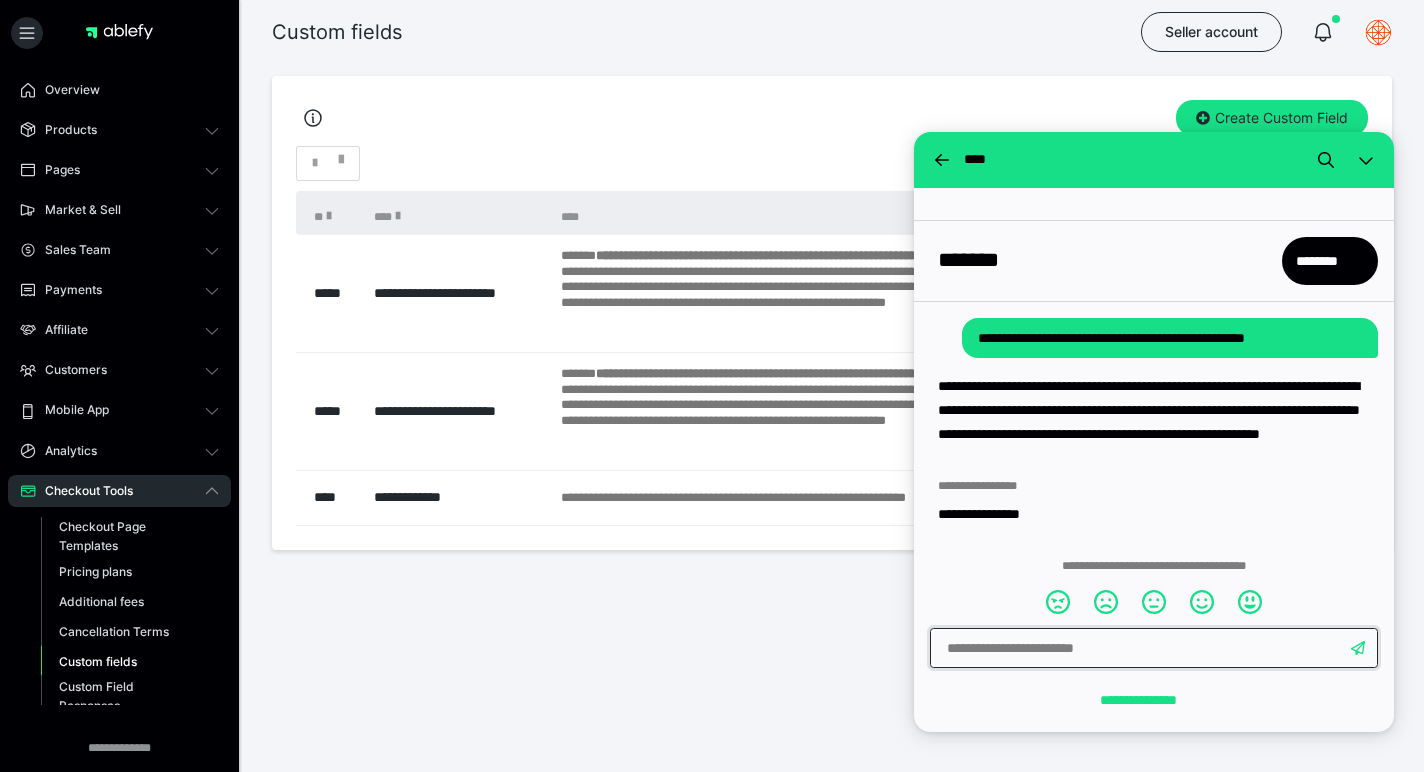 scroll, scrollTop: 298, scrollLeft: 0, axis: vertical 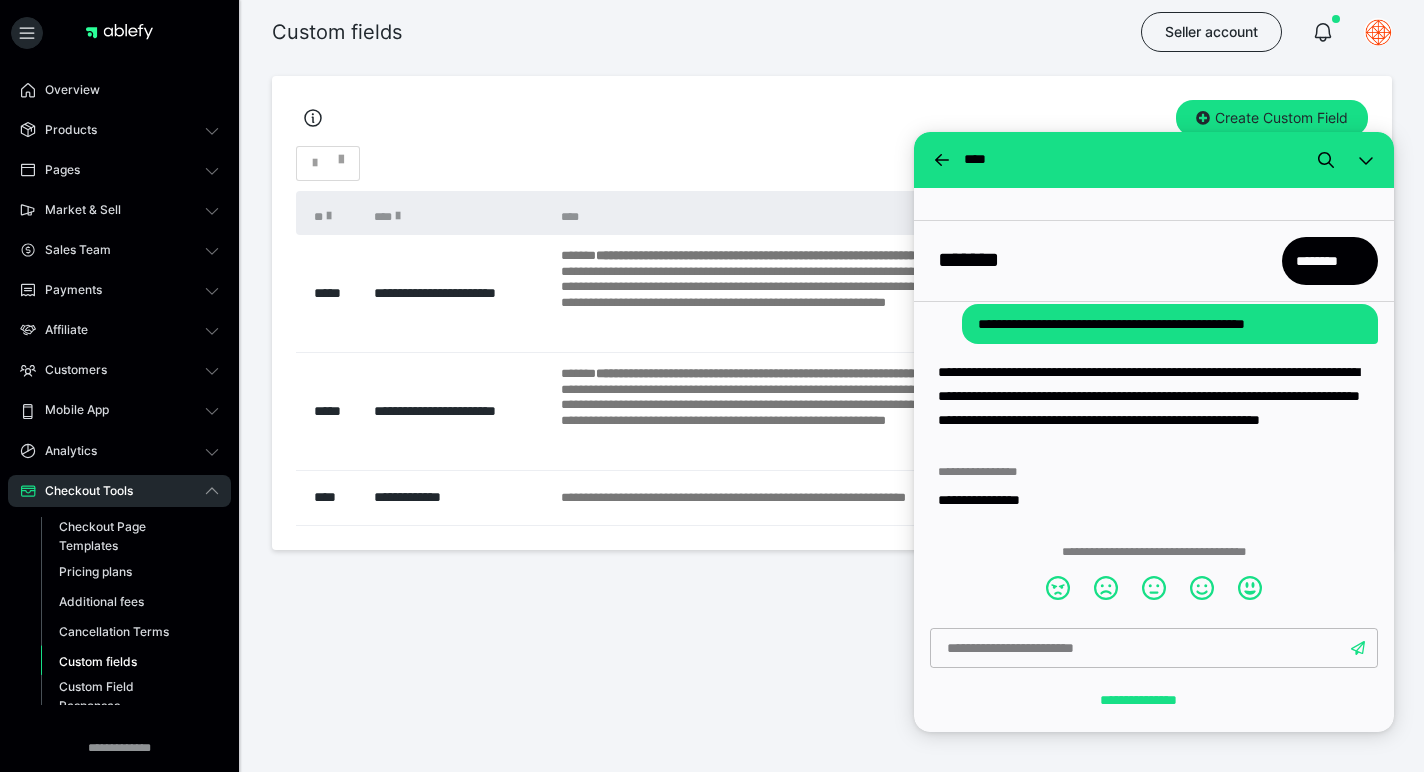 click on "**********" at bounding box center [1170, 324] 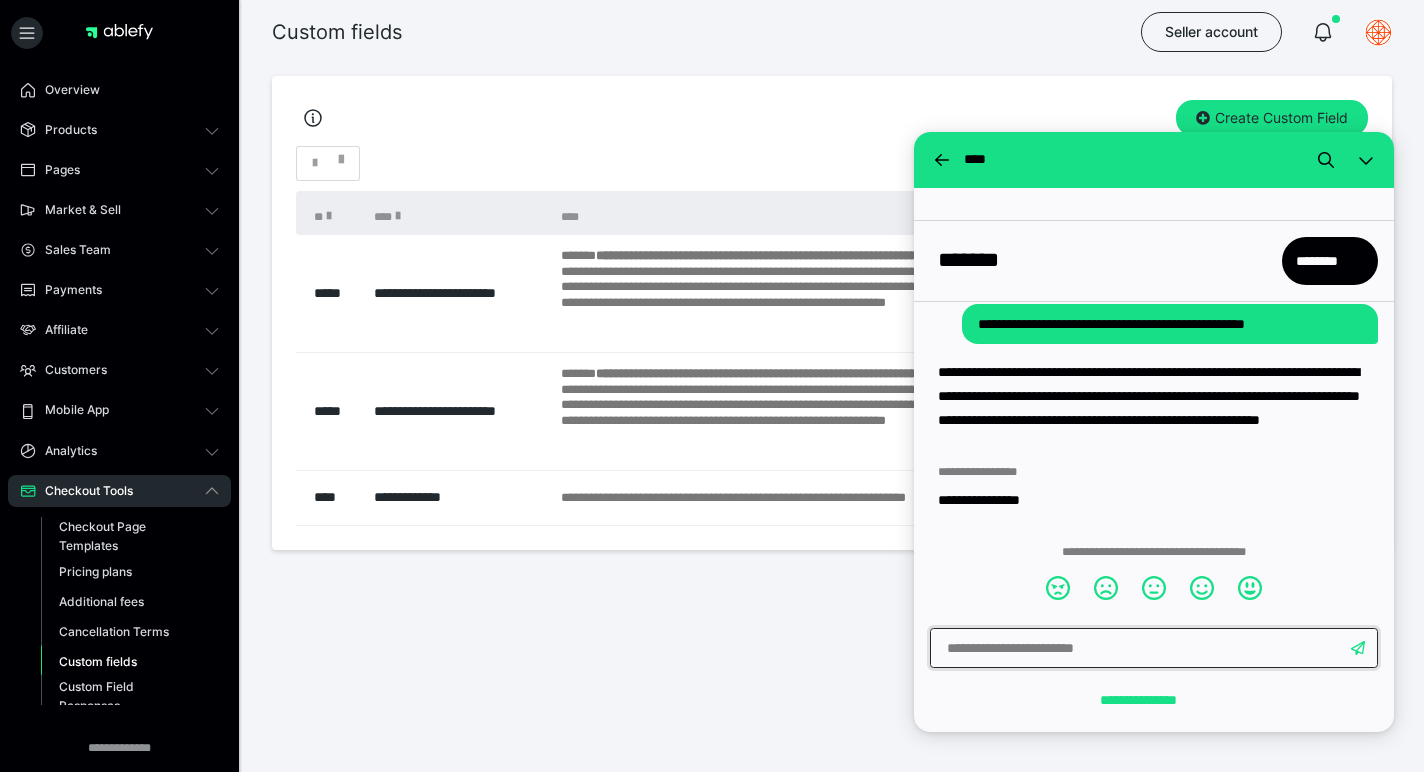 click at bounding box center [1154, 648] 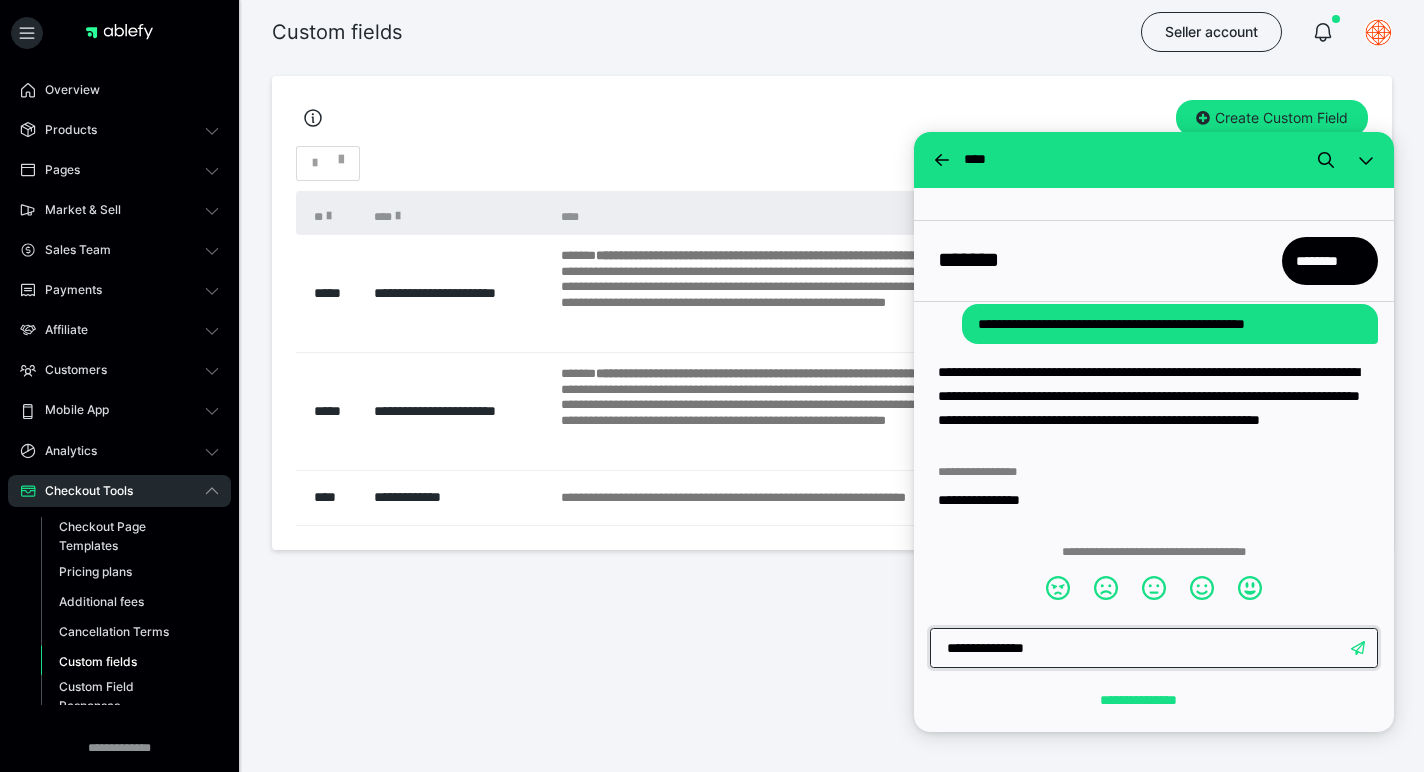 type on "**********" 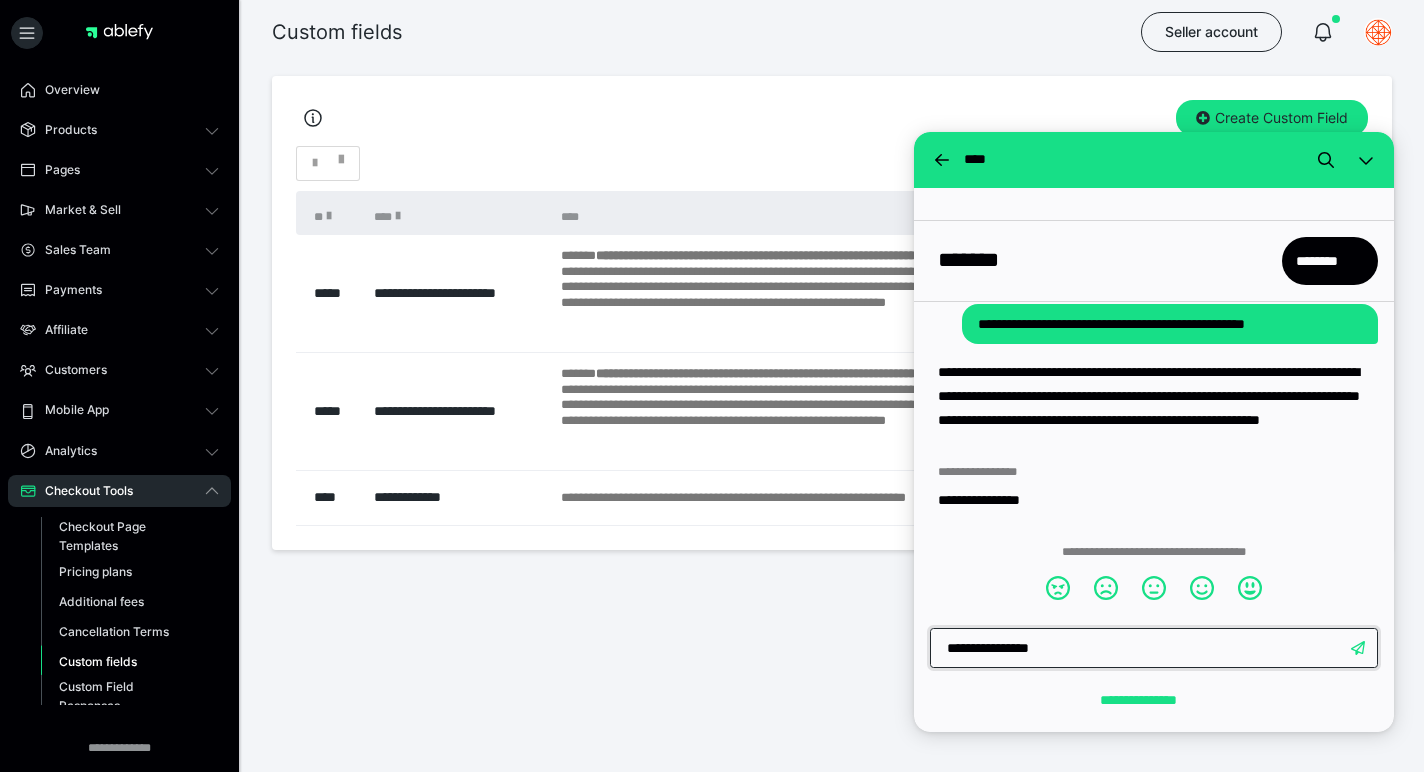 type 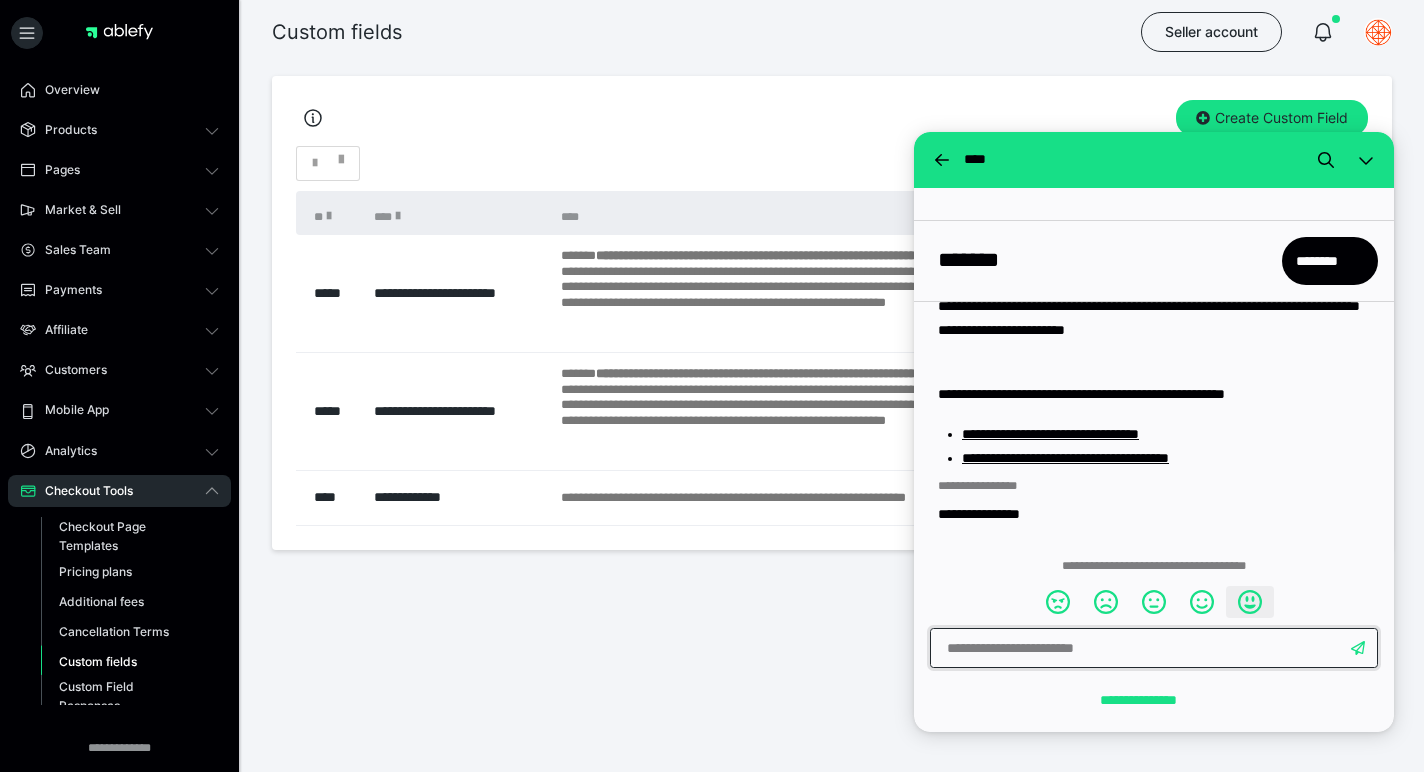 scroll, scrollTop: 718, scrollLeft: 0, axis: vertical 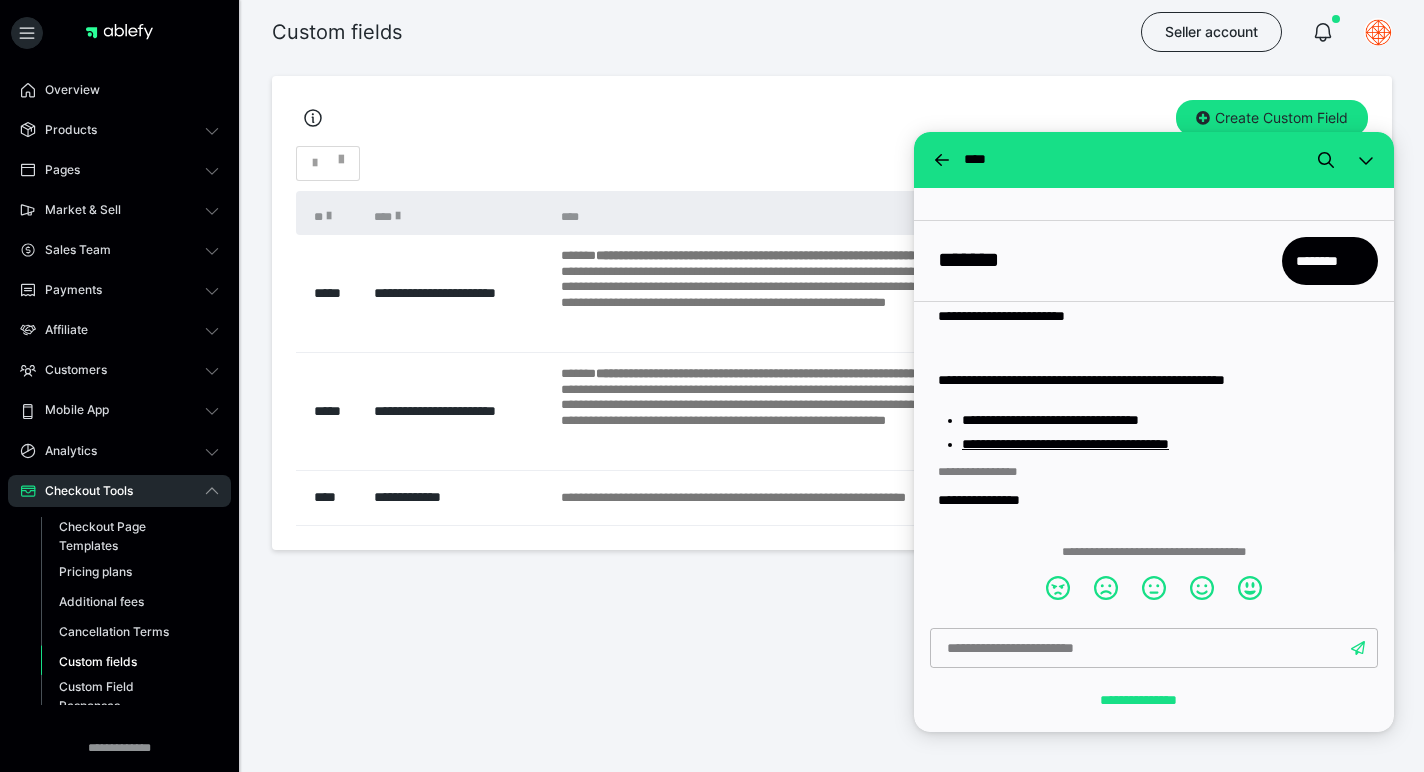 click on "**********" at bounding box center [1050, 420] 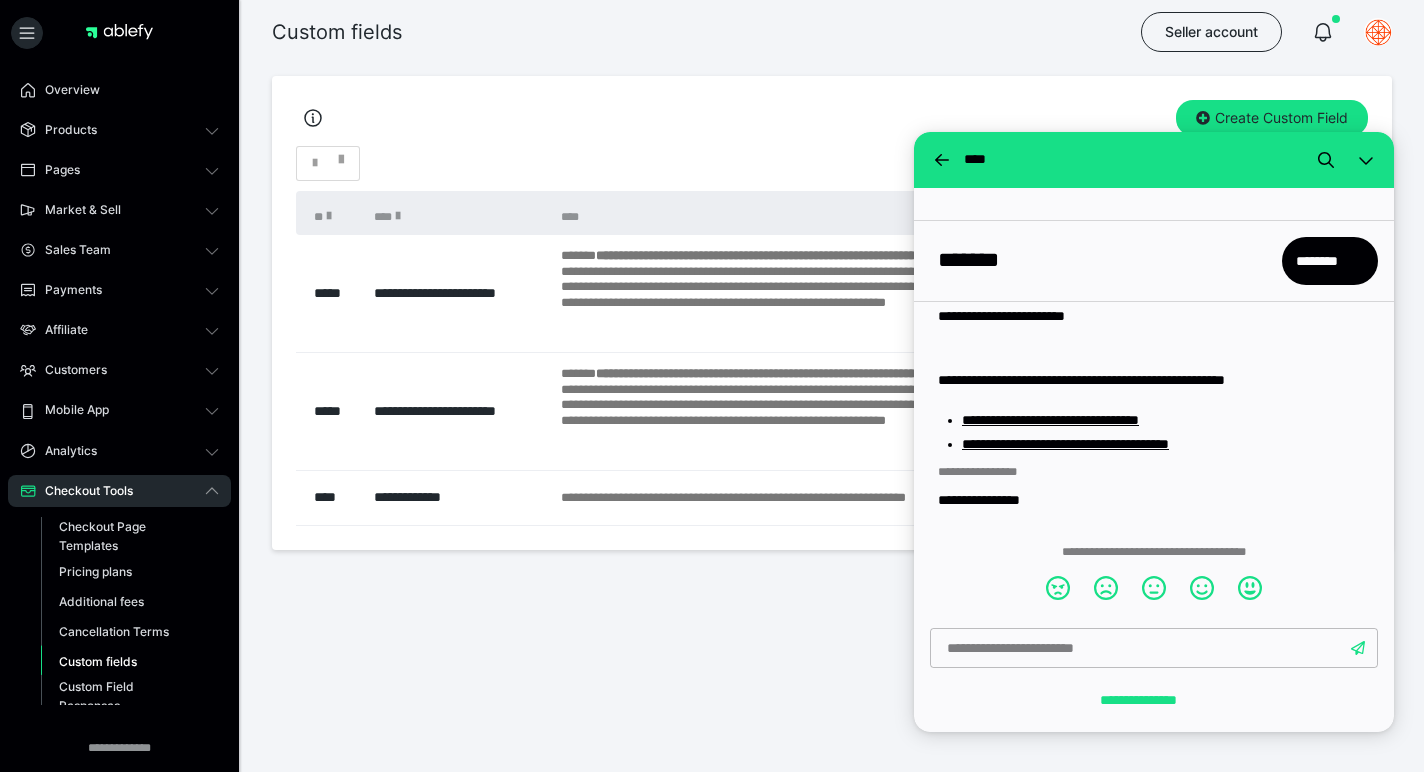 click on "Create Custom Field" at bounding box center [832, 118] 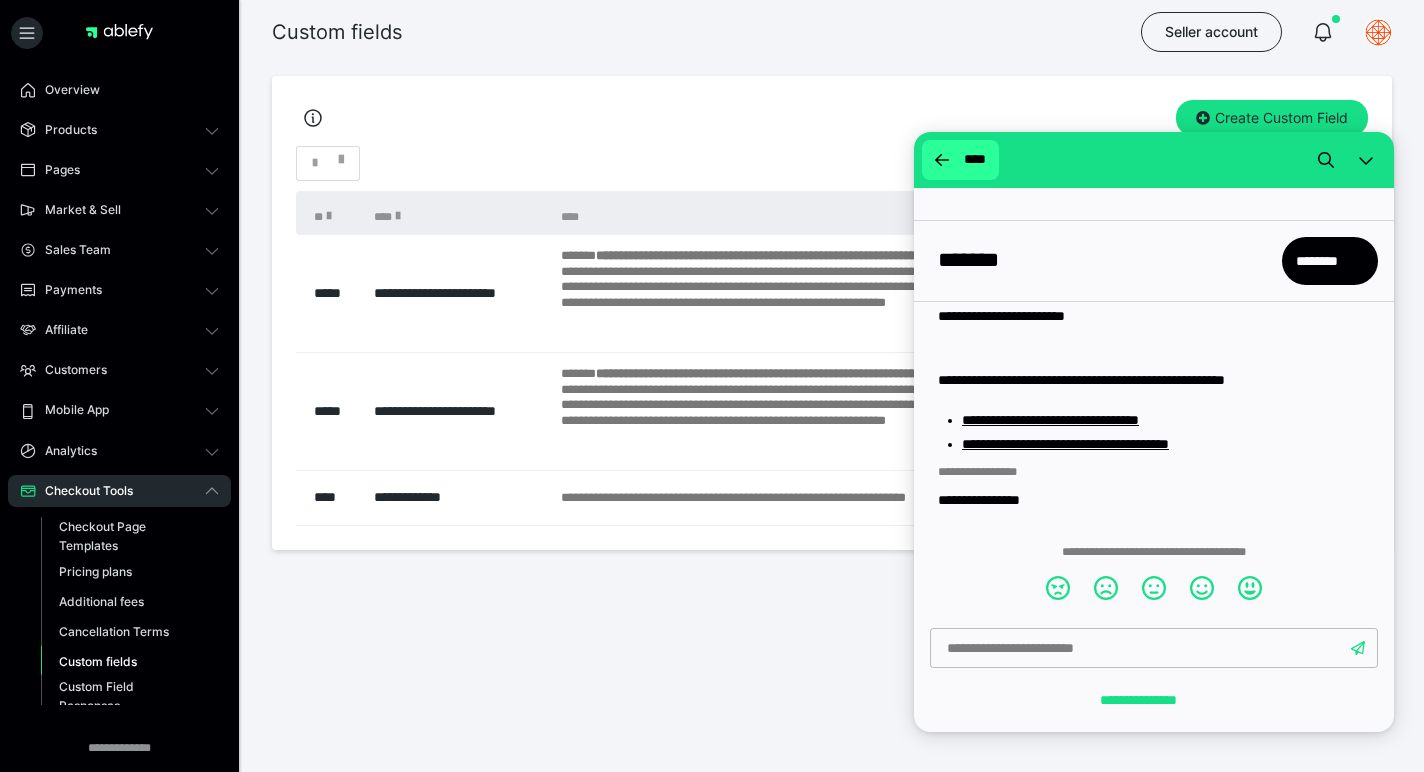 click on "****" at bounding box center [974, 160] 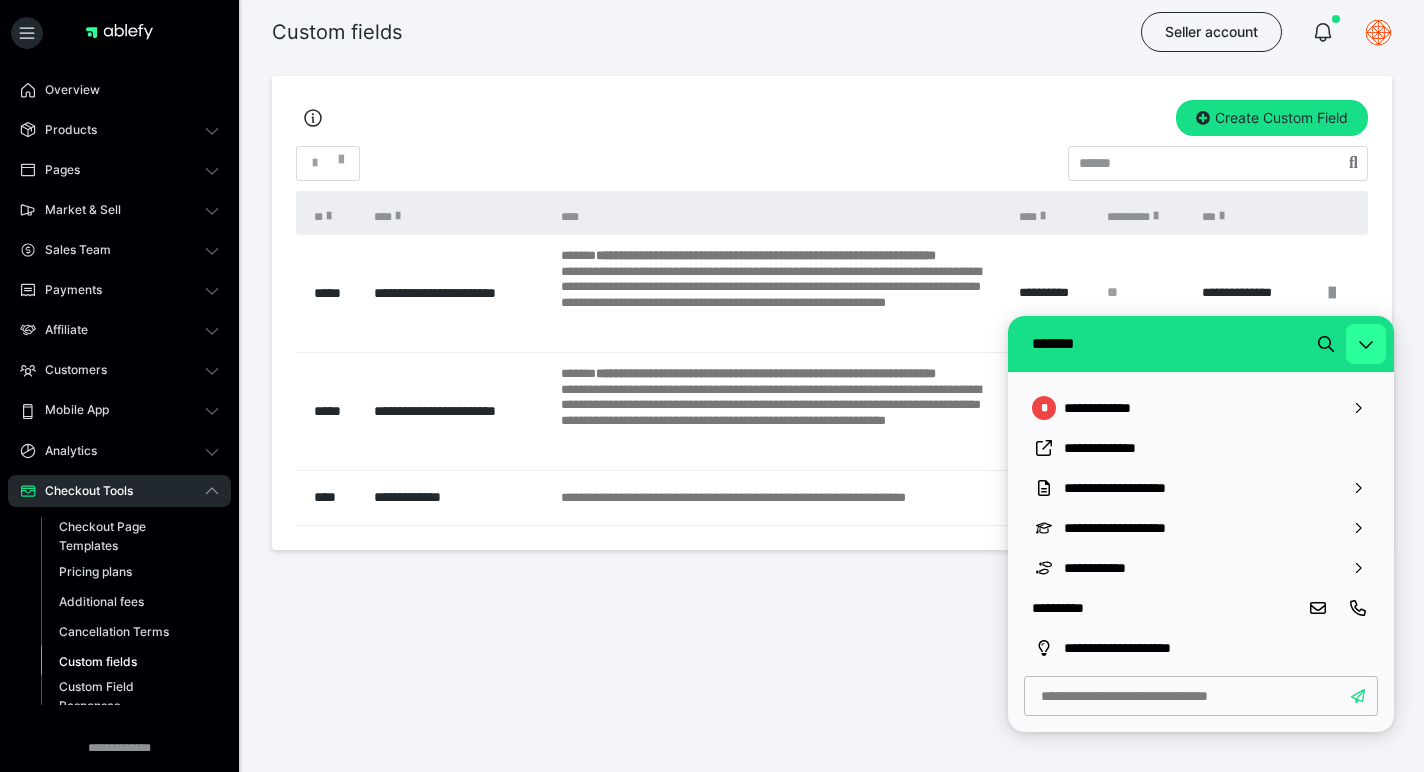 click 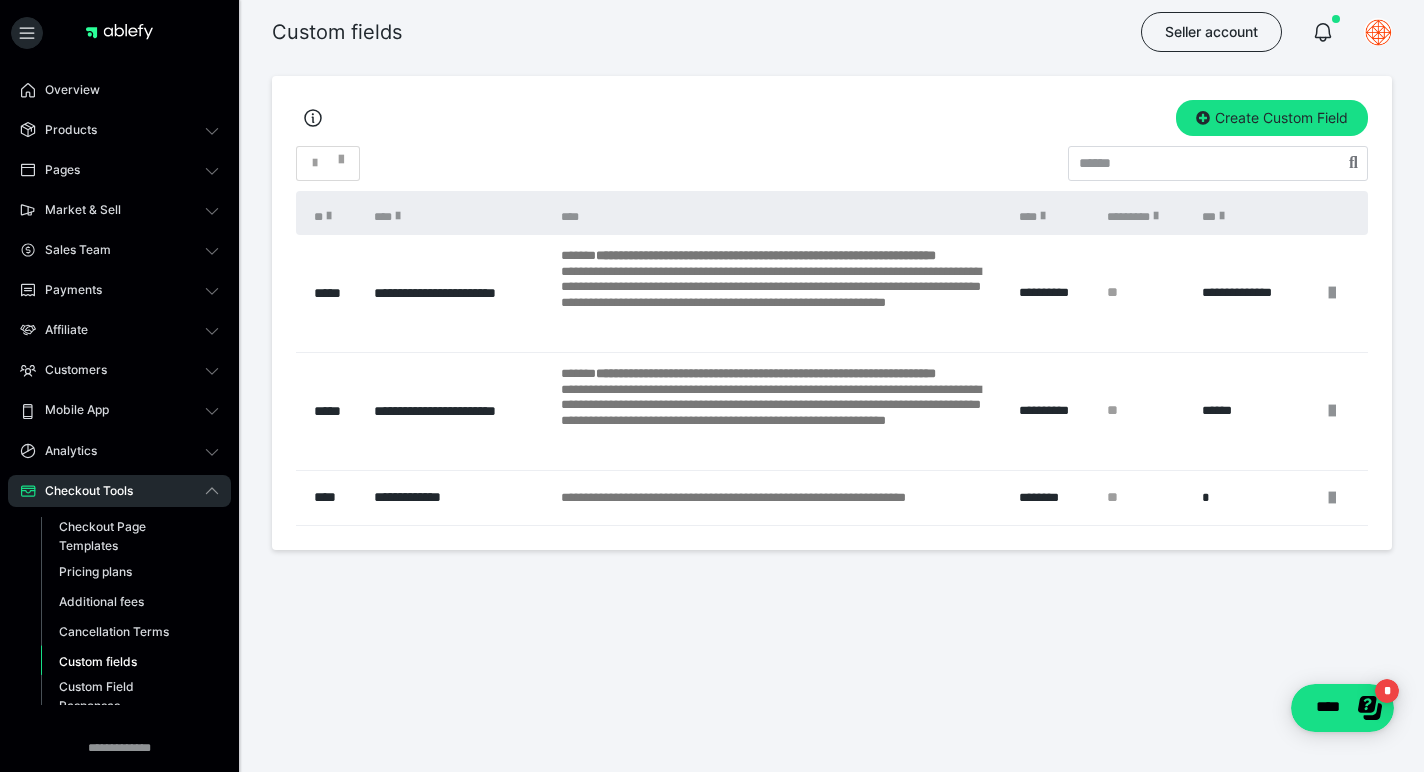 scroll, scrollTop: 0, scrollLeft: 0, axis: both 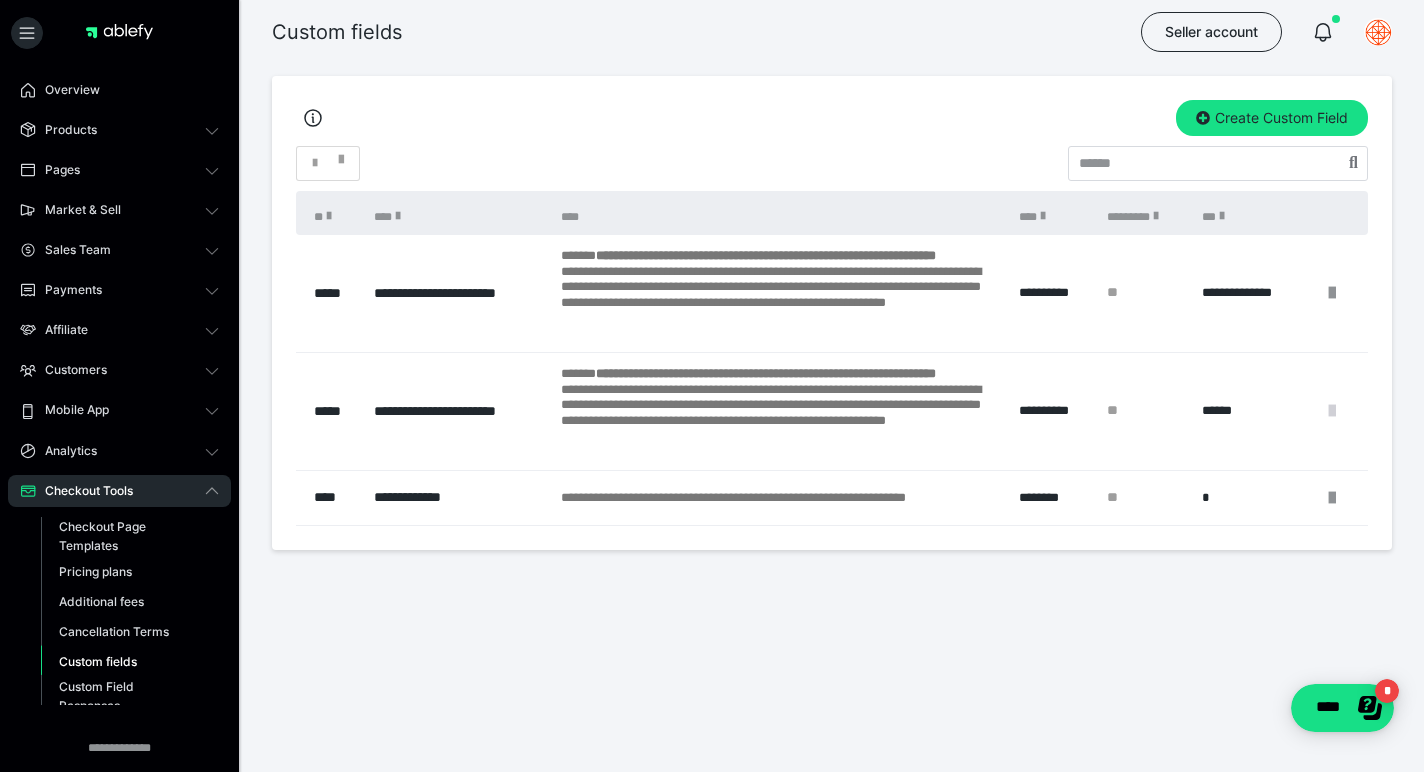 click at bounding box center (1332, 411) 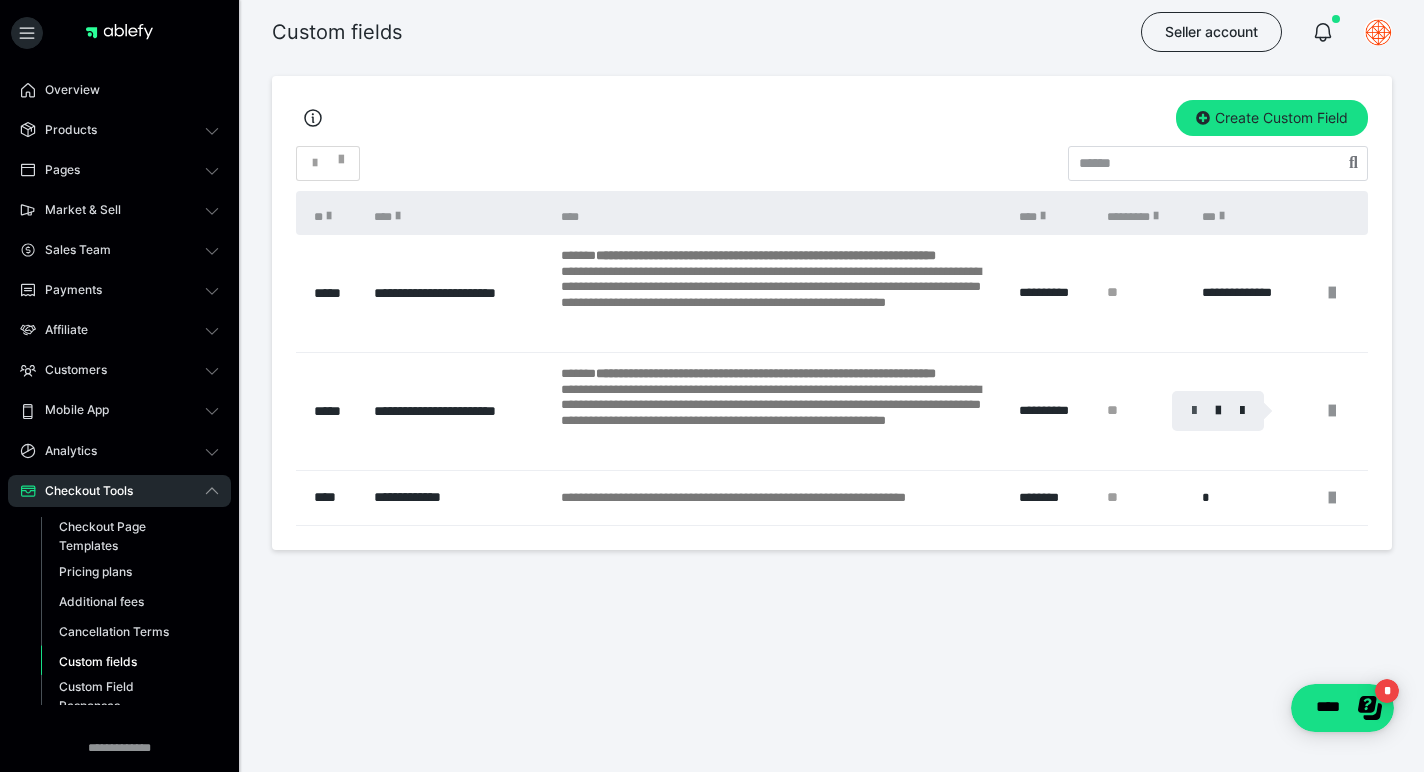 click at bounding box center [1194, 411] 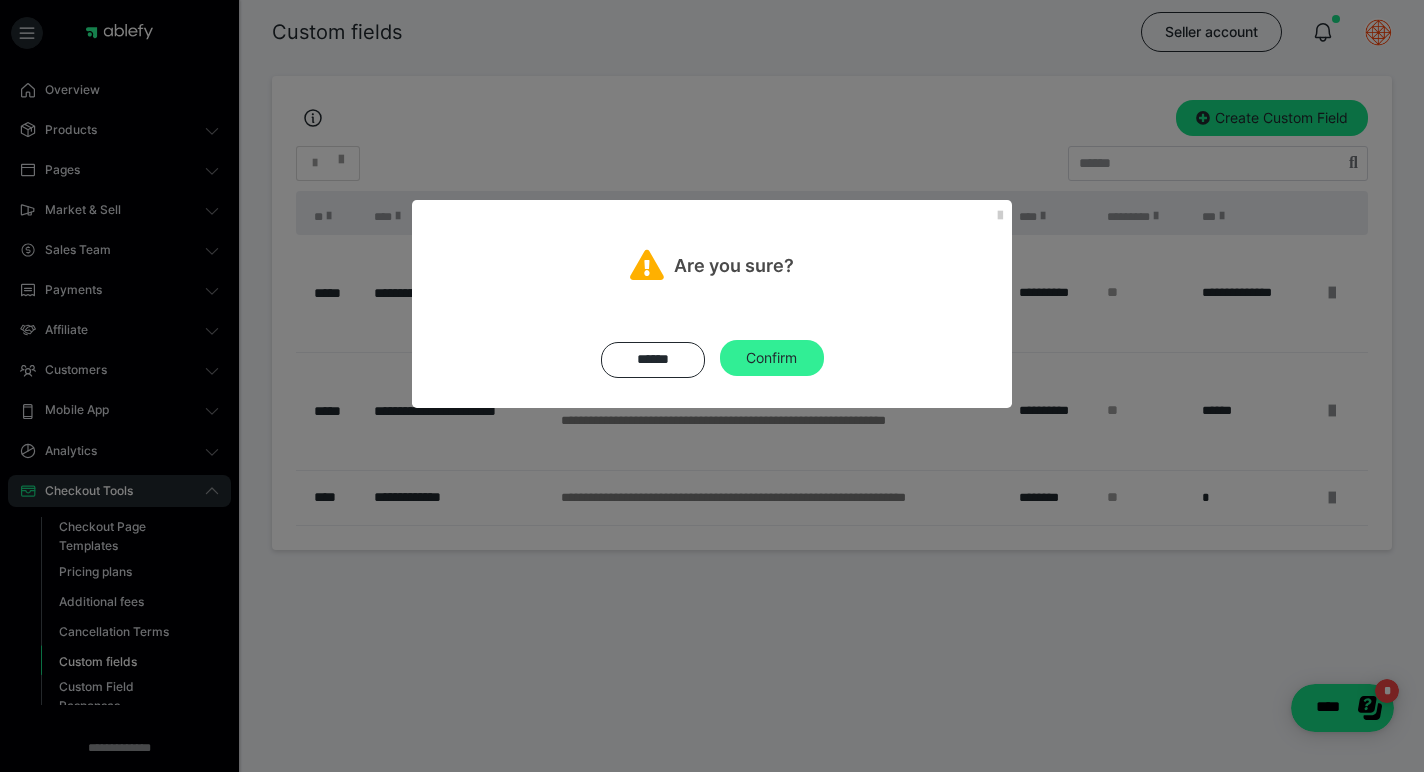 click on "Confirm" at bounding box center (772, 358) 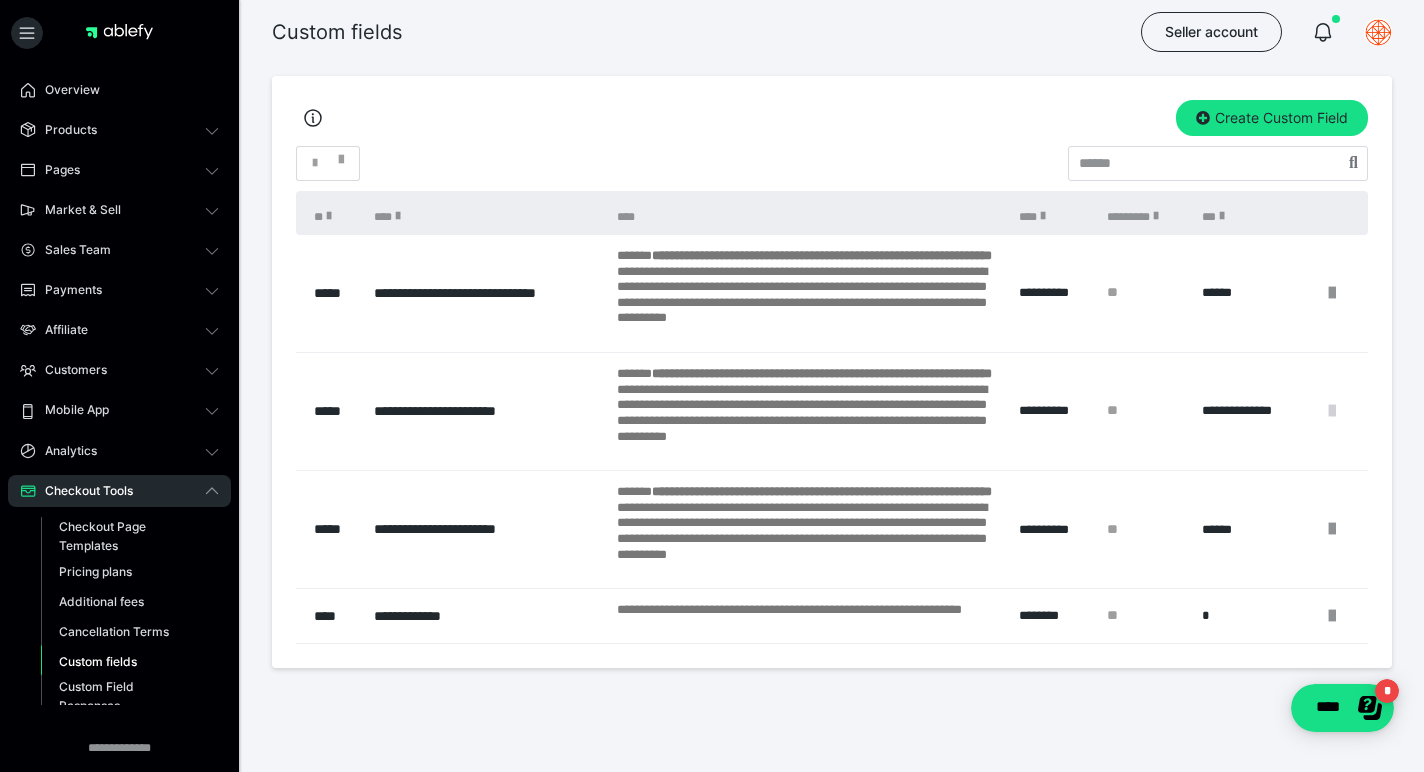 click at bounding box center (1332, 411) 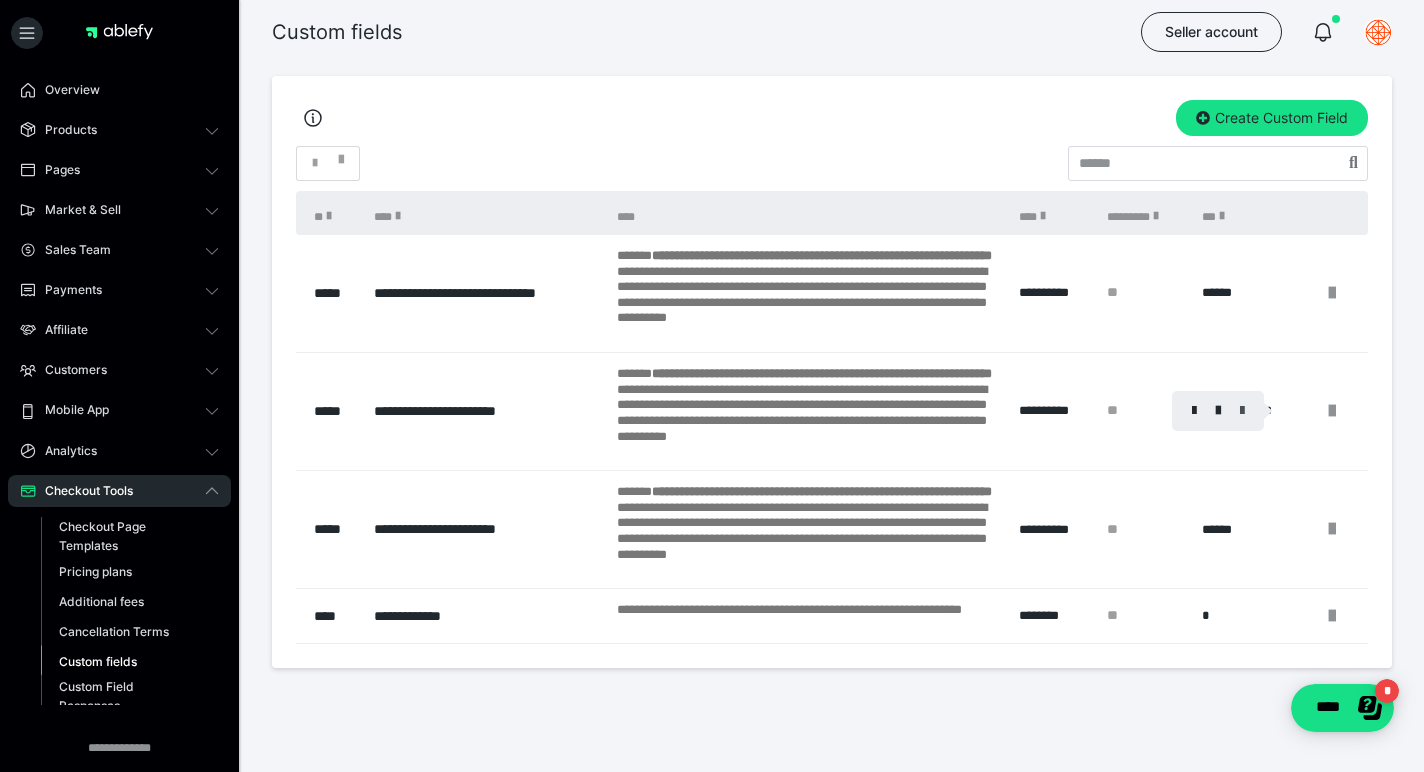 click at bounding box center (1242, 411) 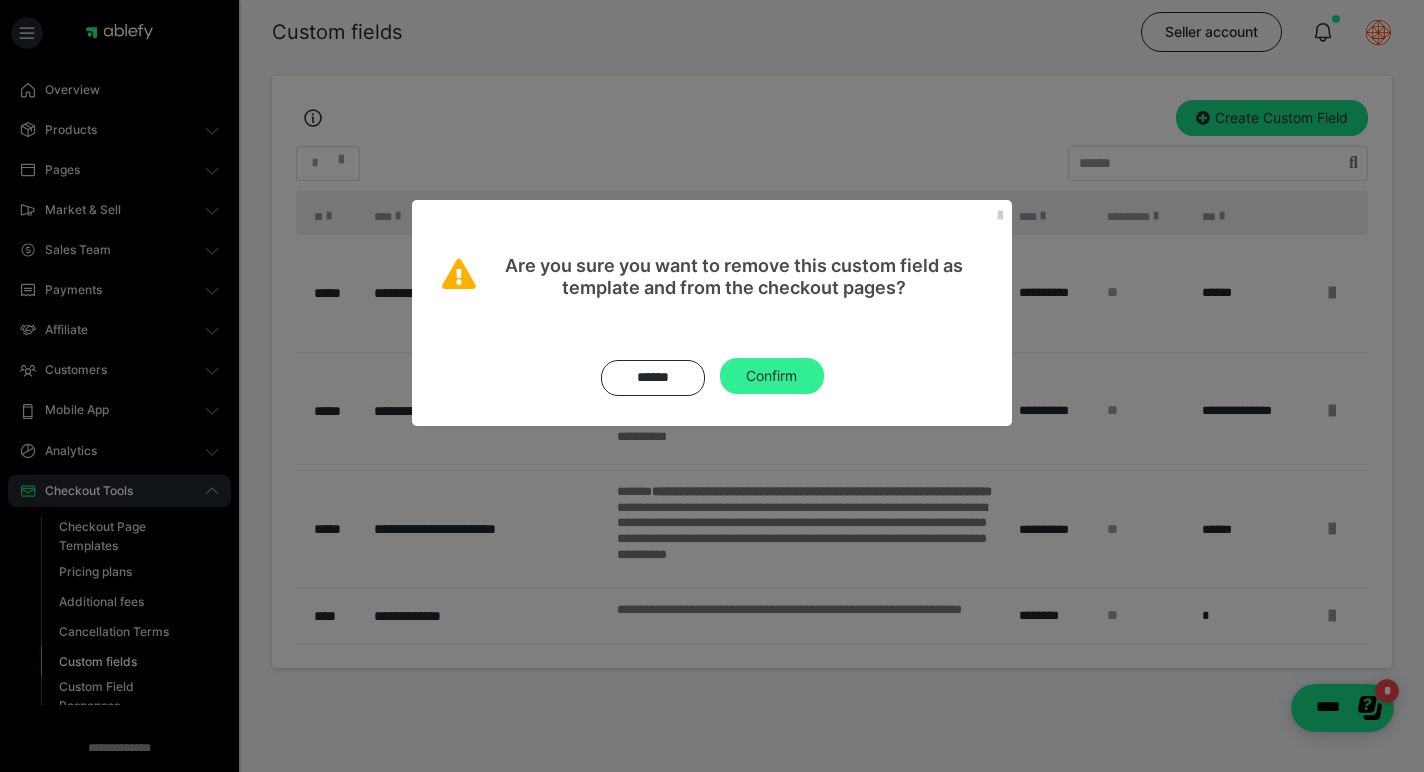 click on "Confirm" at bounding box center (772, 376) 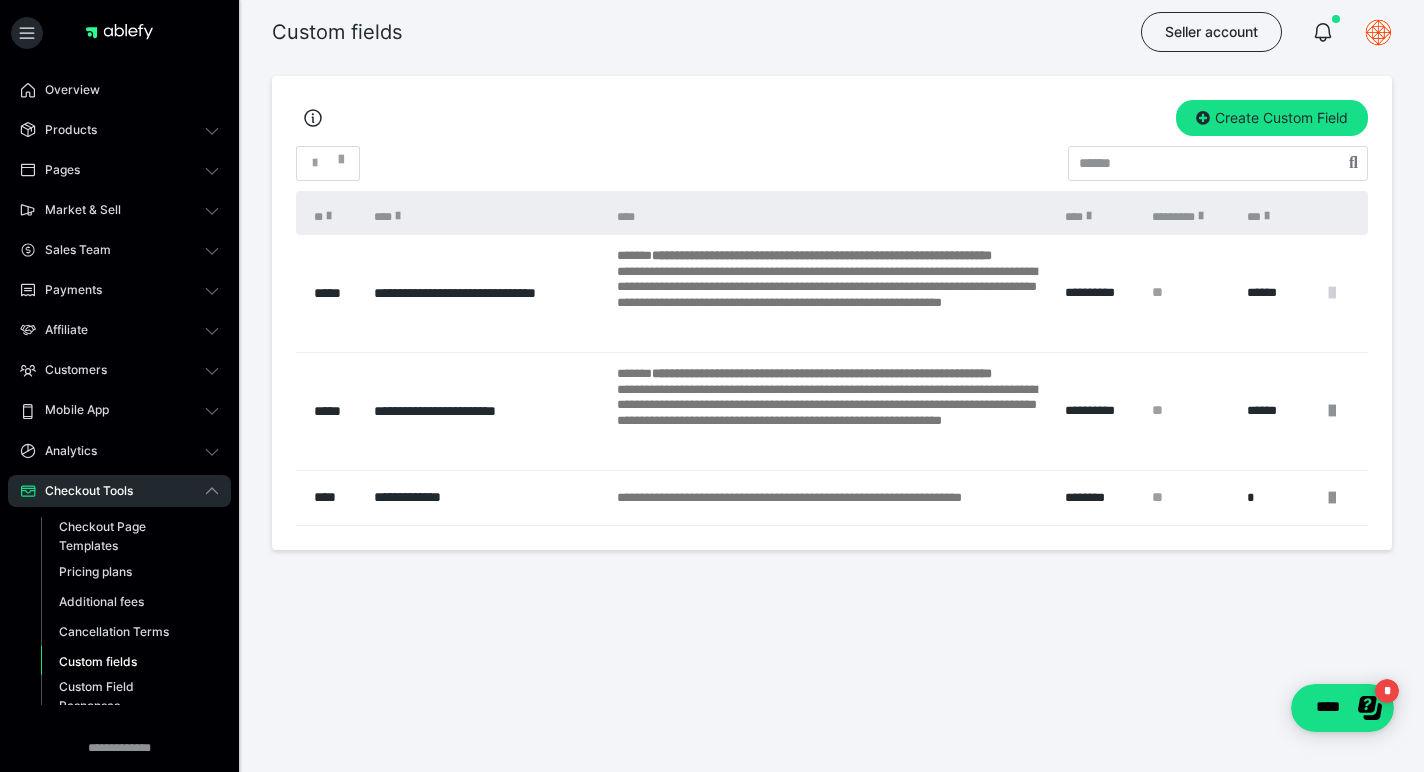 click at bounding box center [1332, 293] 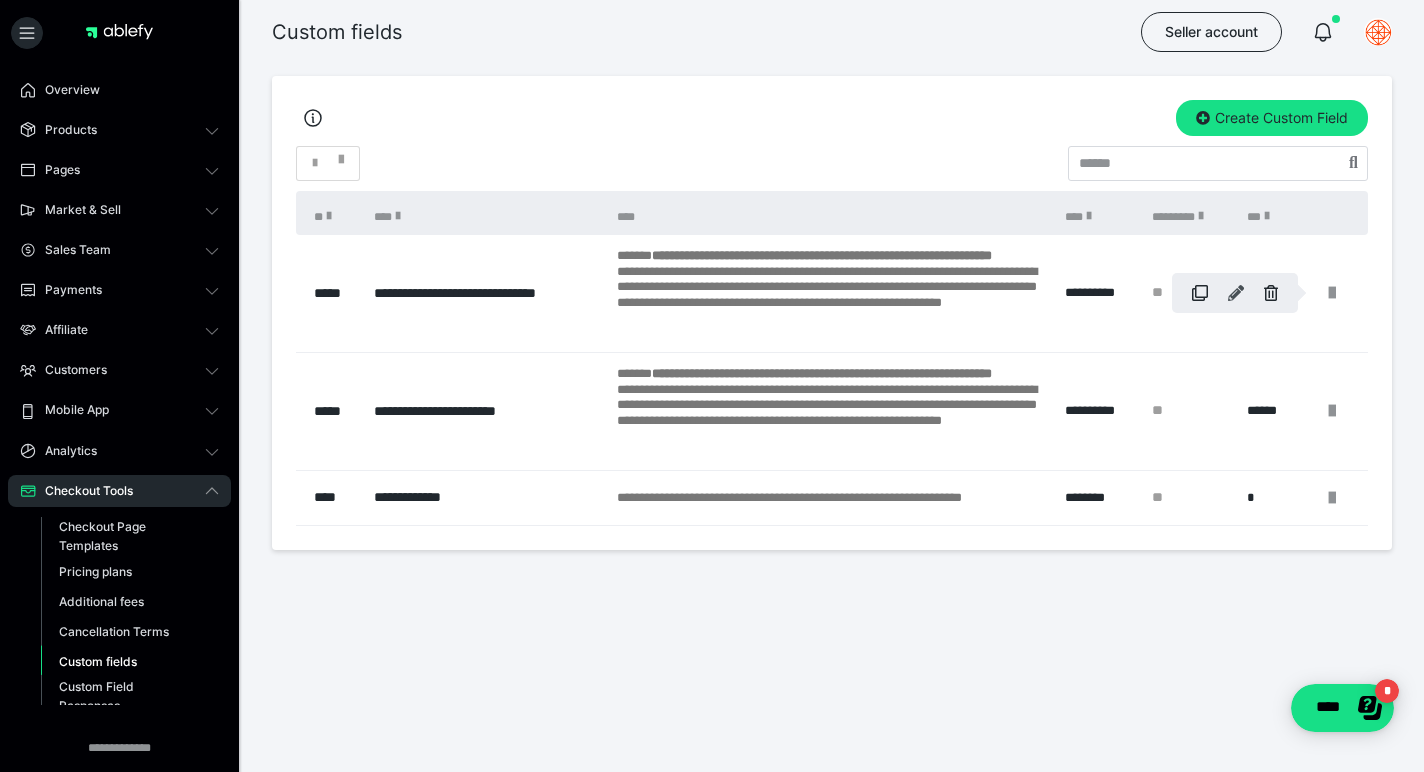 click at bounding box center [1236, 293] 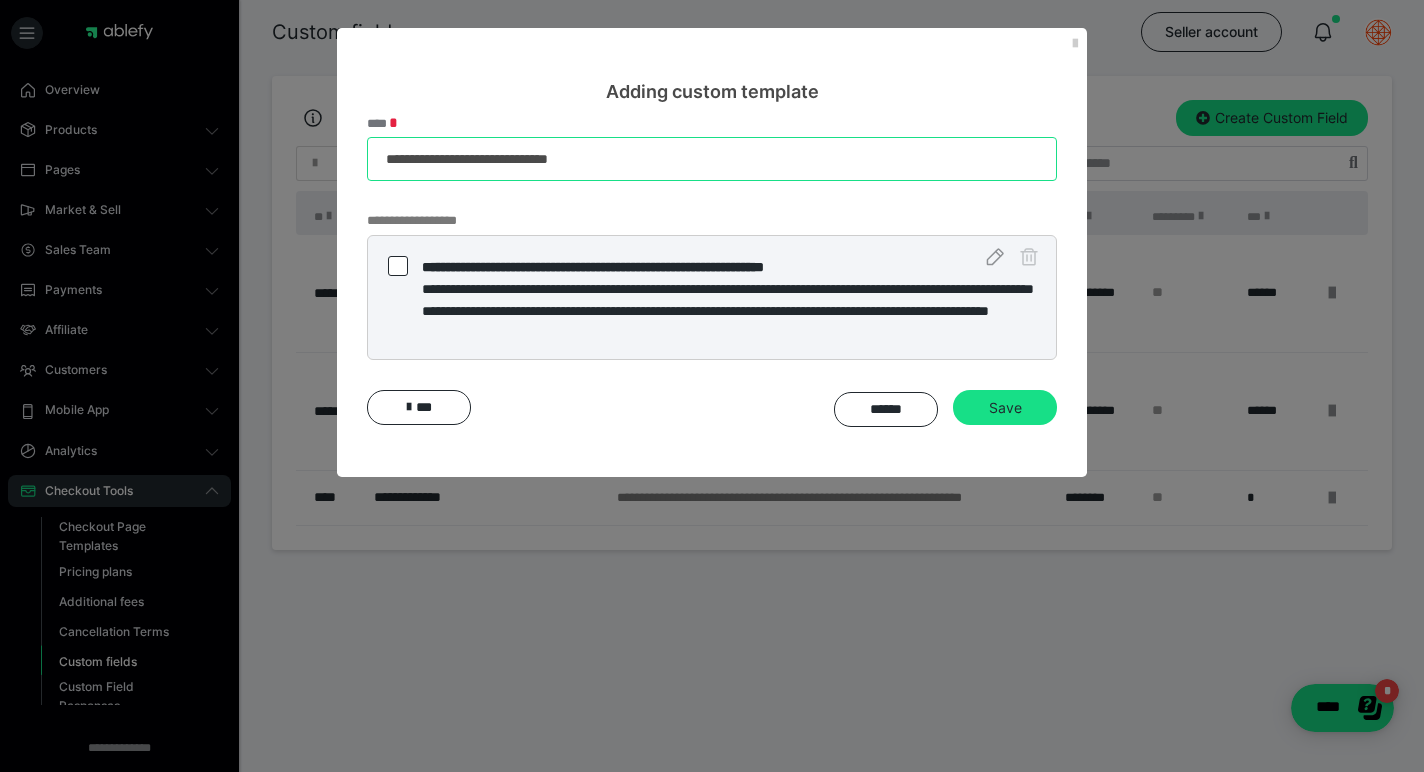 drag, startPoint x: 441, startPoint y: 157, endPoint x: 330, endPoint y: 157, distance: 111 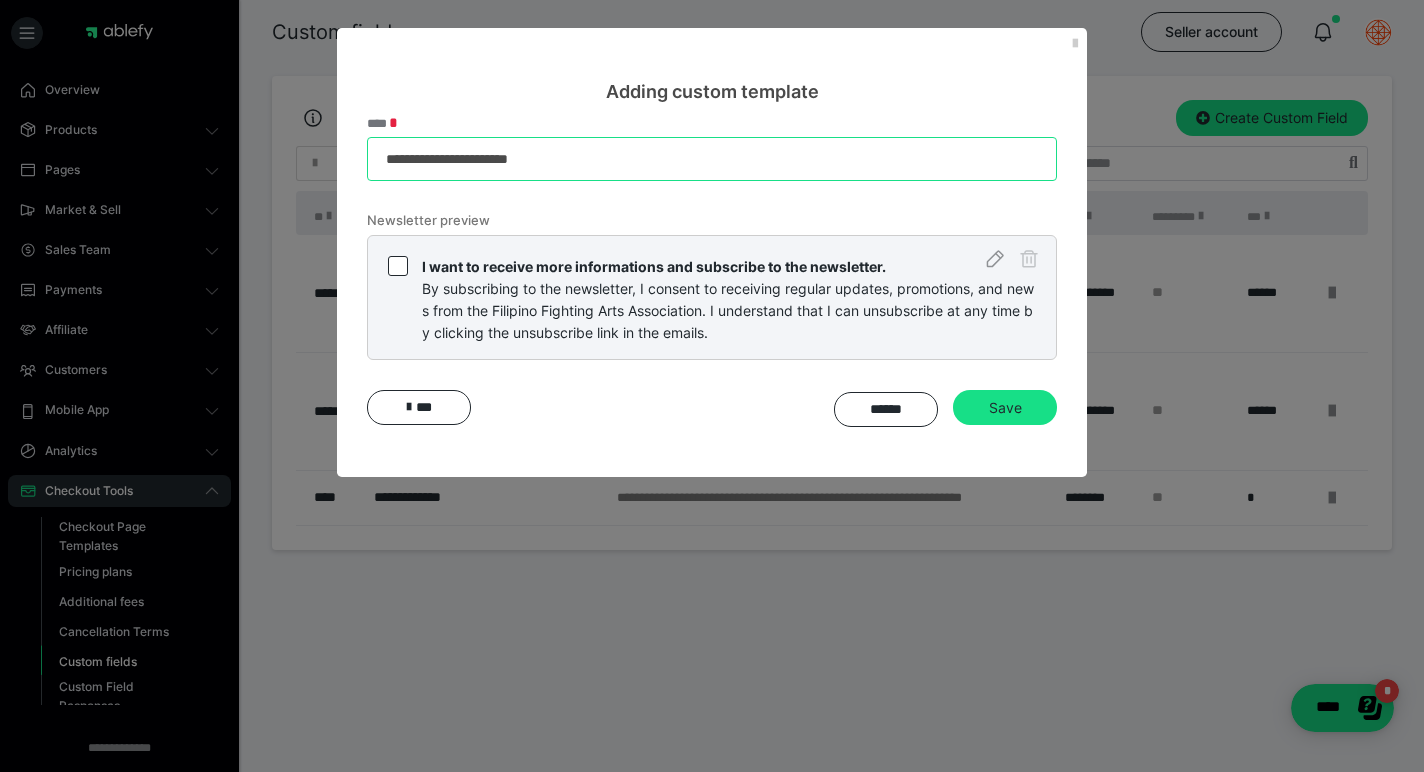 drag, startPoint x: 556, startPoint y: 157, endPoint x: 462, endPoint y: 157, distance: 94 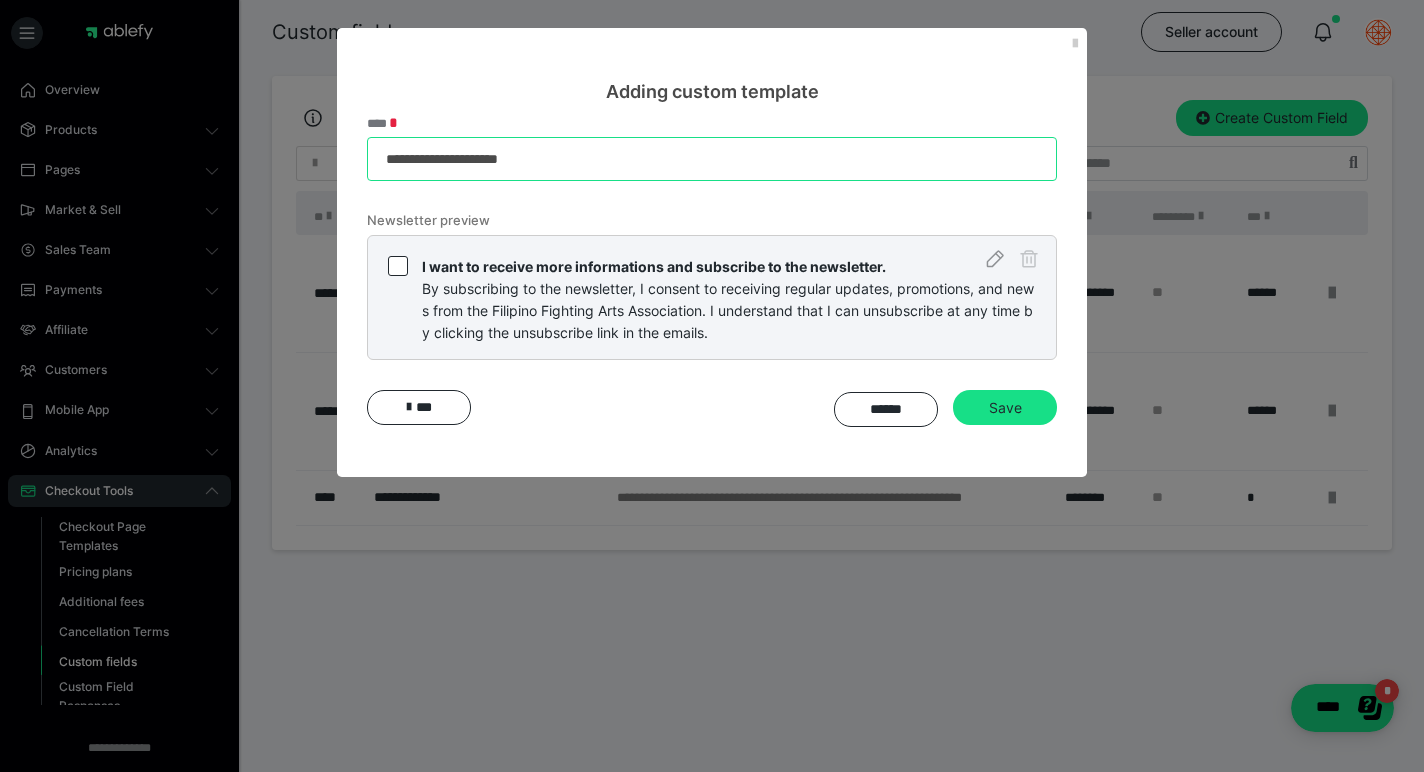 type on "**********" 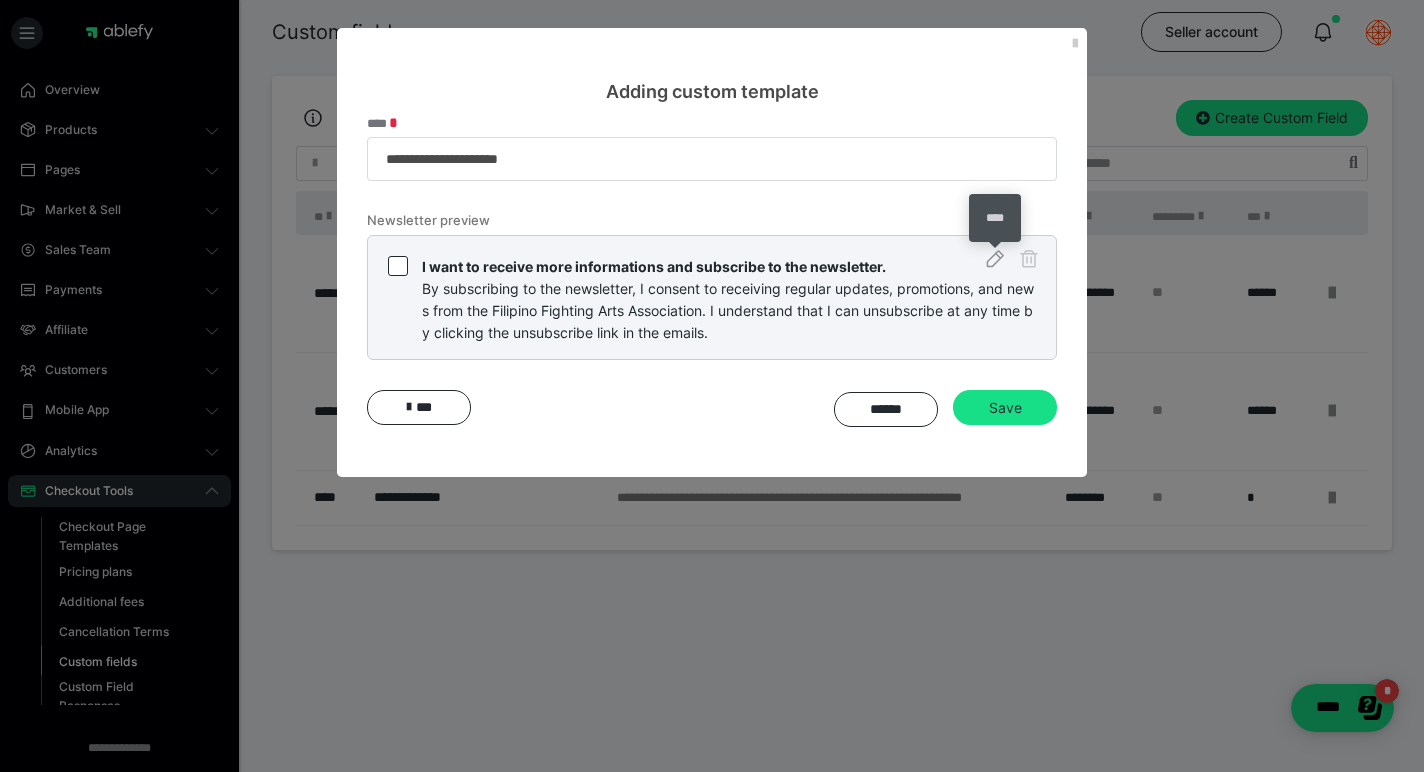 click 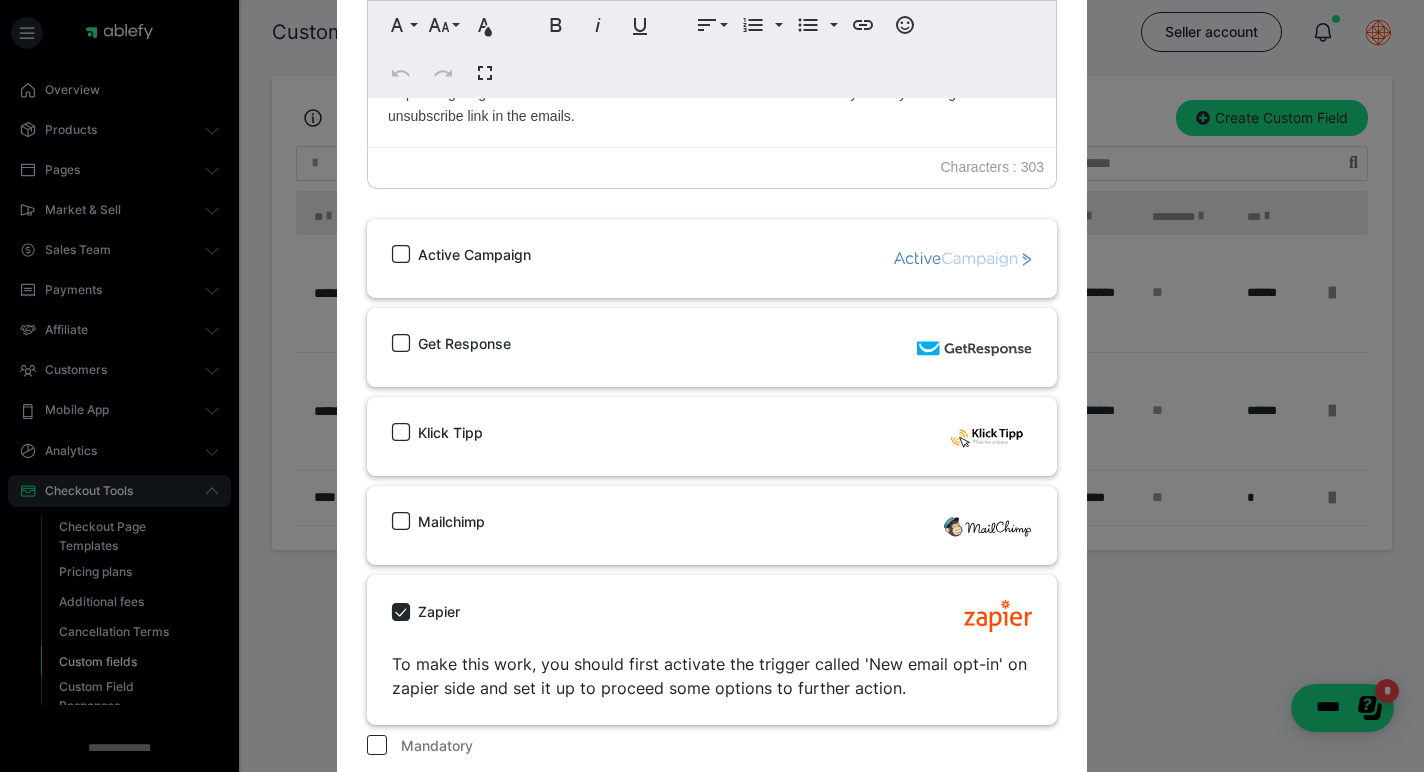 scroll, scrollTop: 537, scrollLeft: 0, axis: vertical 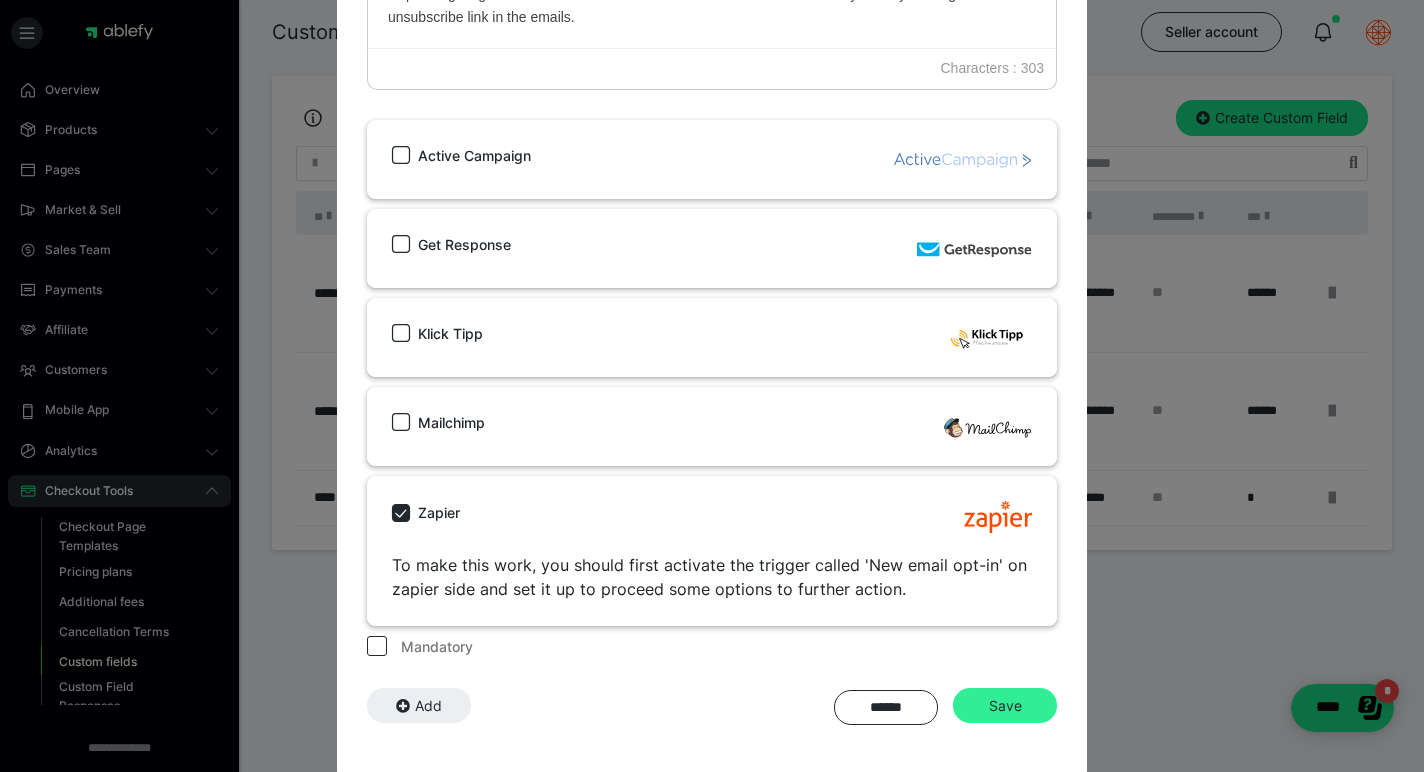 click on "Save" at bounding box center (1005, 706) 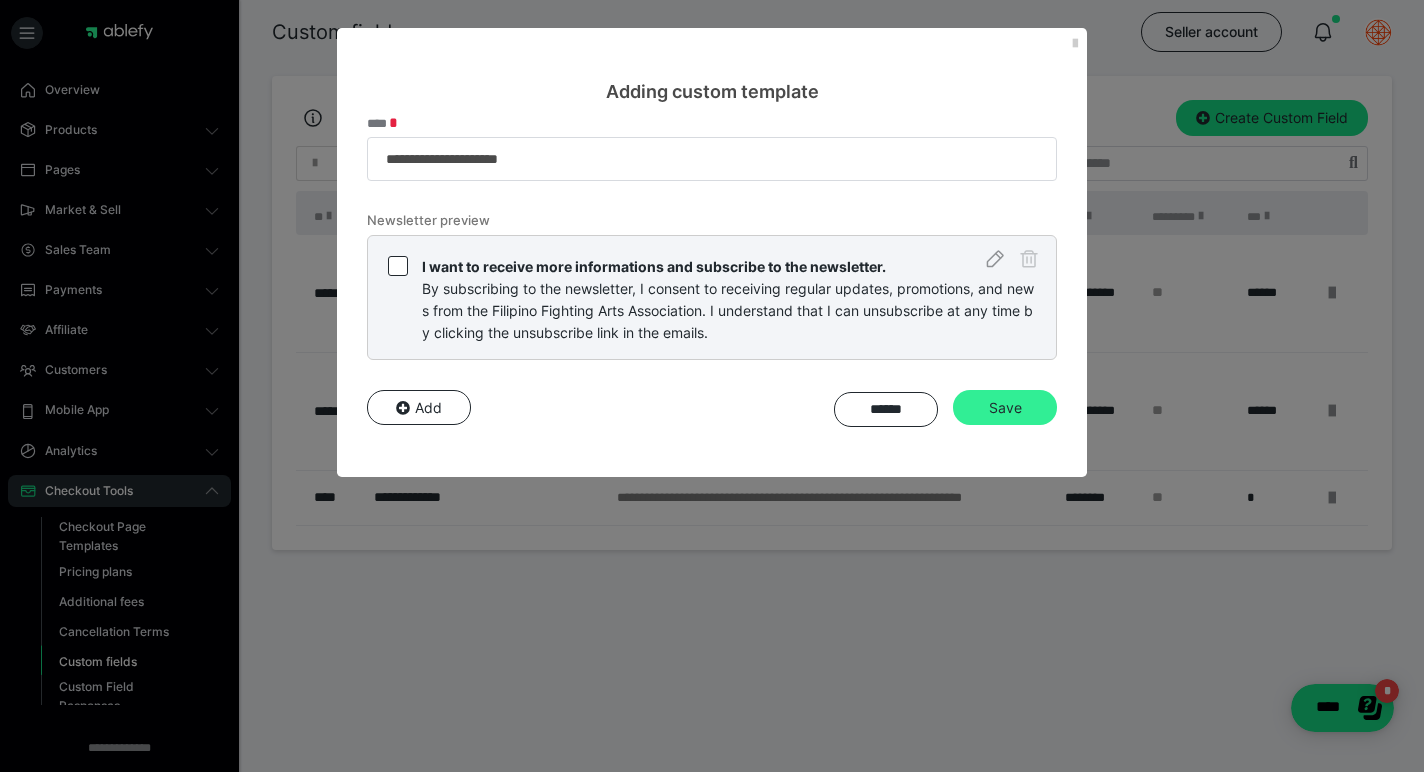 click on "Save" at bounding box center (1005, 408) 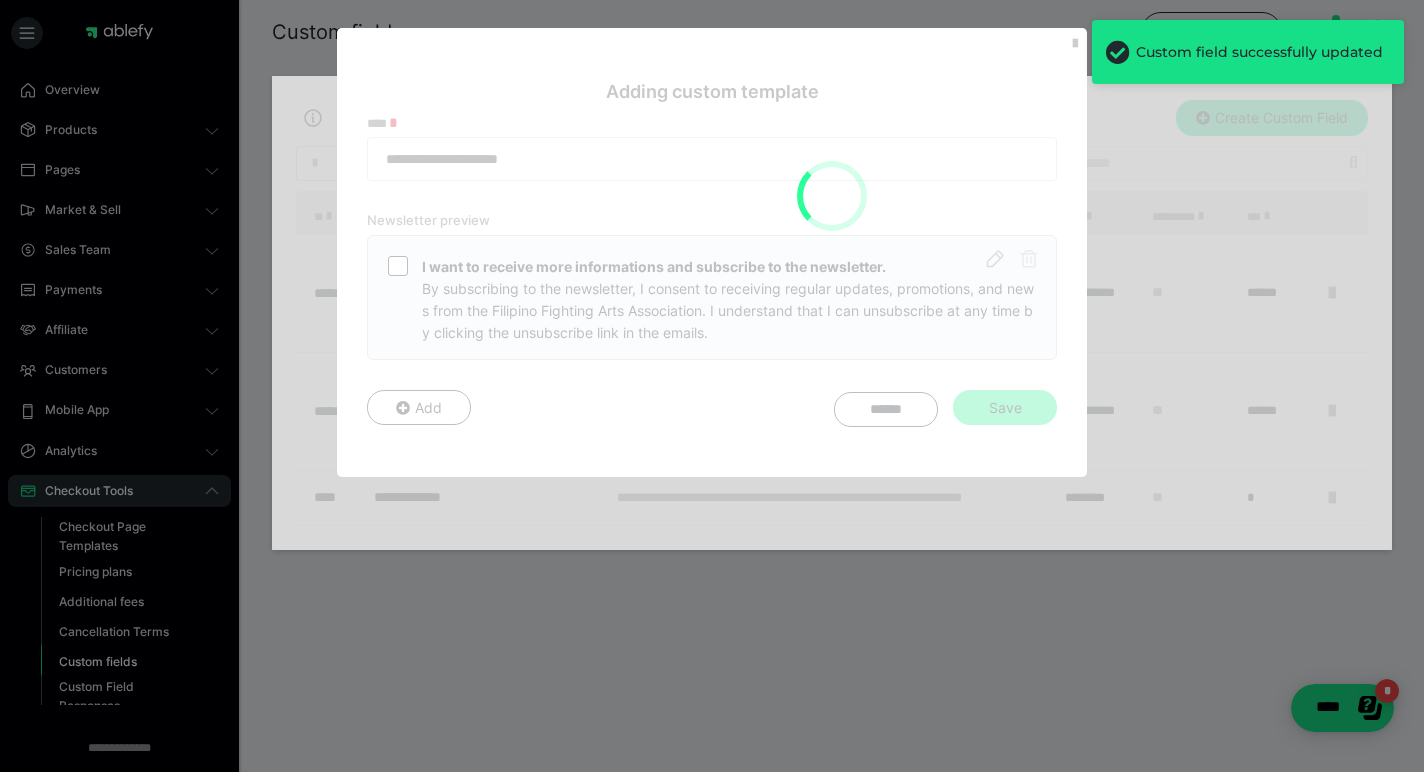 type 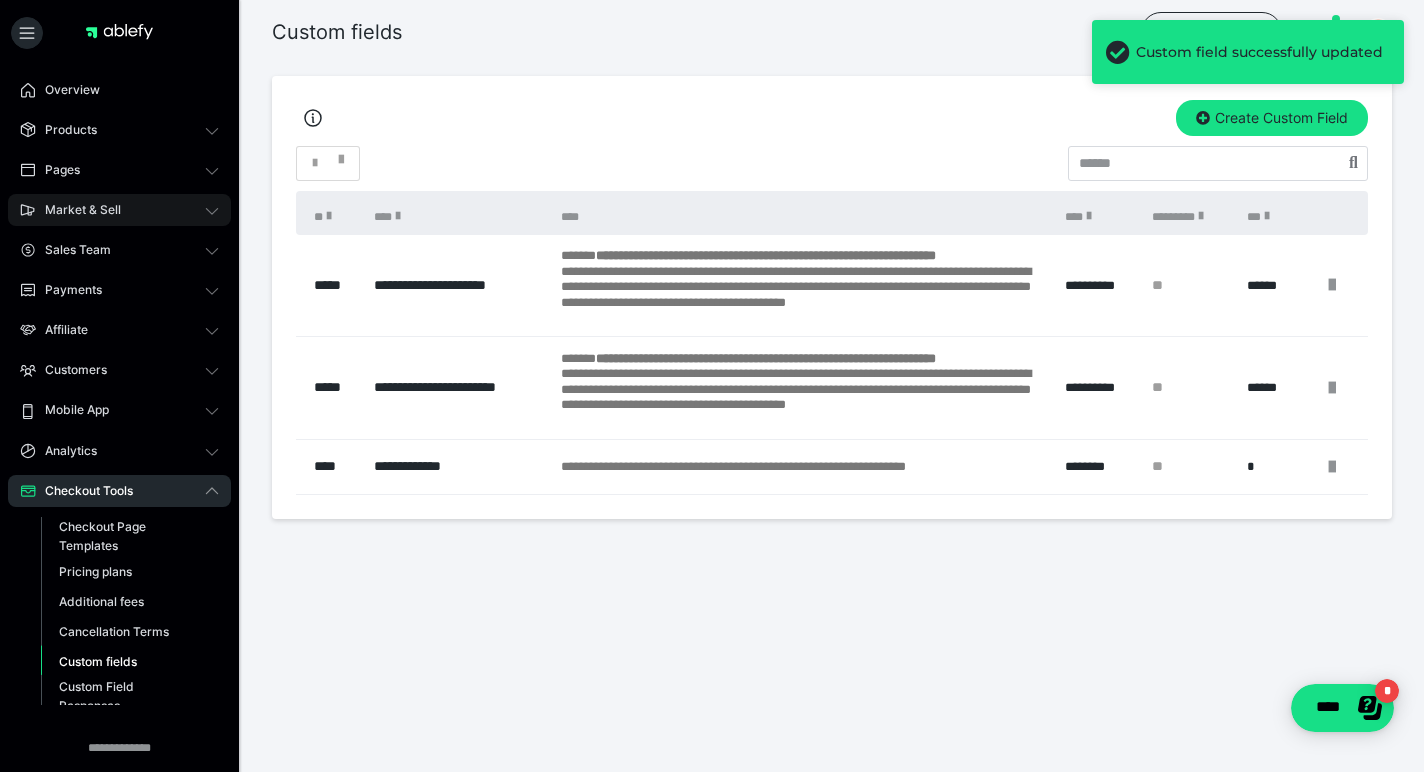 click on "Market & Sell" at bounding box center [119, 210] 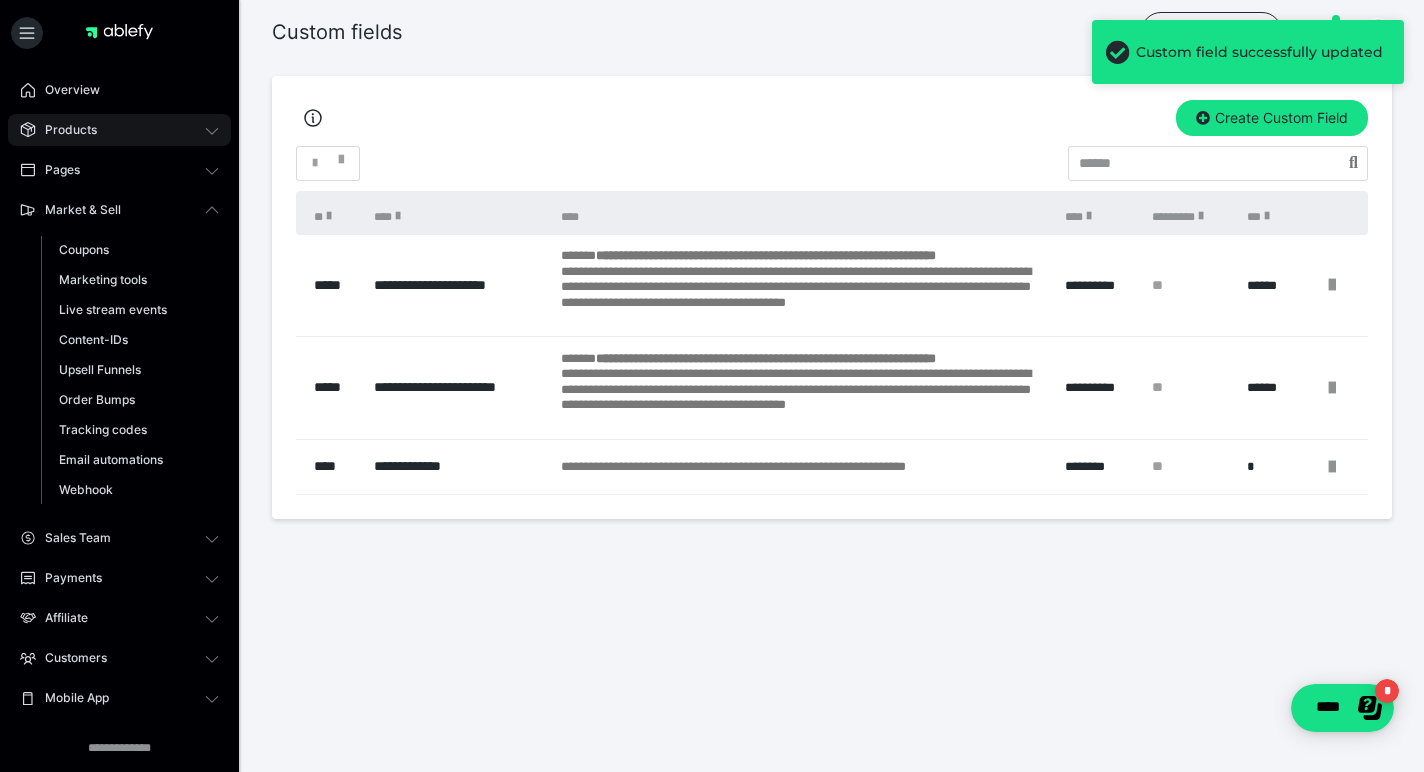 click on "Products" at bounding box center (119, 130) 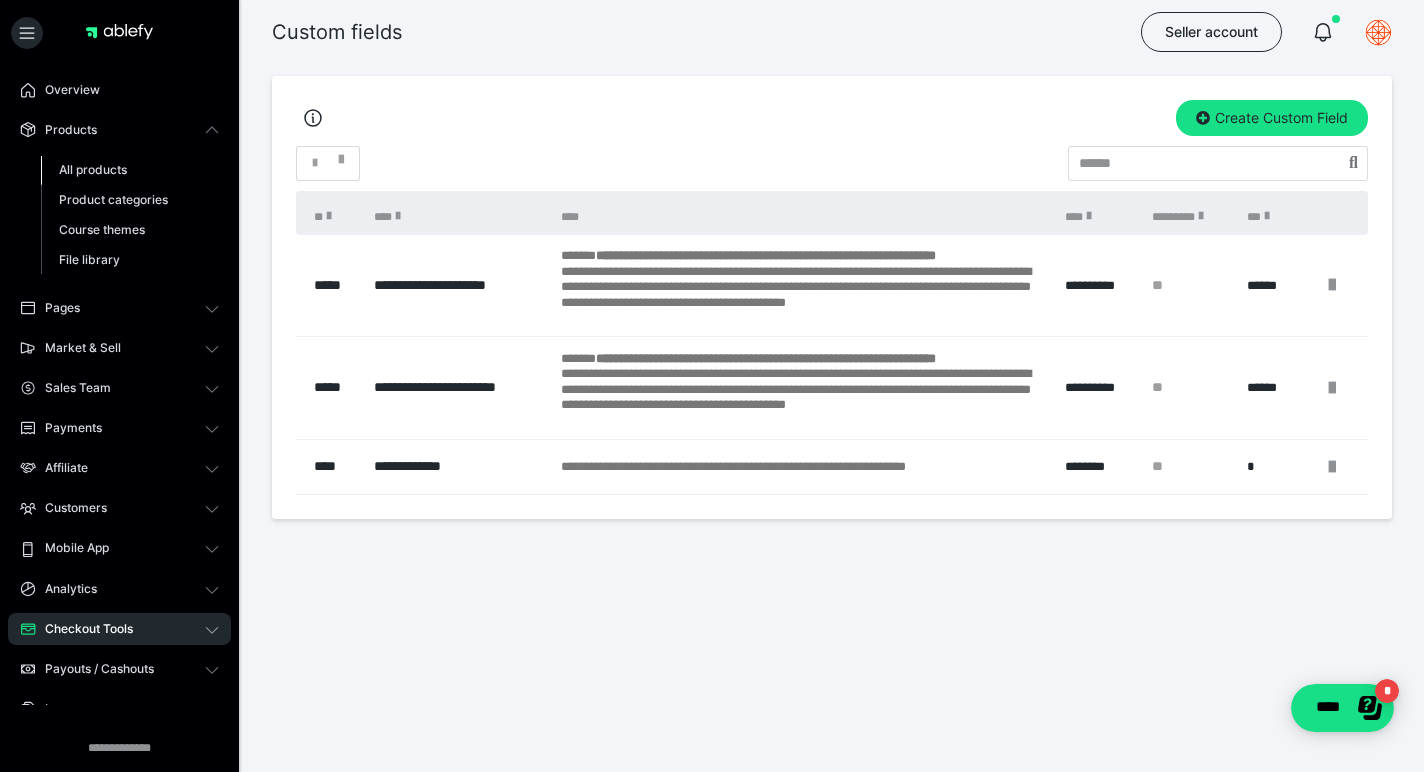 click on "All products" at bounding box center [93, 169] 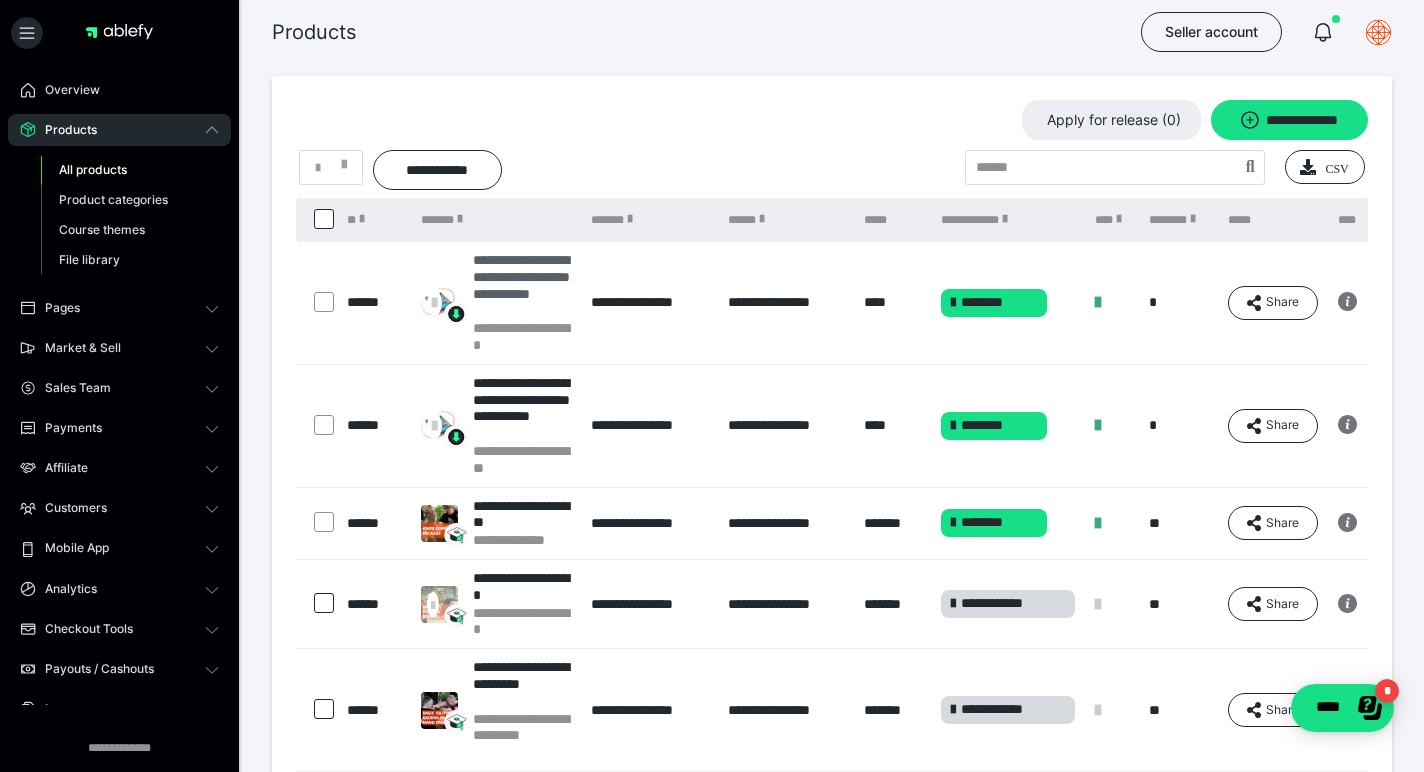 click on "**********" at bounding box center [522, 285] 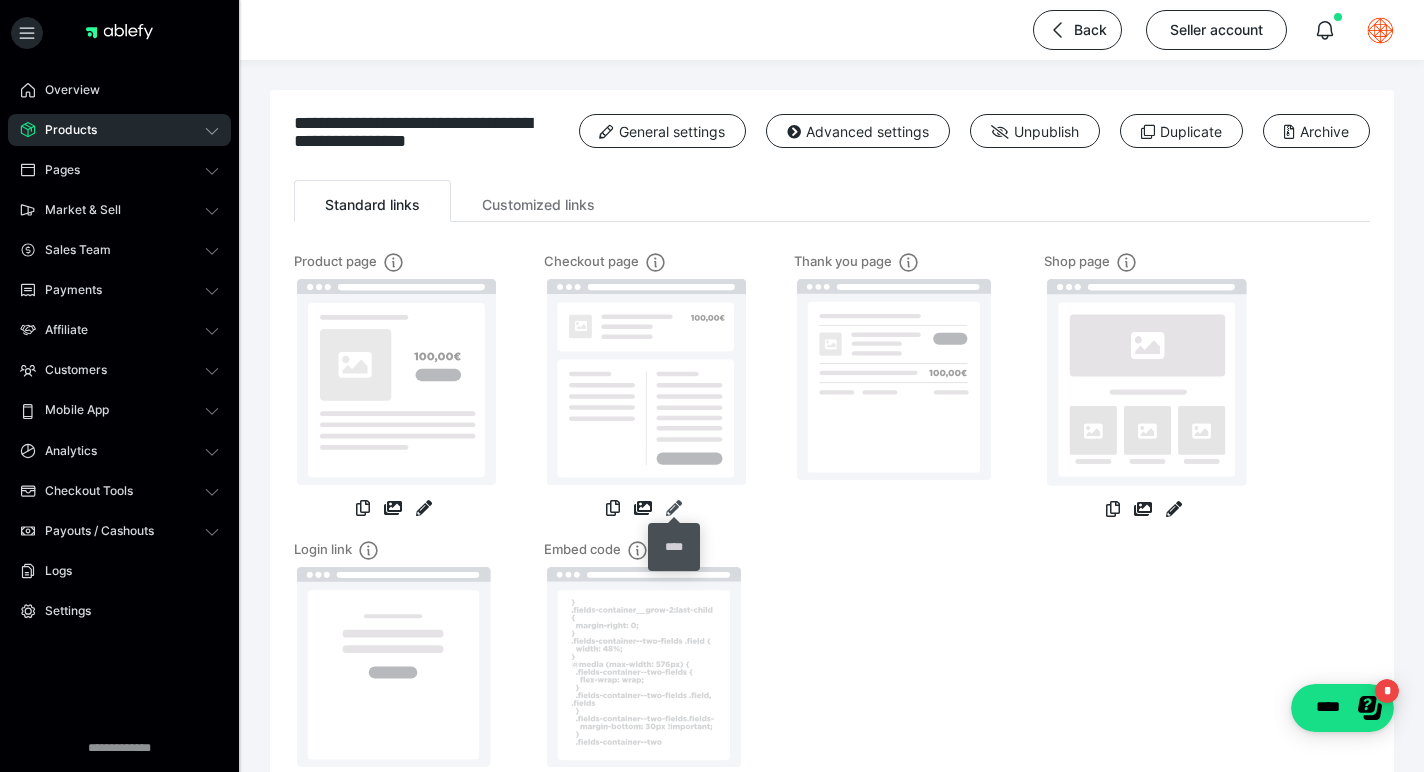 click at bounding box center [674, 508] 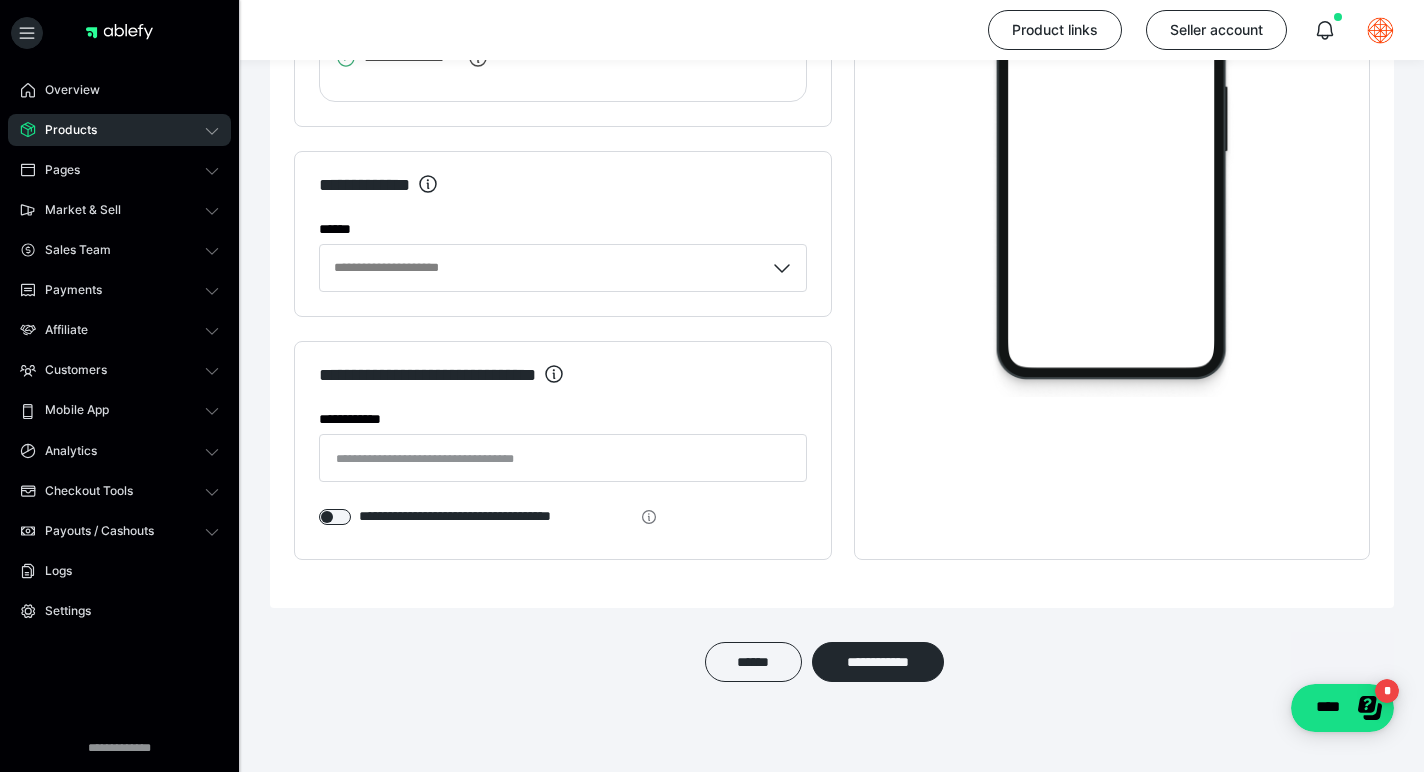 scroll, scrollTop: 2559, scrollLeft: 0, axis: vertical 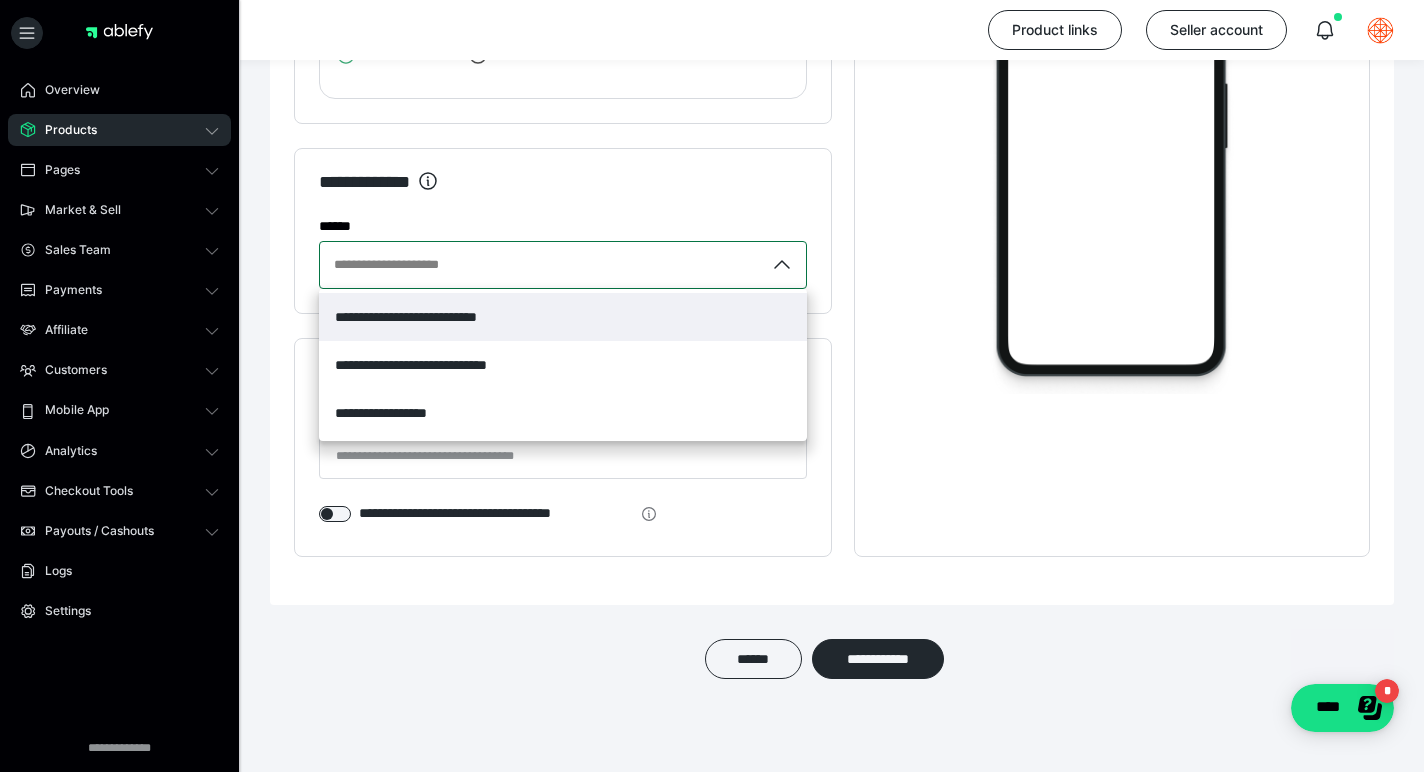 click on "**********" at bounding box center (563, 317) 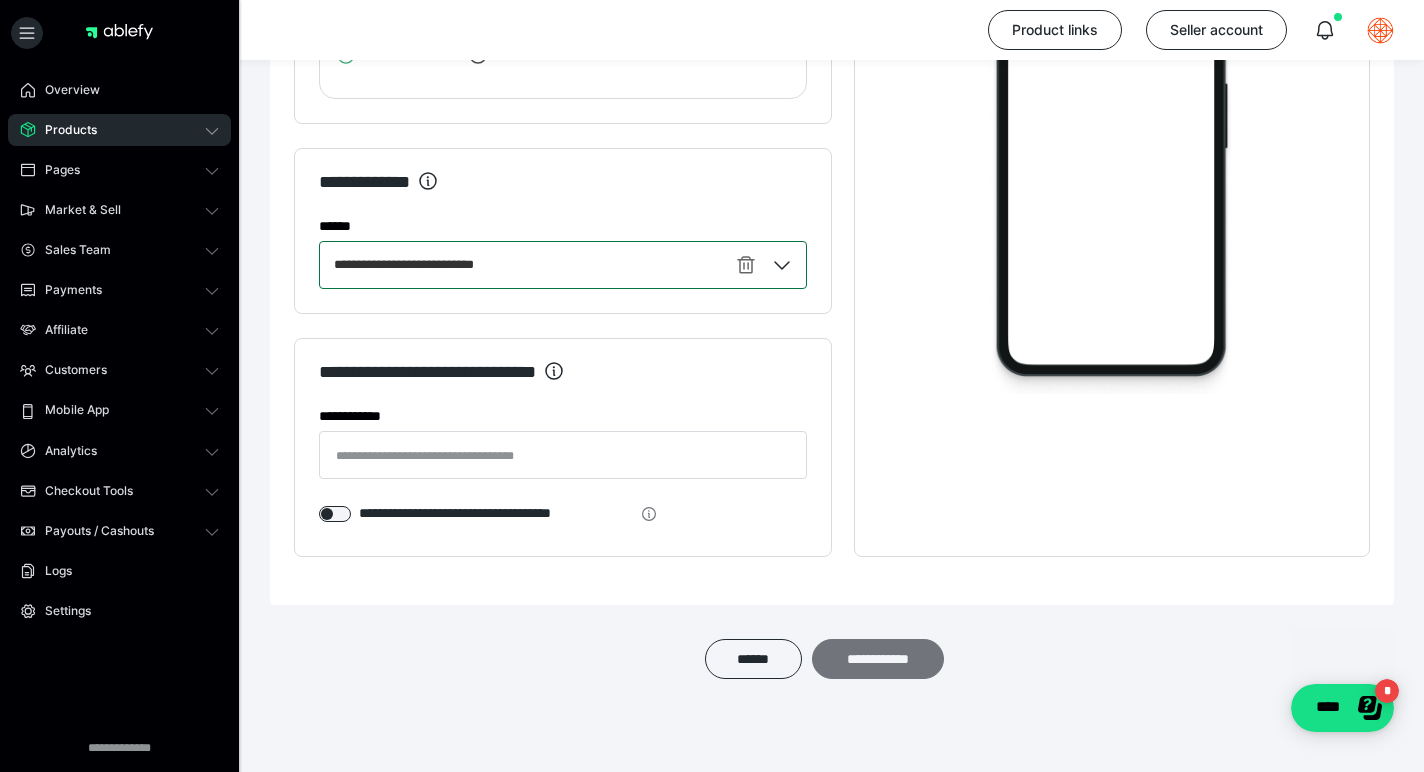 click on "**********" at bounding box center [878, 659] 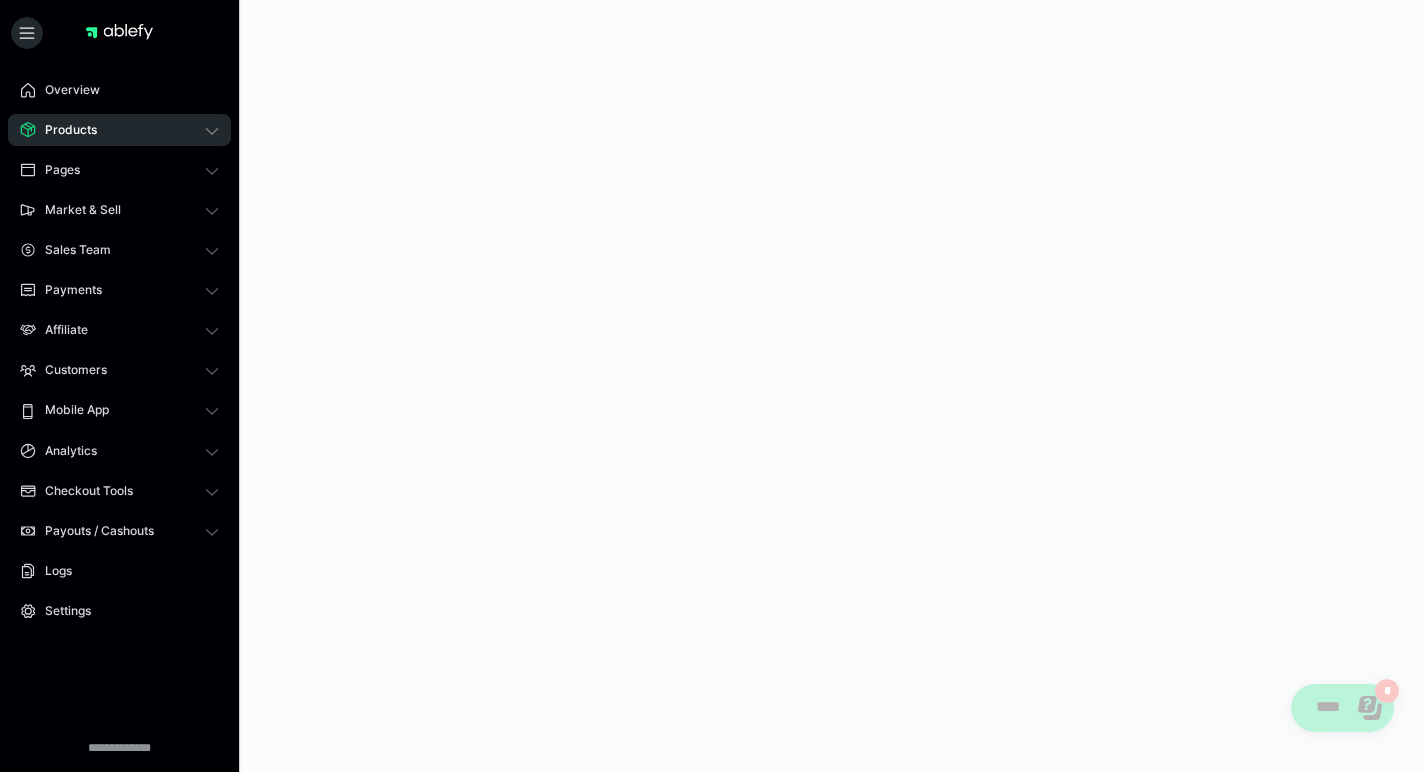 scroll, scrollTop: 0, scrollLeft: 0, axis: both 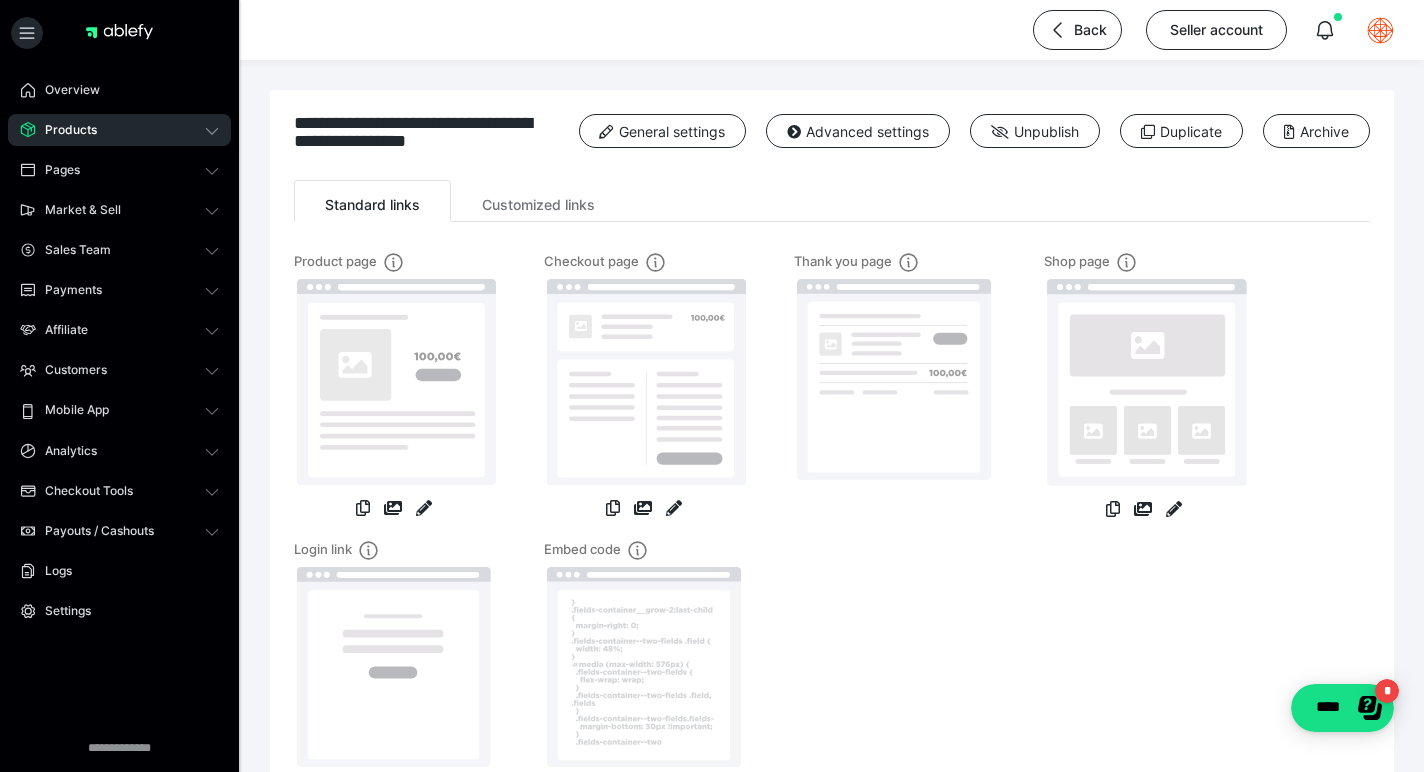 click on "Products" at bounding box center (119, 130) 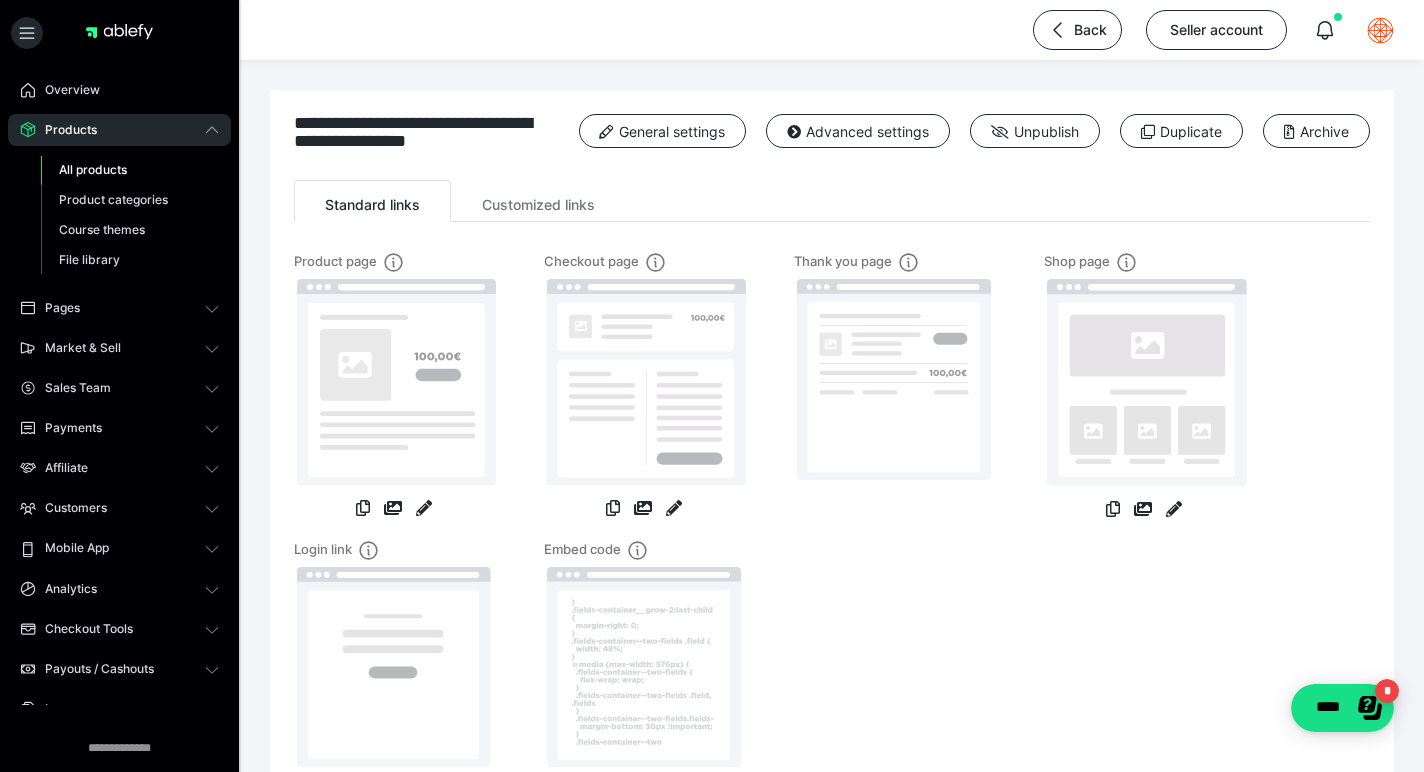 click on "All products" at bounding box center [93, 169] 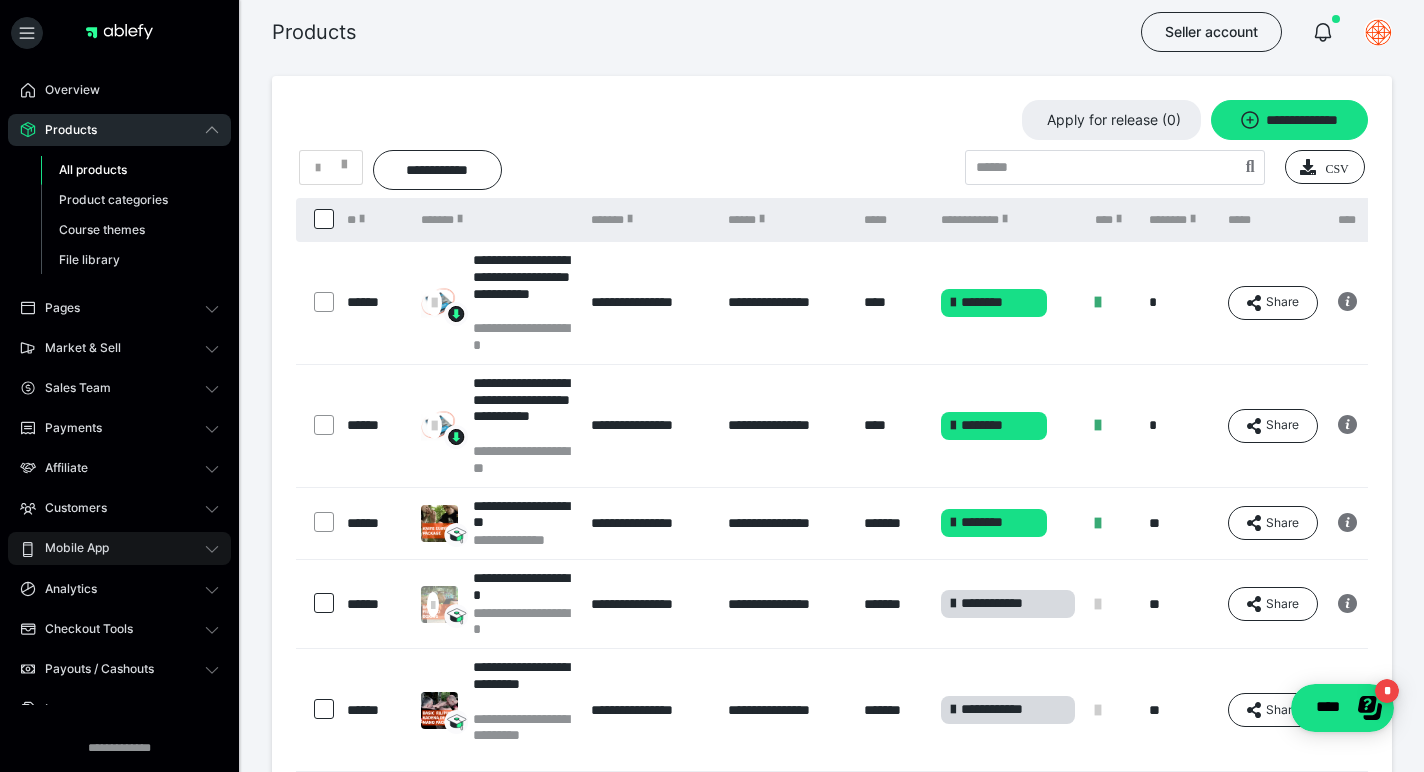 scroll, scrollTop: 105, scrollLeft: 0, axis: vertical 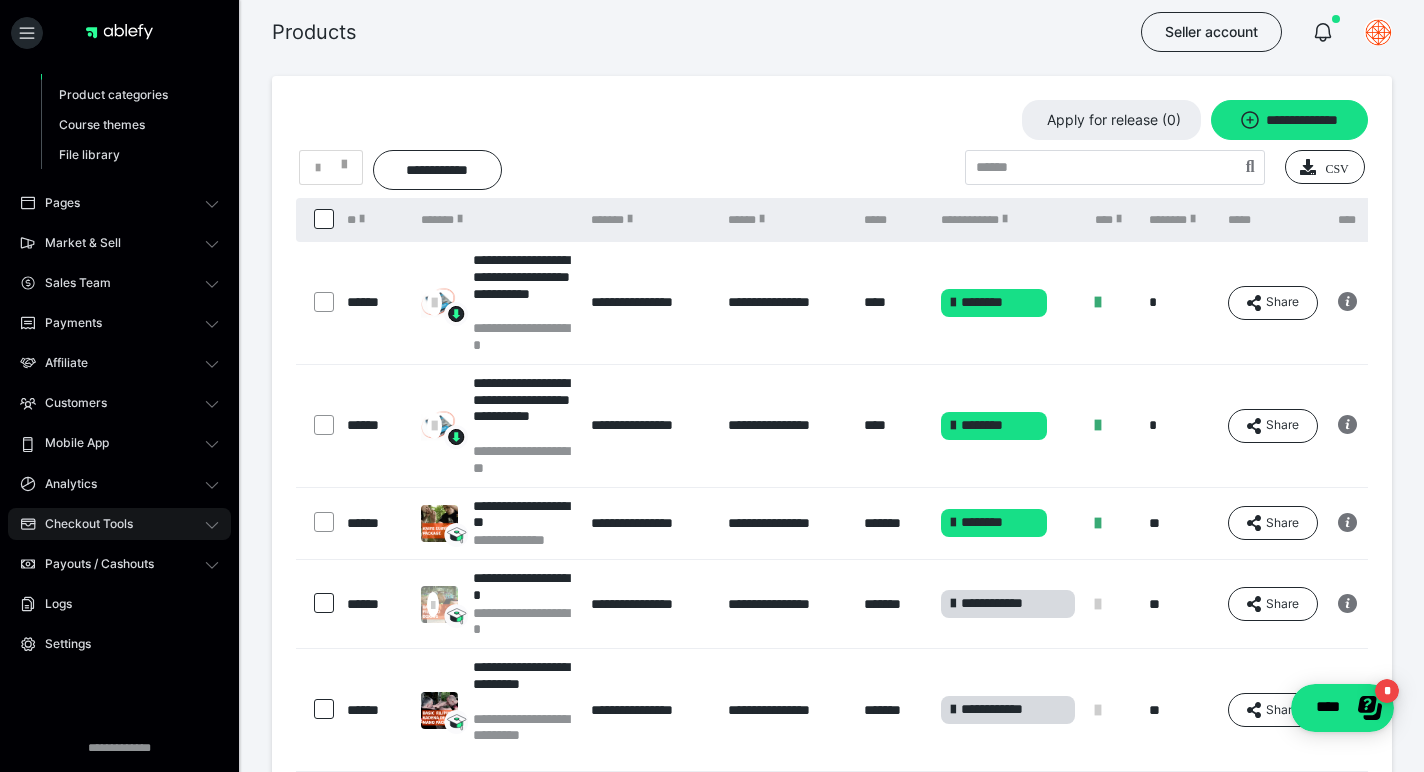 click on "Checkout Tools" at bounding box center (119, 524) 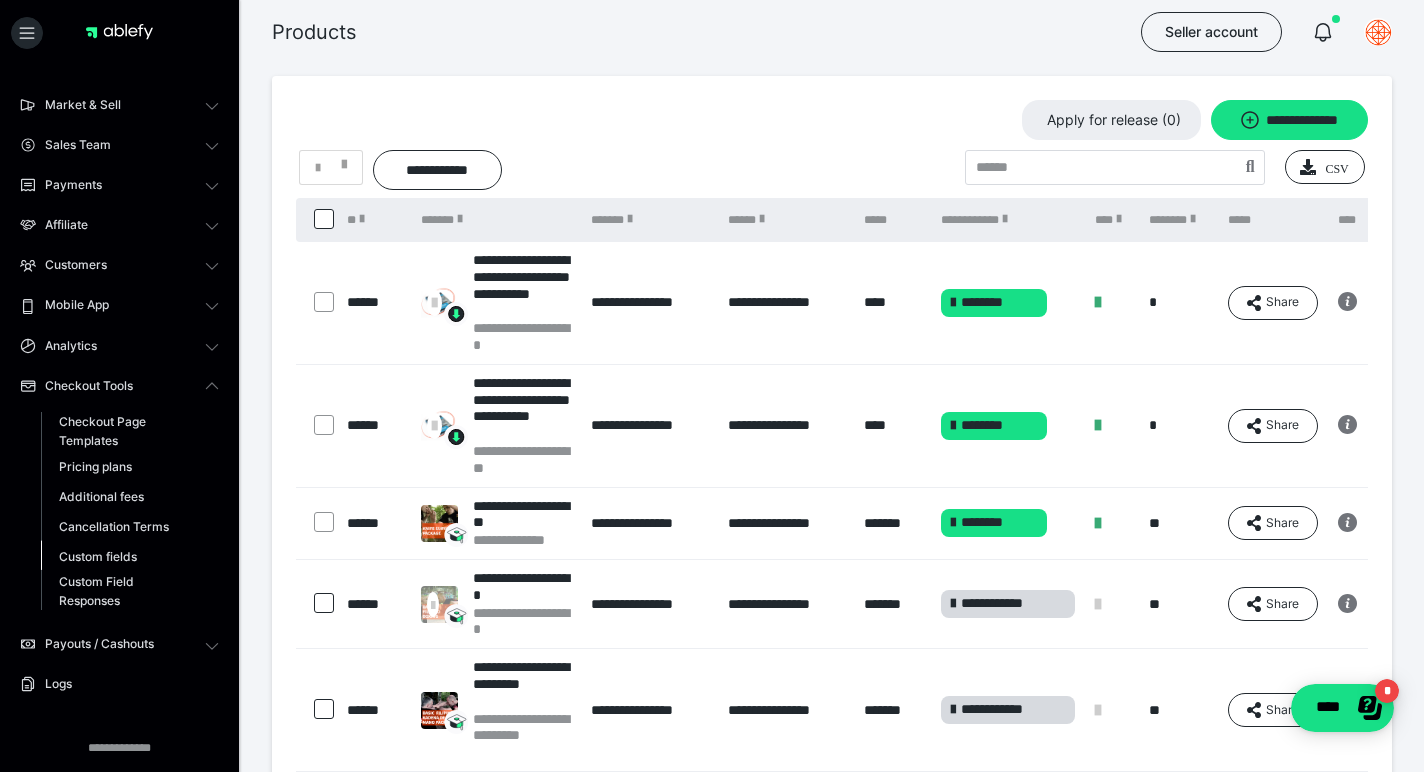 click on "Custom fields" at bounding box center (98, 556) 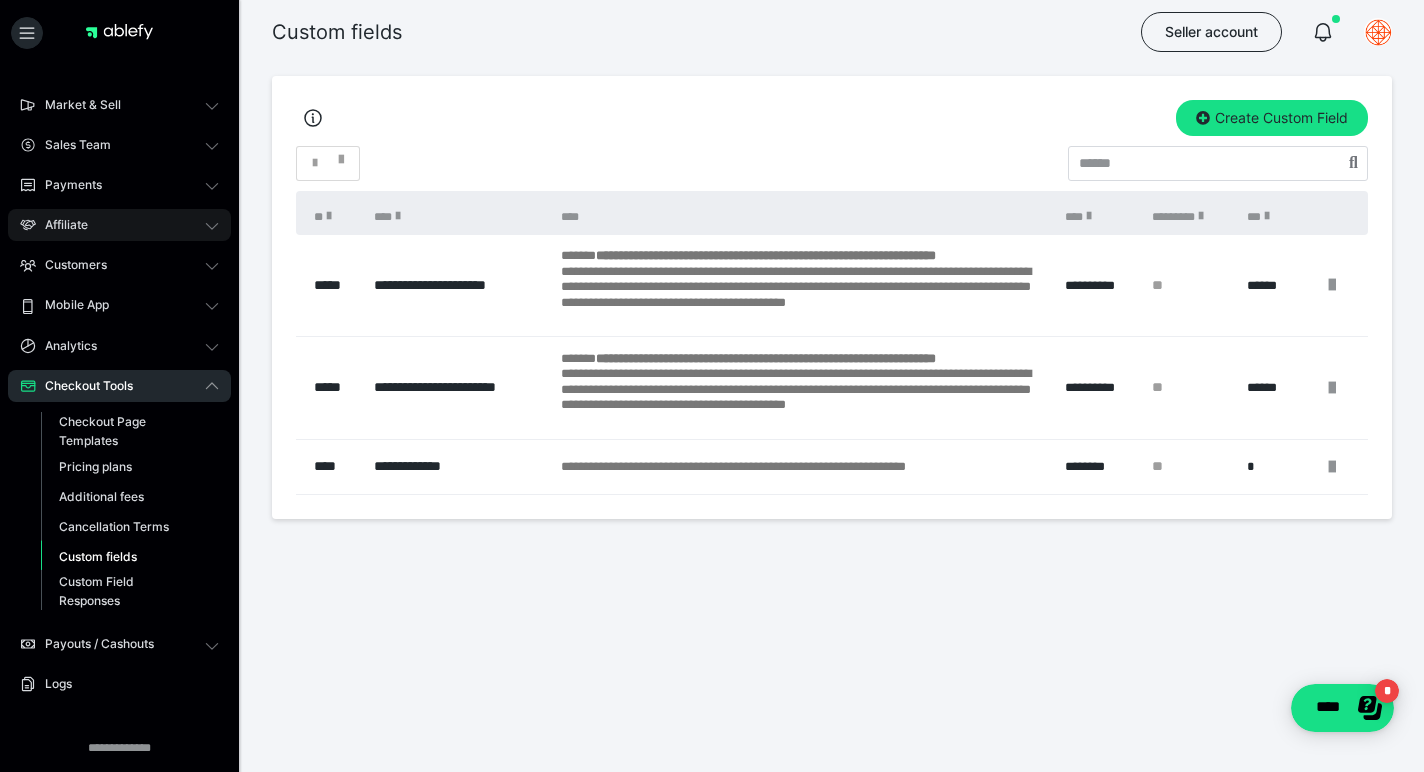 scroll, scrollTop: 0, scrollLeft: 0, axis: both 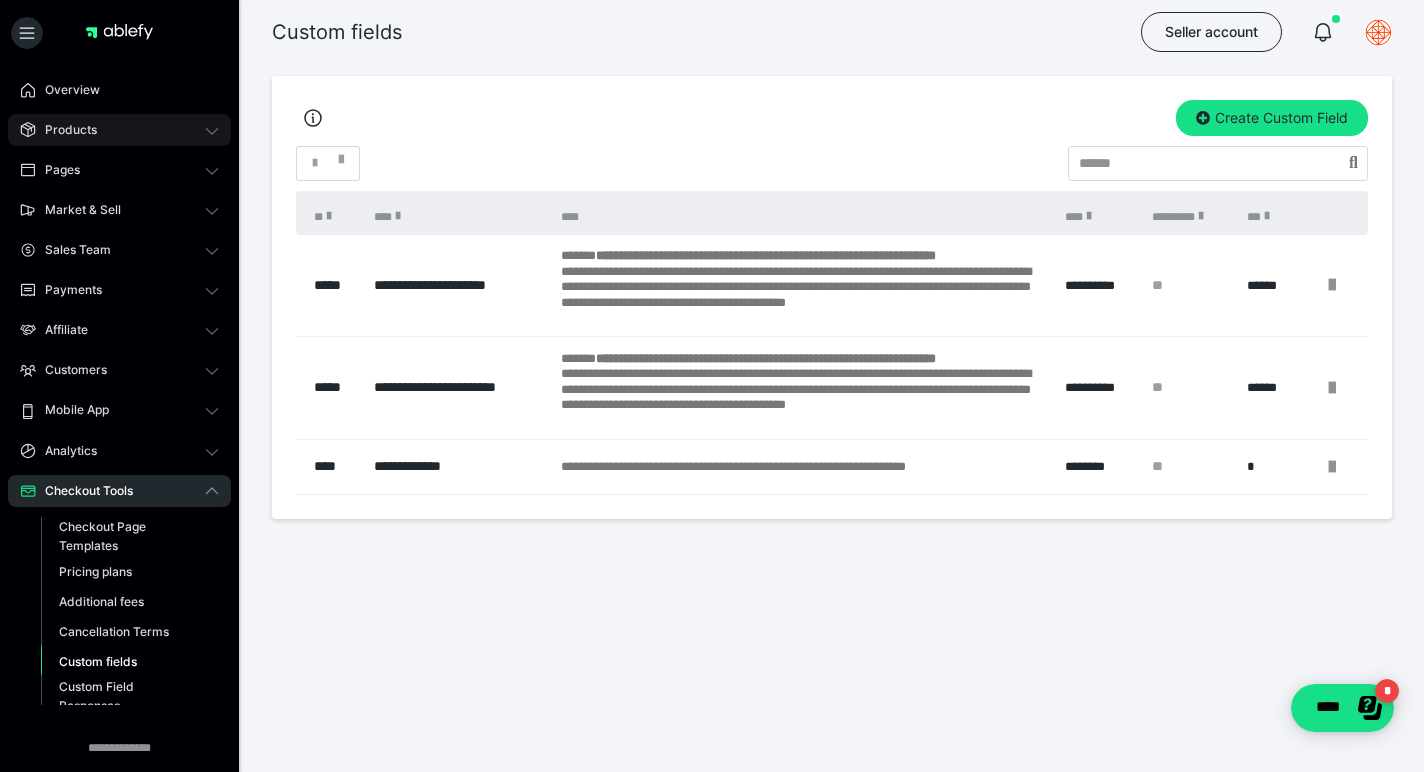 click on "Products" at bounding box center (119, 130) 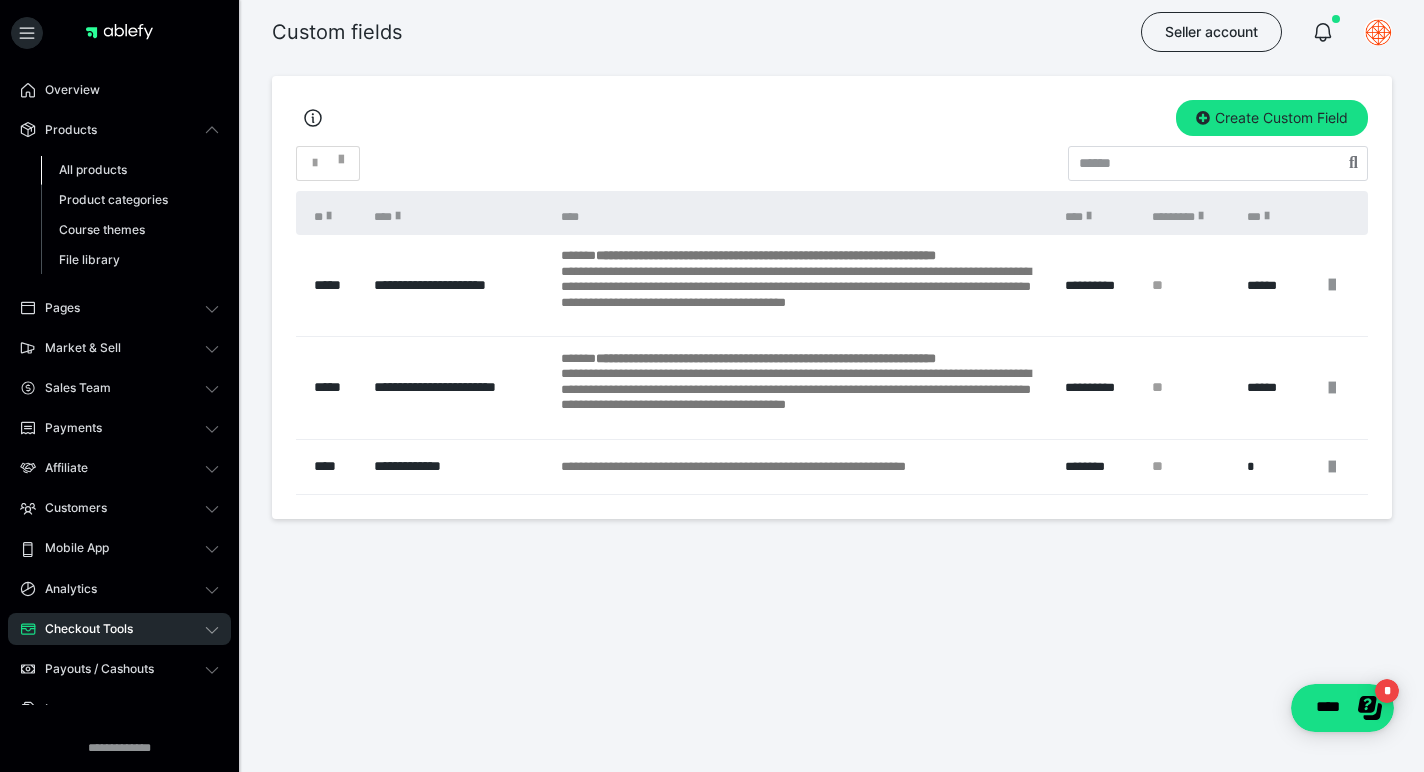 click on "All products" at bounding box center [93, 169] 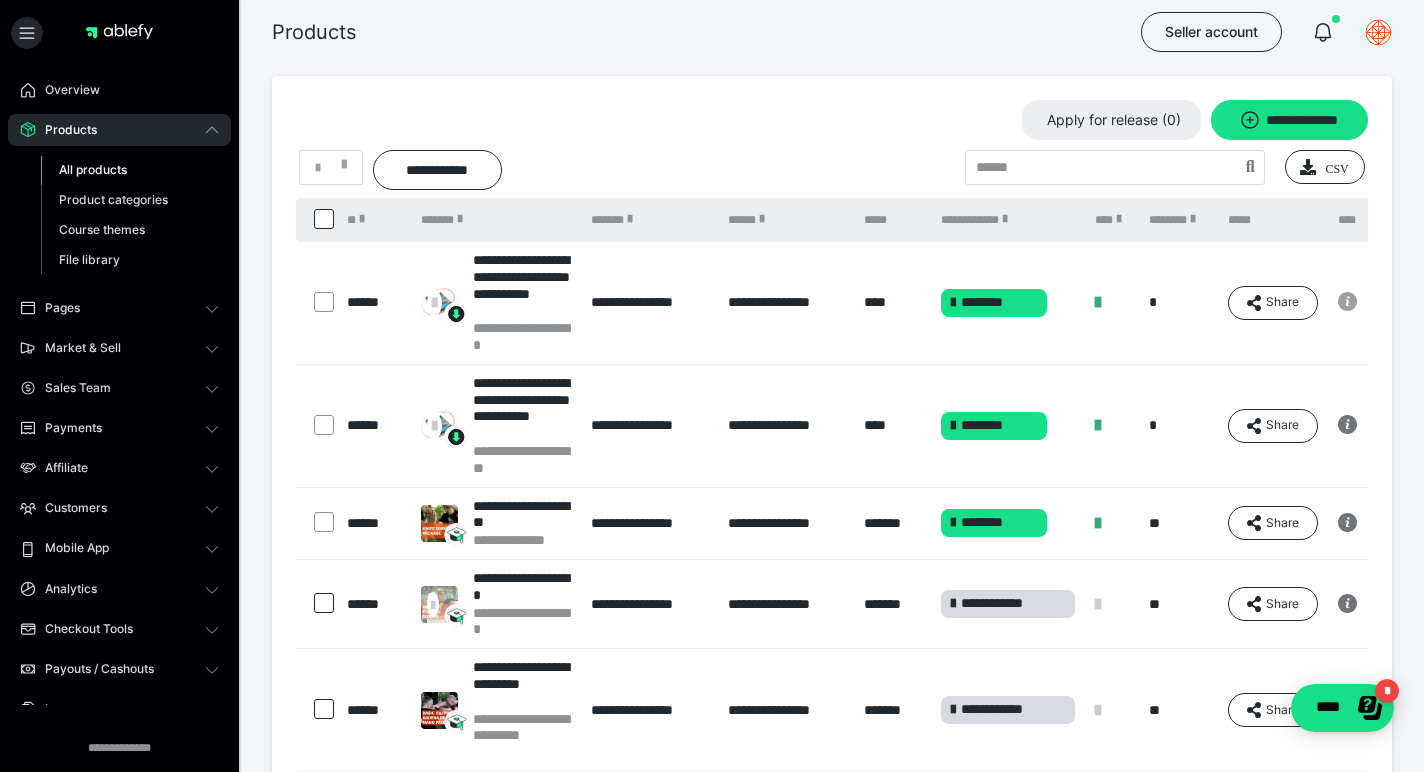 click 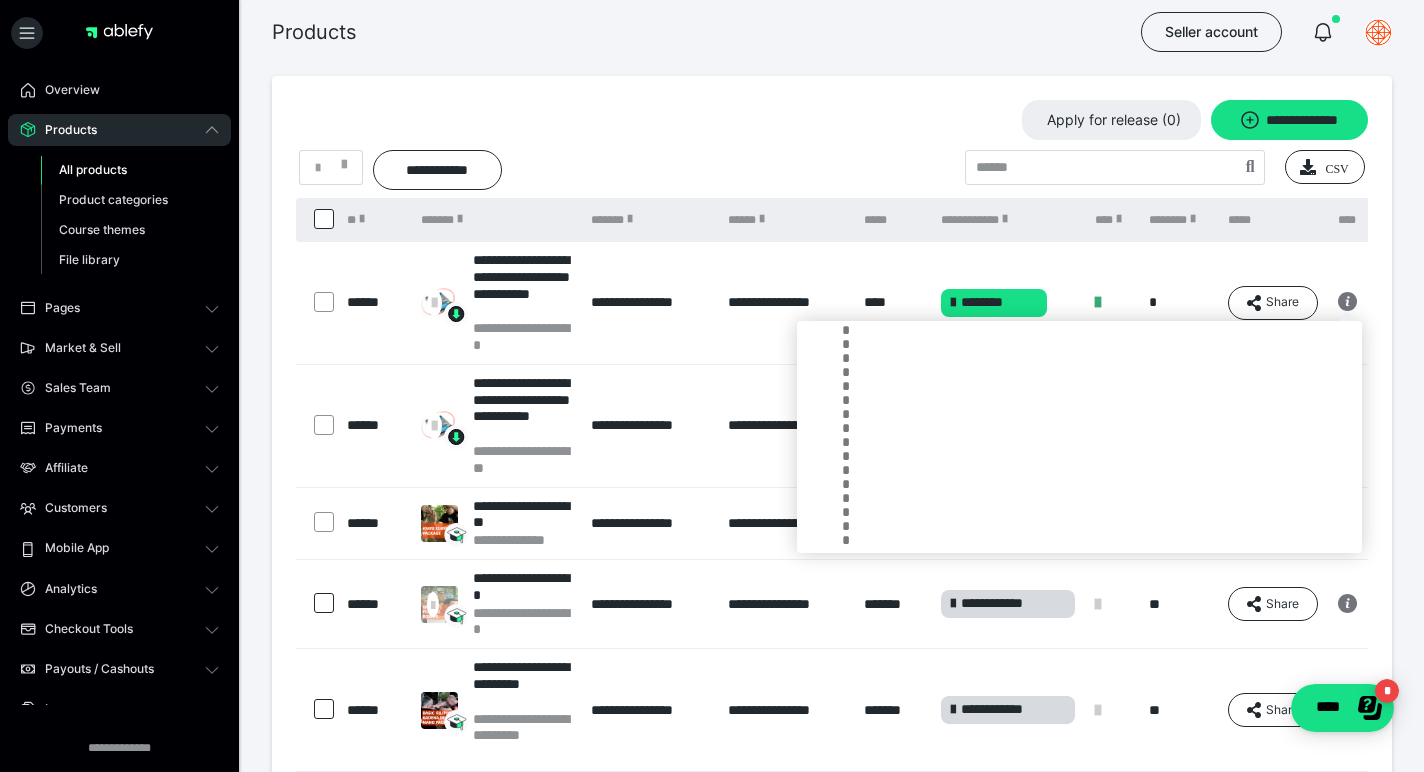 scroll, scrollTop: 183, scrollLeft: 0, axis: vertical 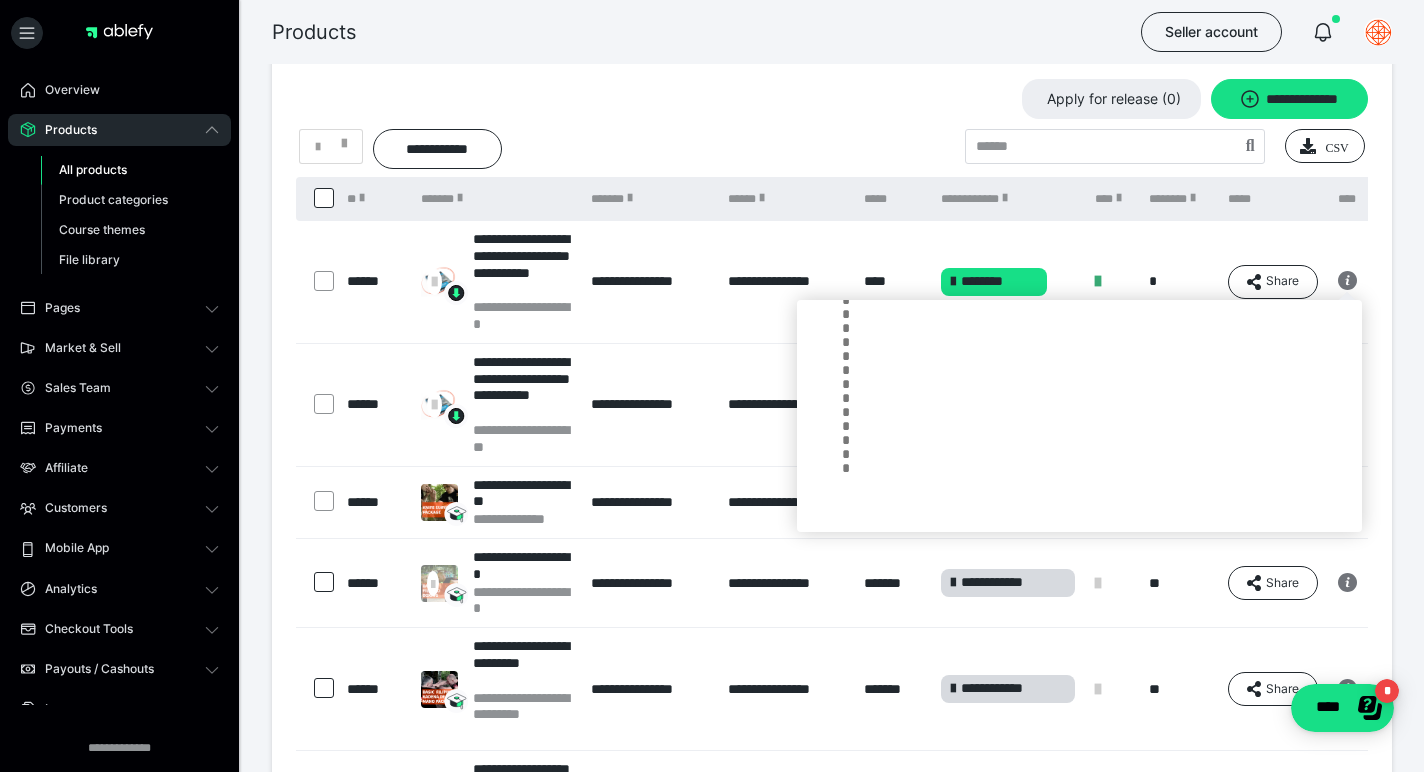 click on "**********" at bounding box center (649, 282) 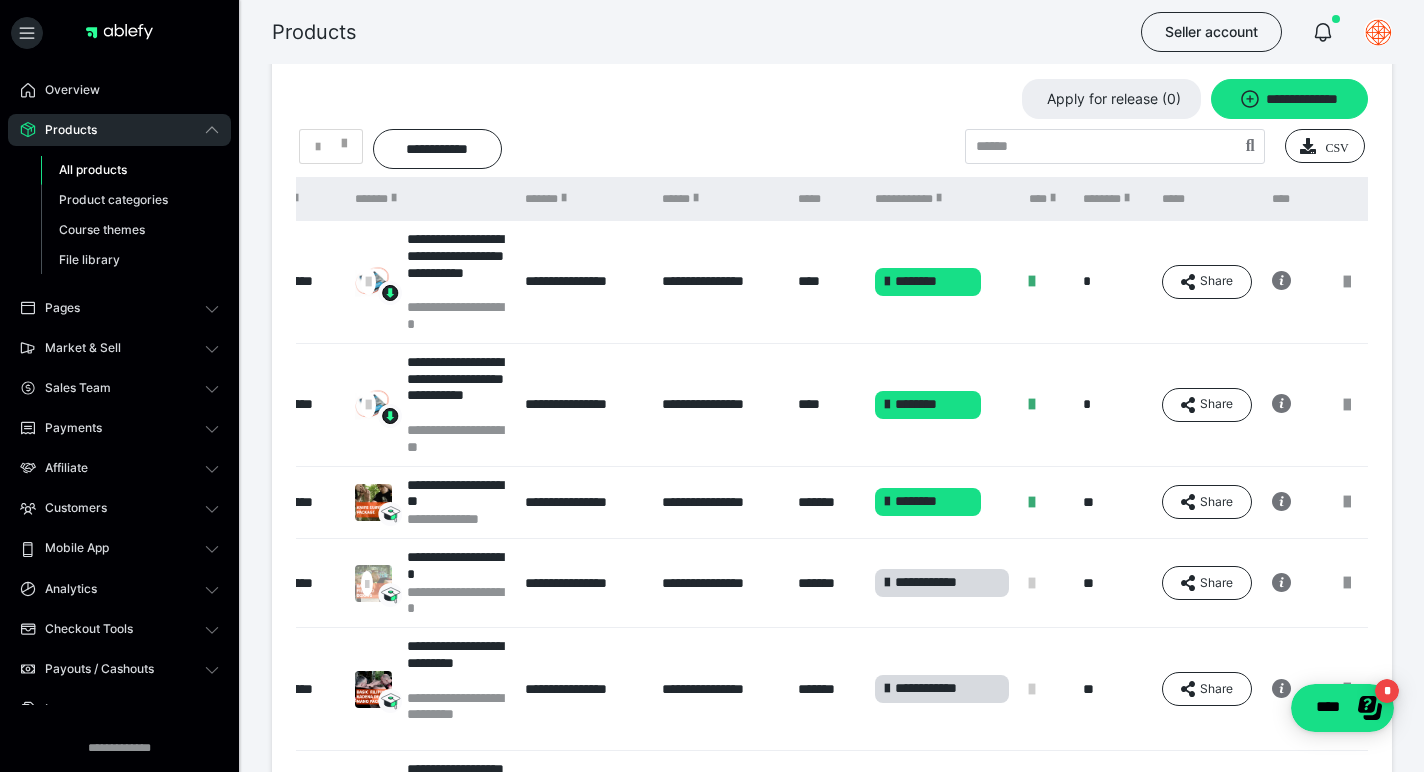 scroll, scrollTop: 0, scrollLeft: 81, axis: horizontal 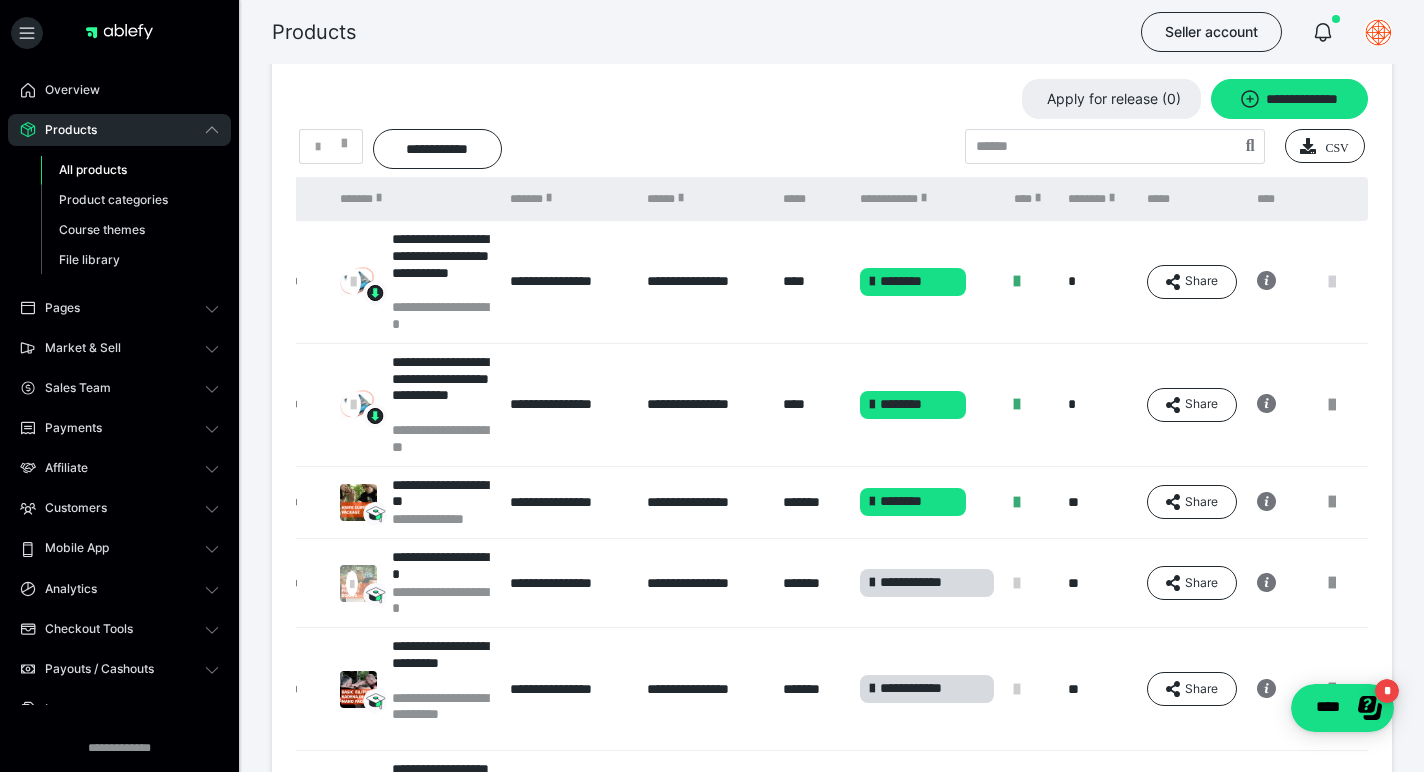 click at bounding box center [1332, 282] 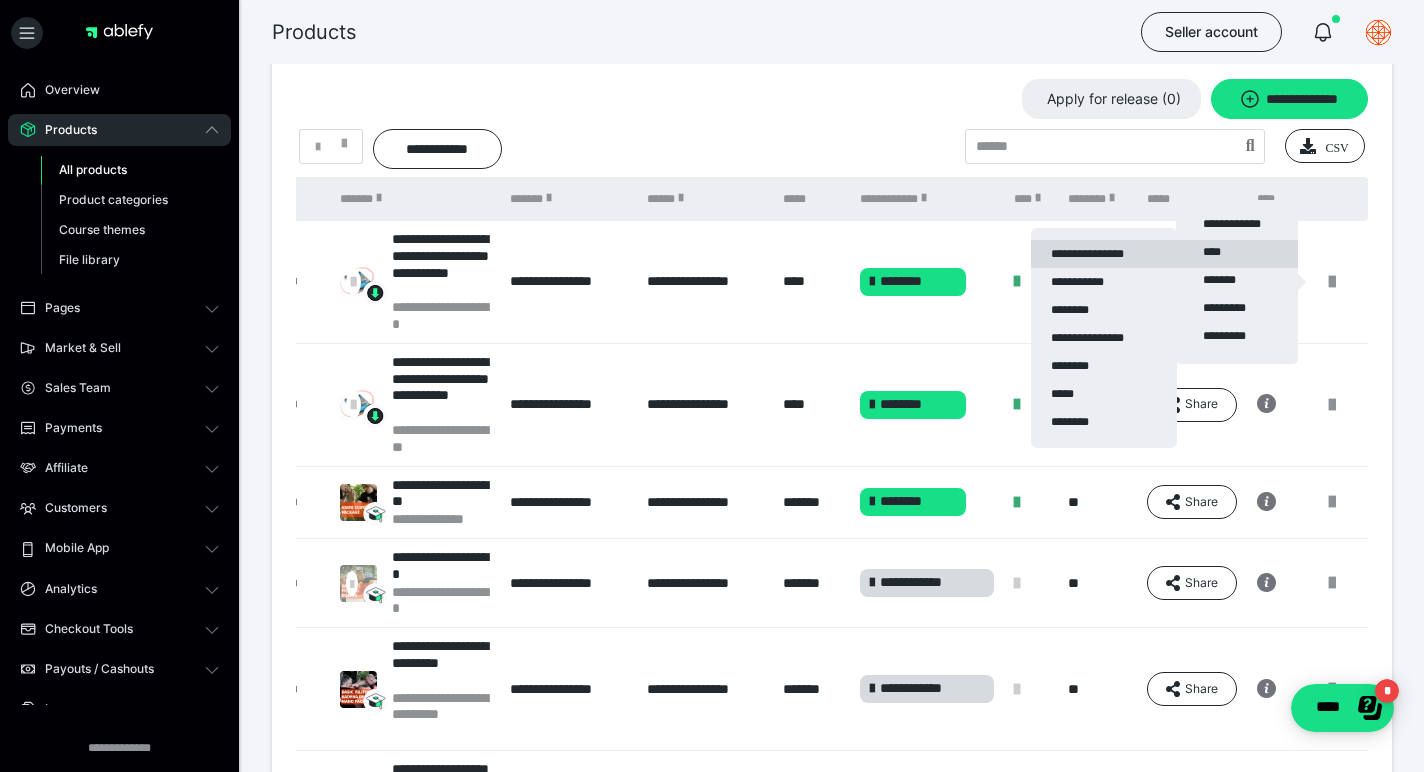 click on "**********" at bounding box center (1104, 254) 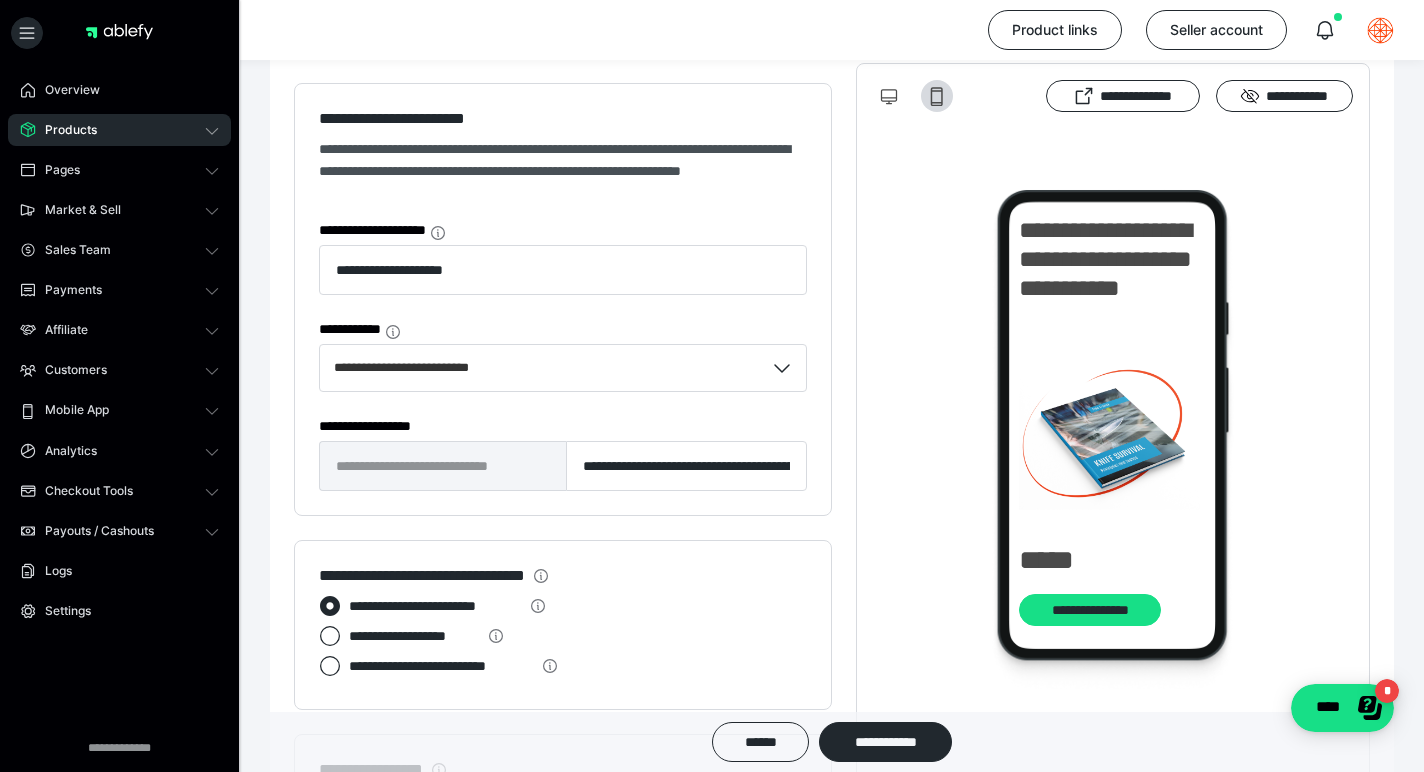 scroll, scrollTop: 1084, scrollLeft: 0, axis: vertical 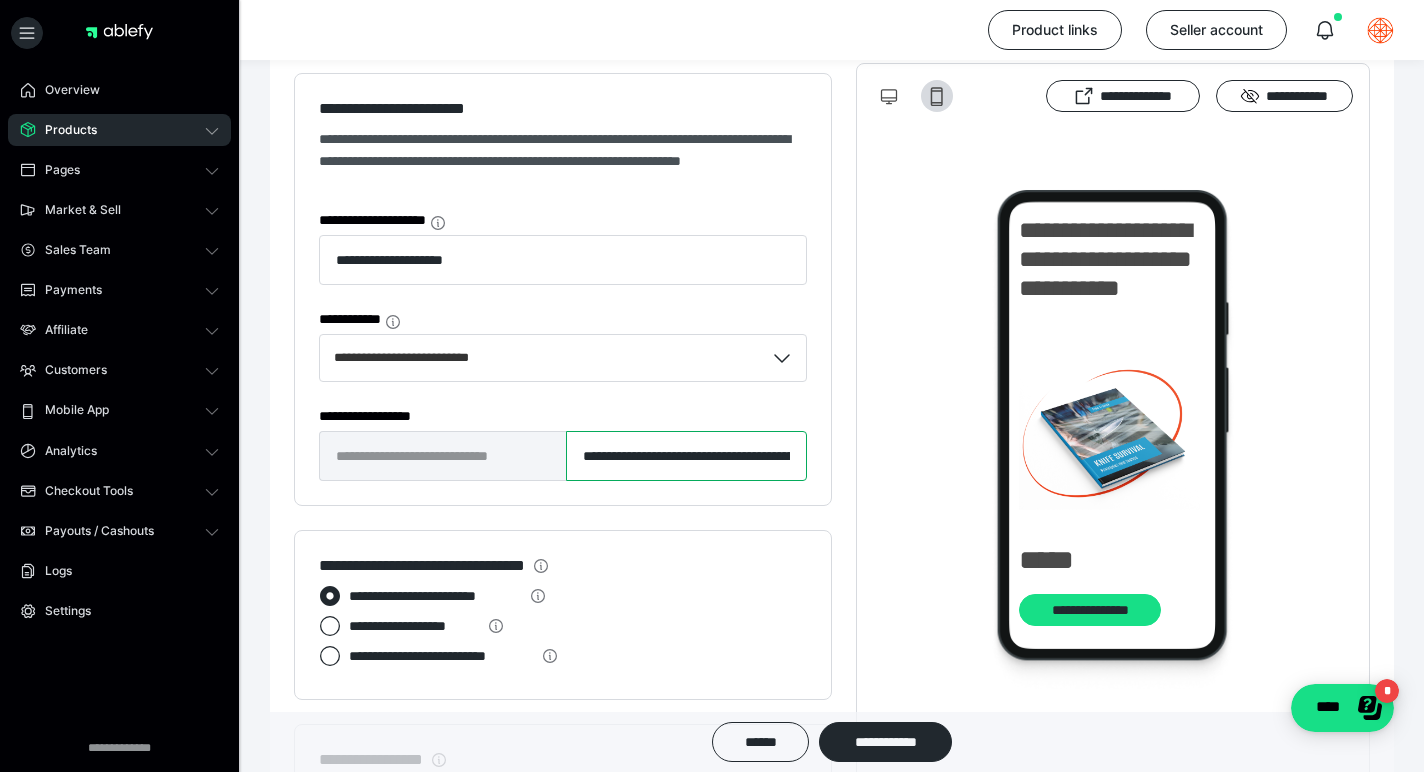 click on "**********" at bounding box center (686, 456) 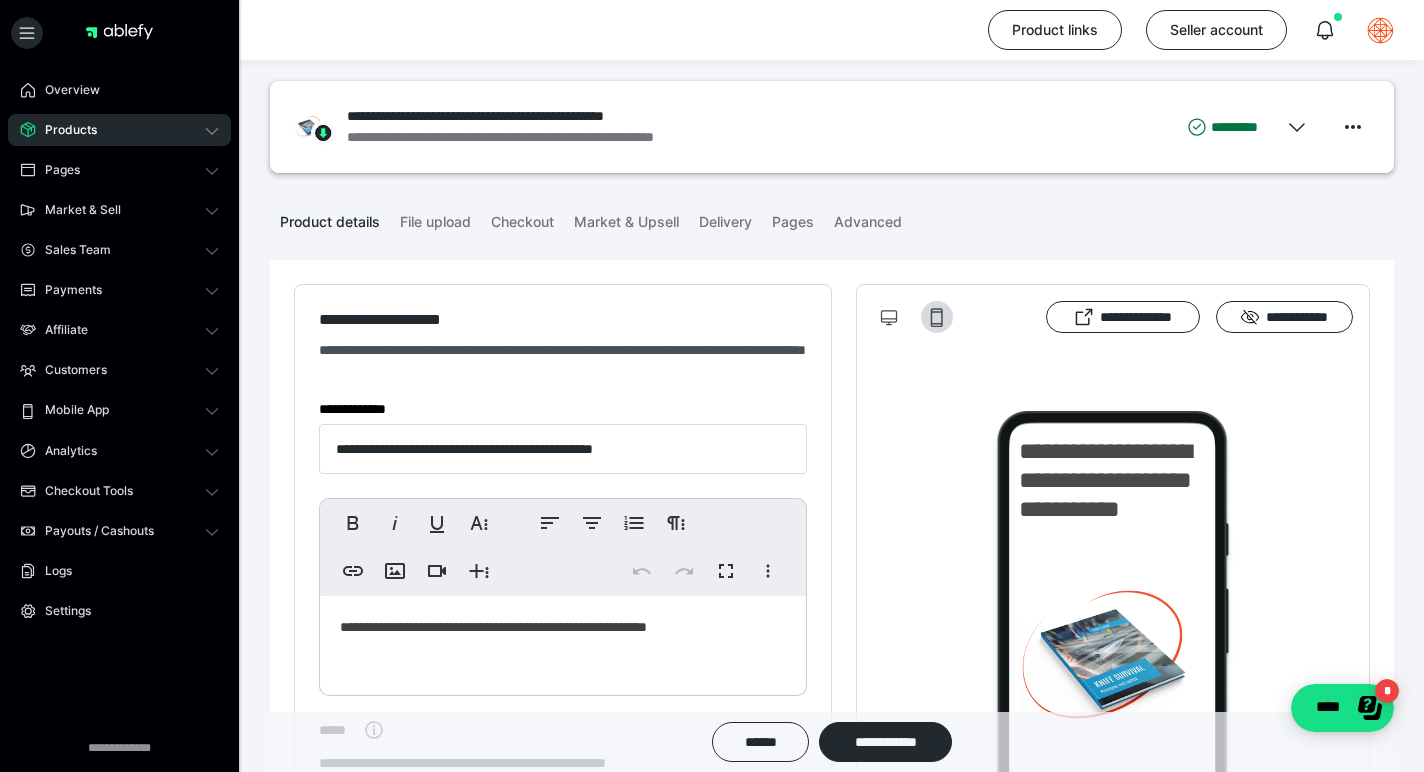 scroll, scrollTop: 0, scrollLeft: 0, axis: both 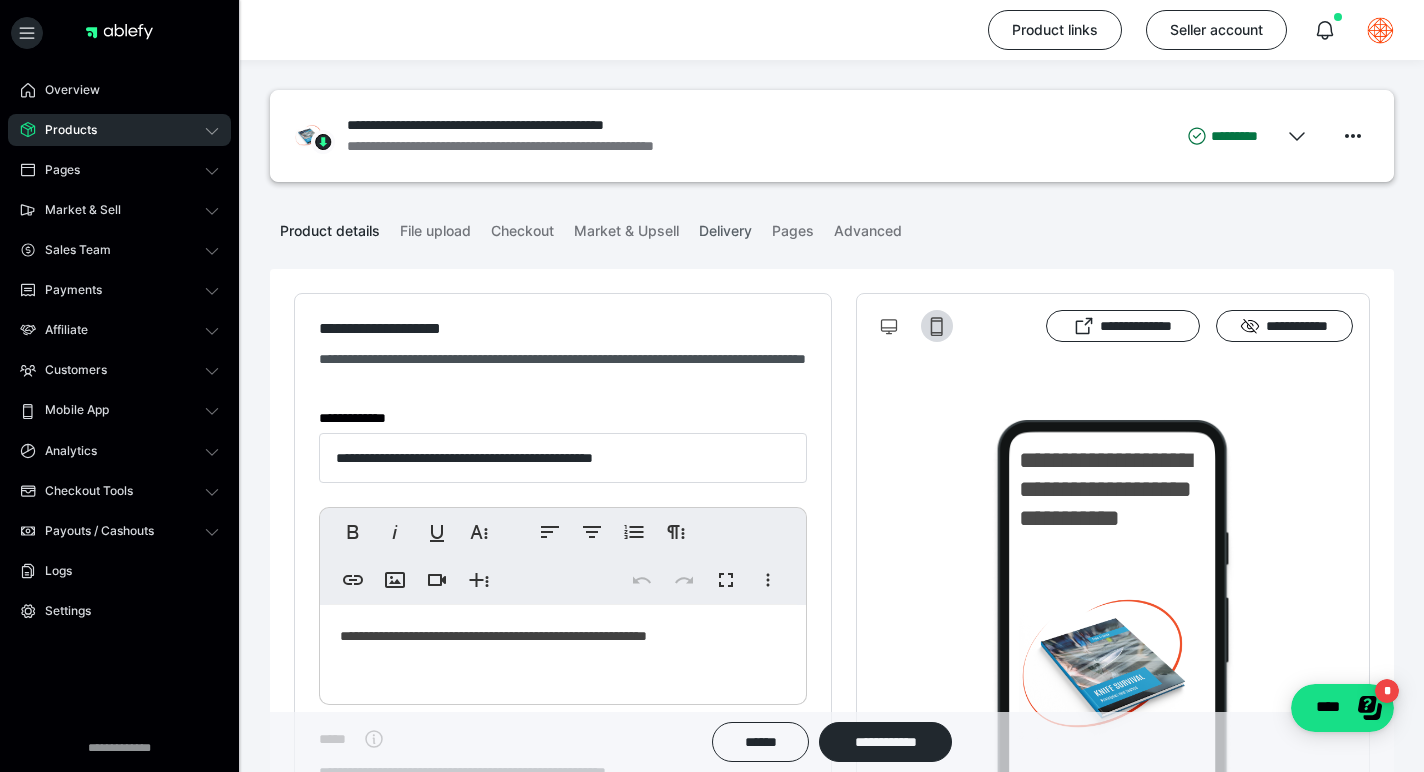 click on "Delivery" at bounding box center [725, 227] 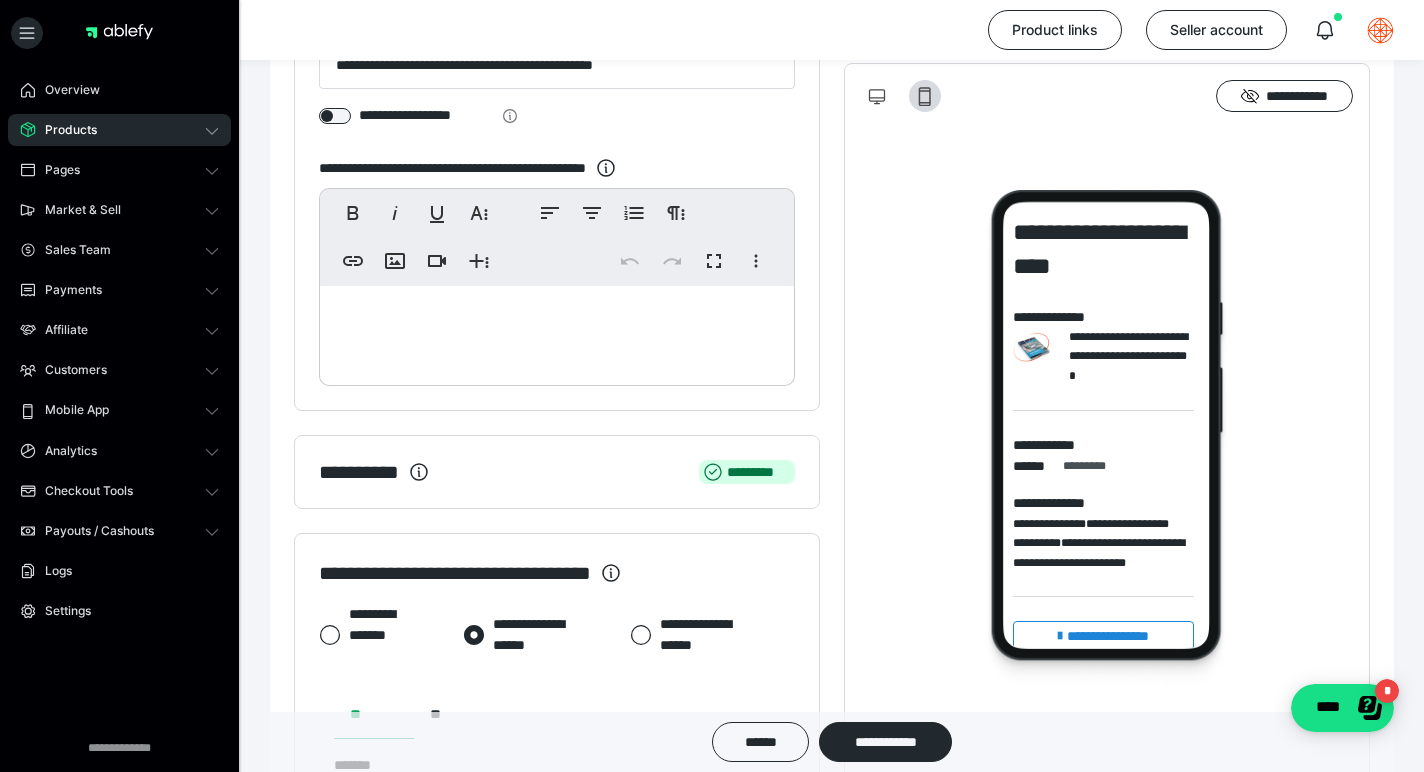 scroll, scrollTop: 0, scrollLeft: 0, axis: both 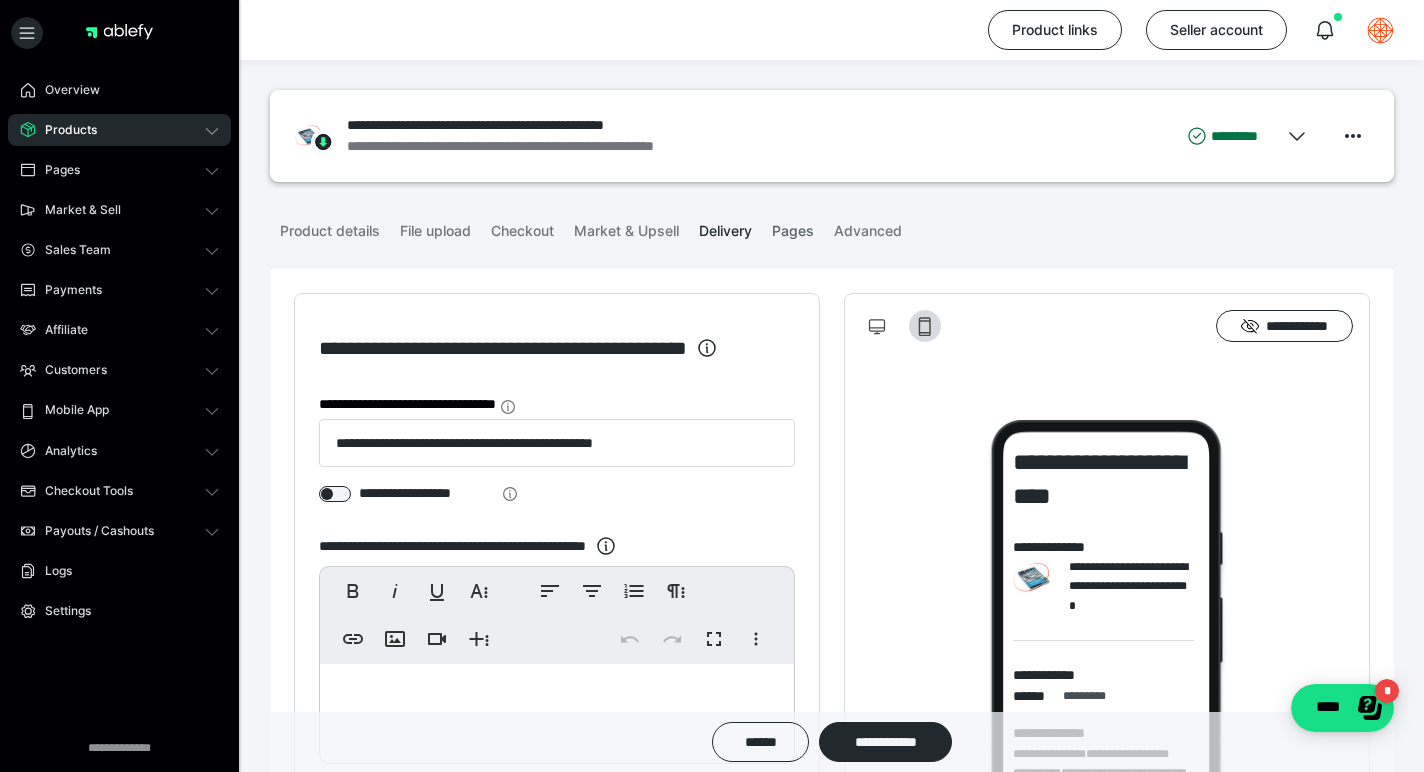 click on "Pages" at bounding box center [793, 227] 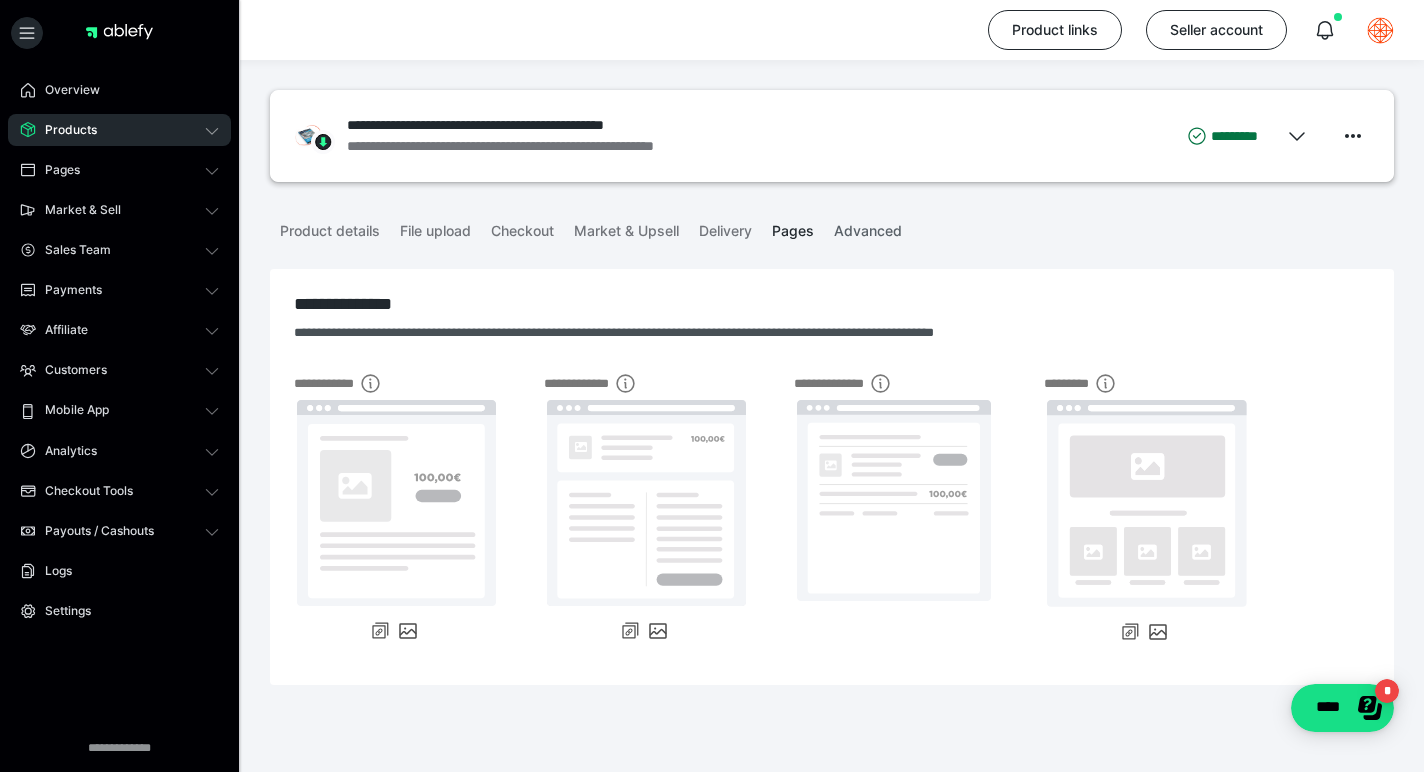 click on "Advanced" at bounding box center [868, 227] 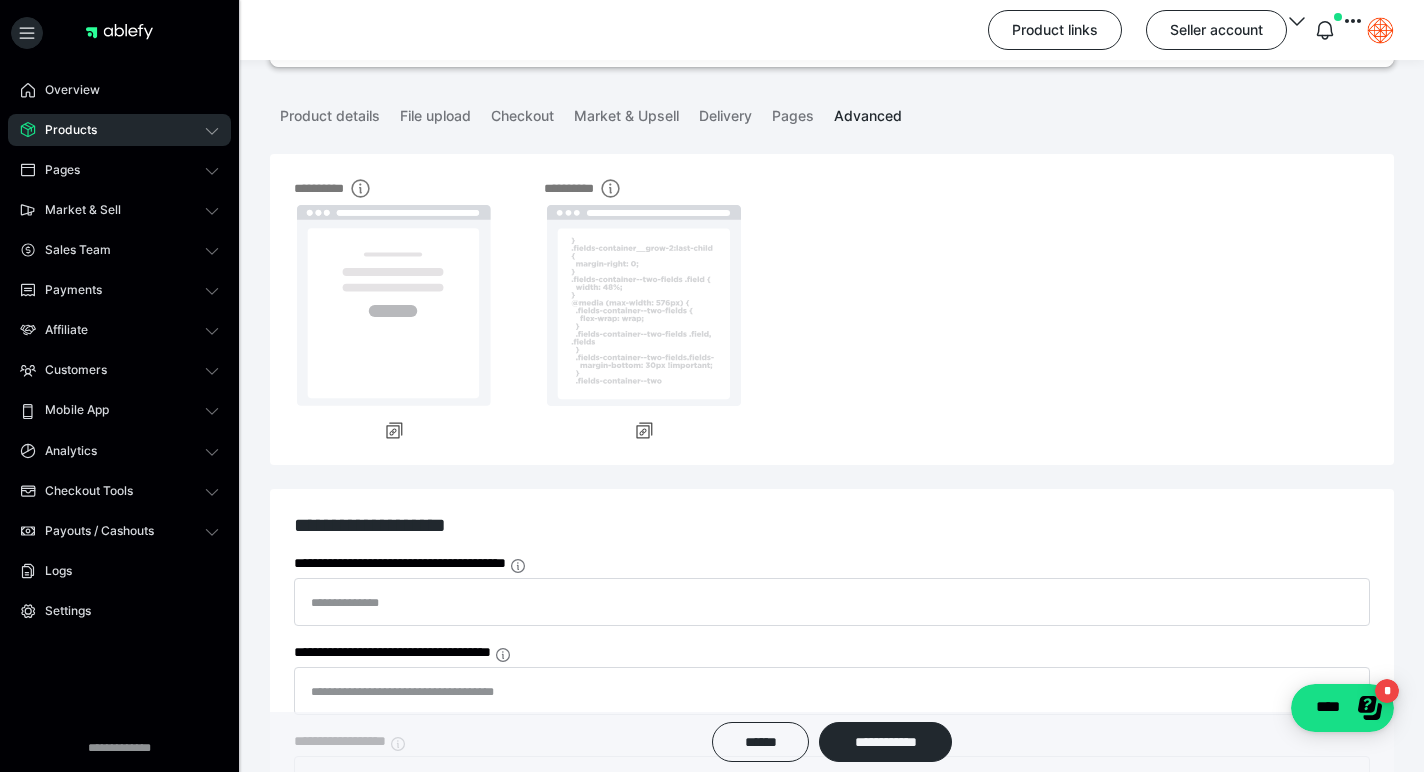 scroll, scrollTop: 0, scrollLeft: 0, axis: both 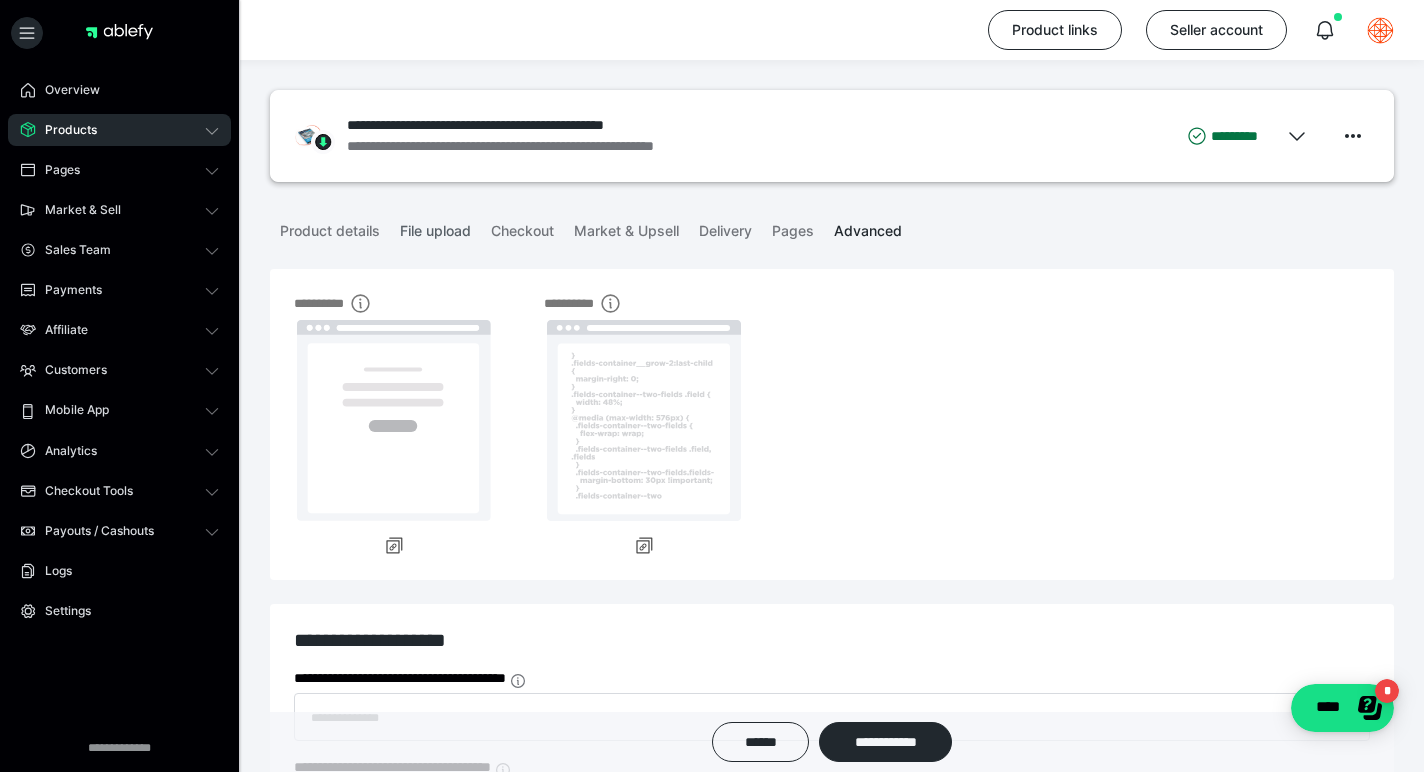 click on "File upload" at bounding box center [435, 227] 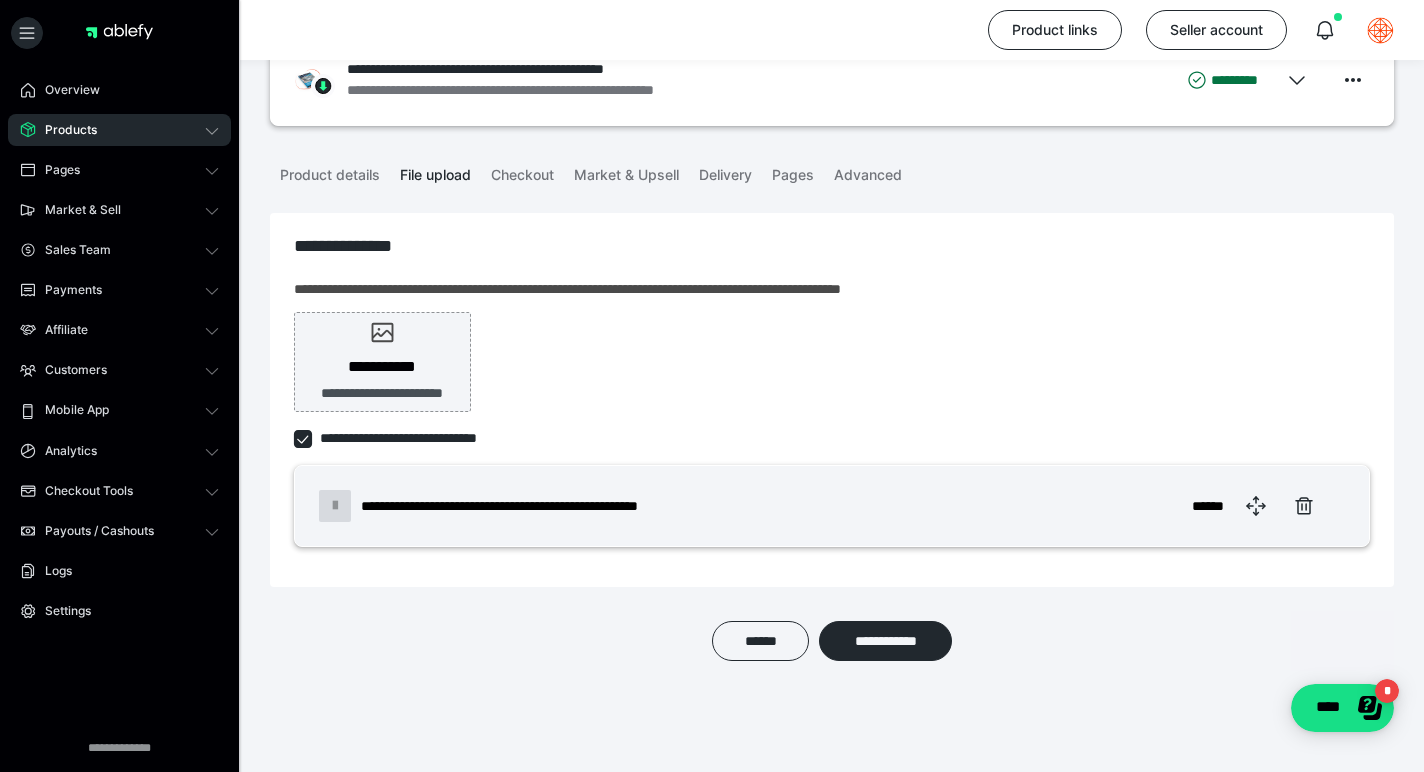 scroll, scrollTop: 0, scrollLeft: 0, axis: both 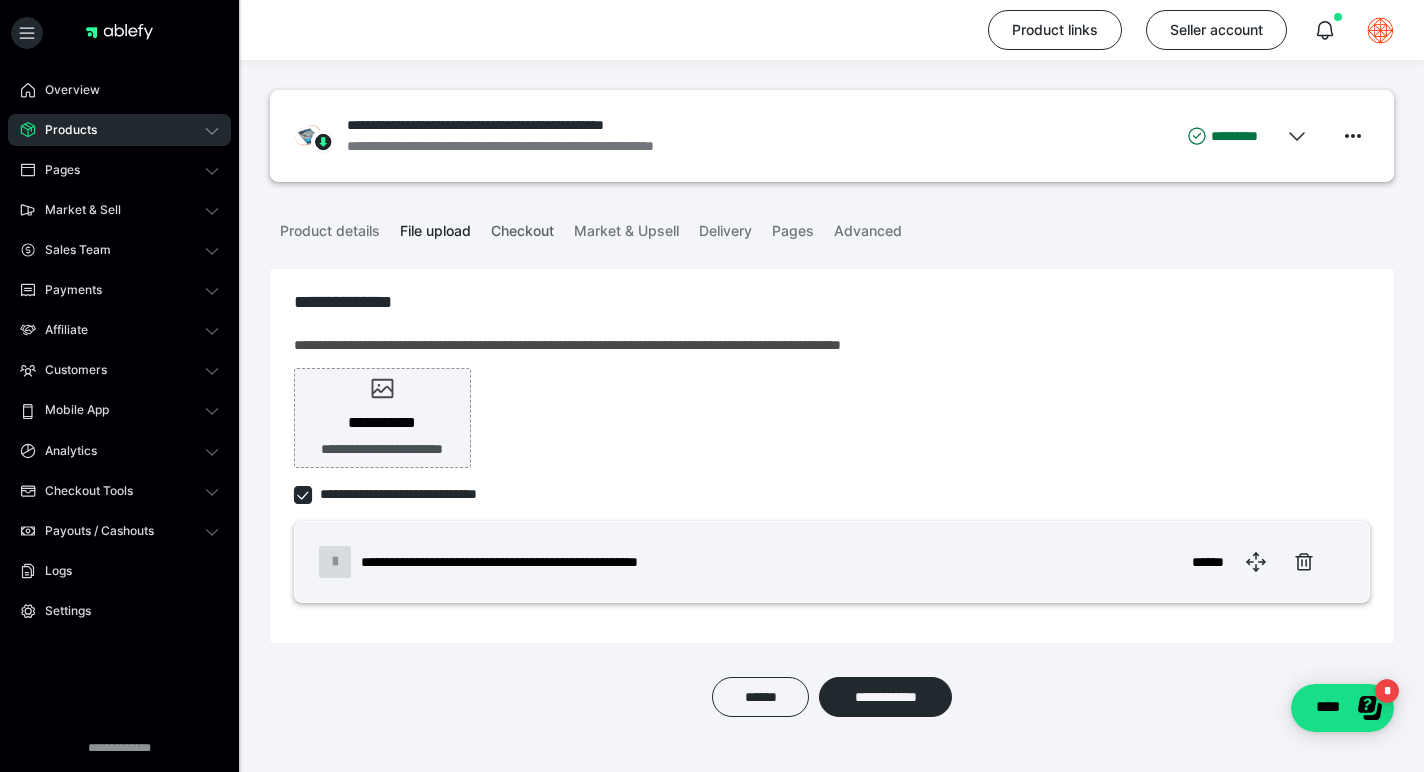 click on "Checkout" at bounding box center [522, 227] 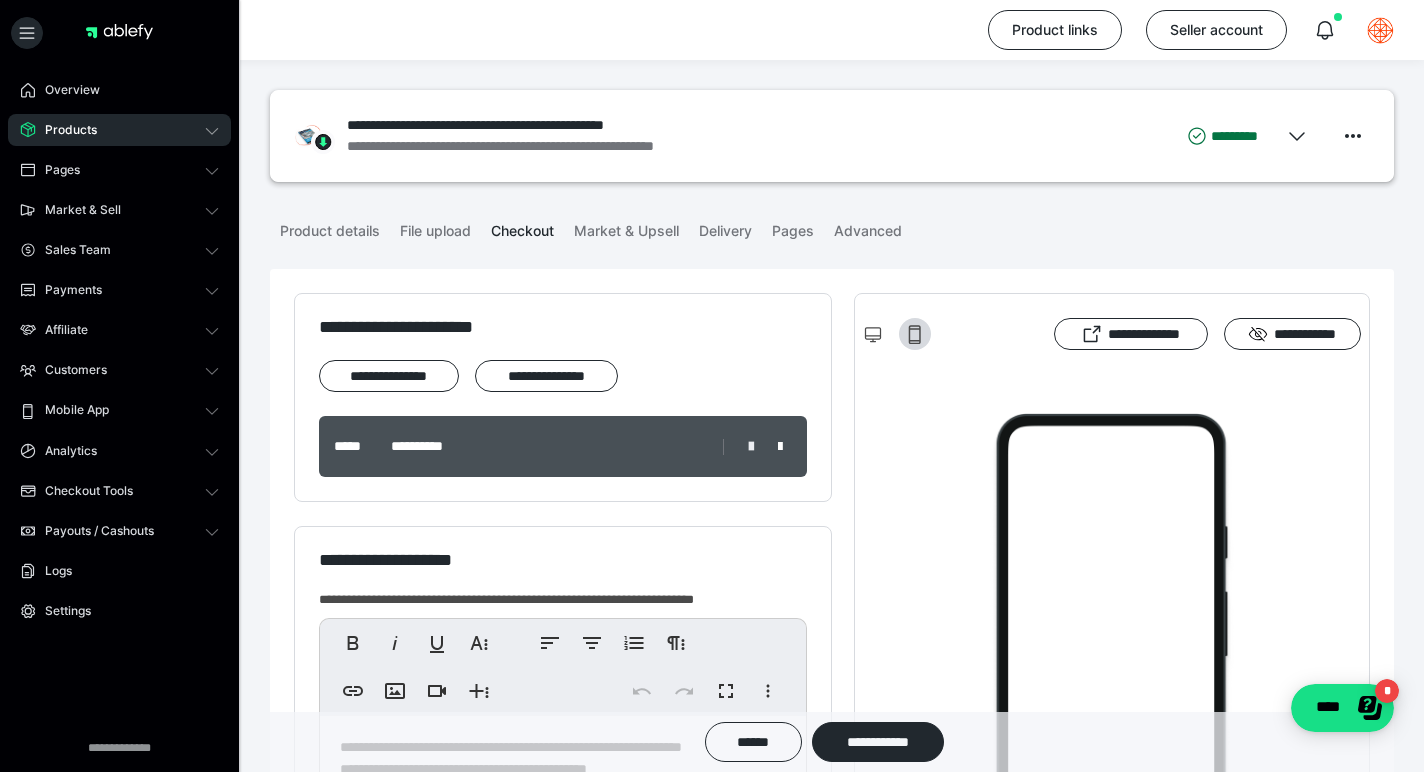 click at bounding box center (751, 447) 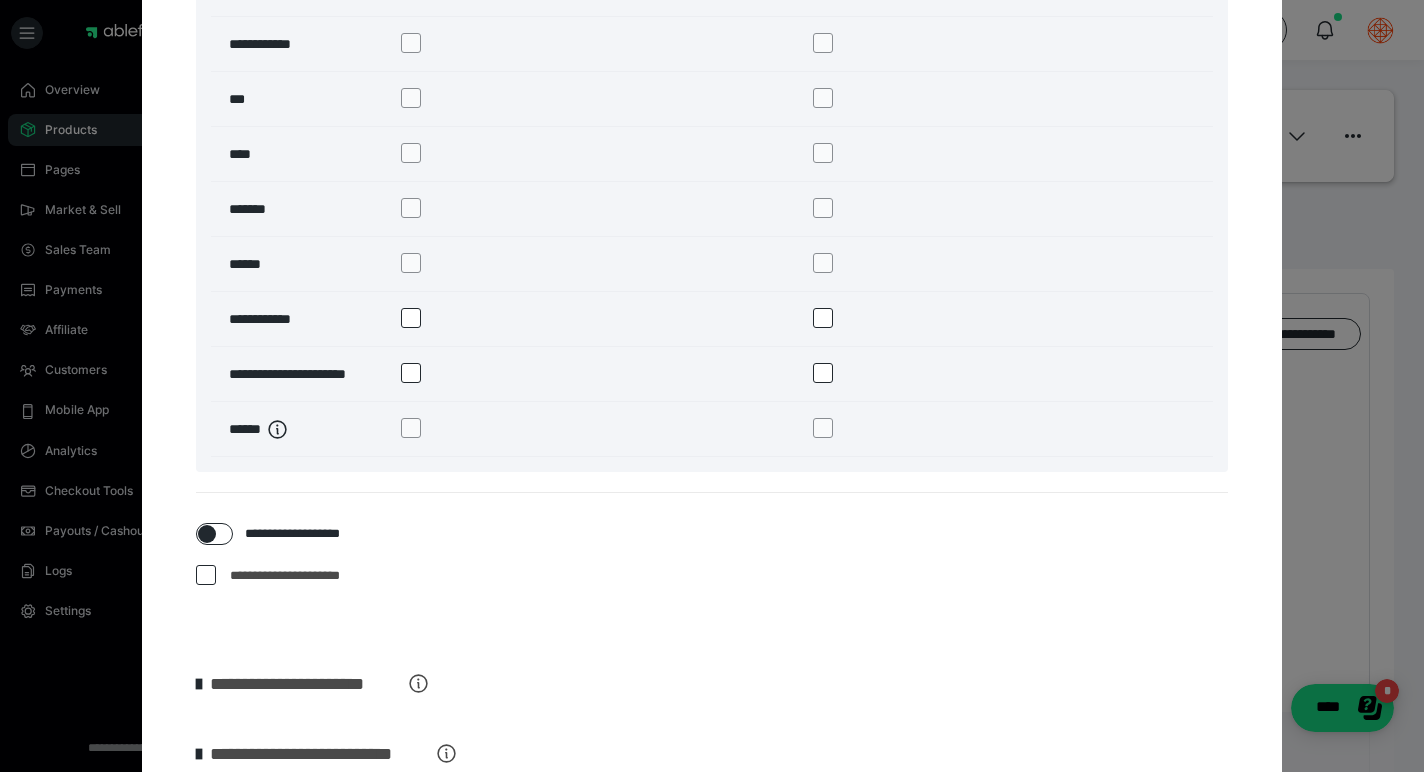 scroll, scrollTop: 2818, scrollLeft: 0, axis: vertical 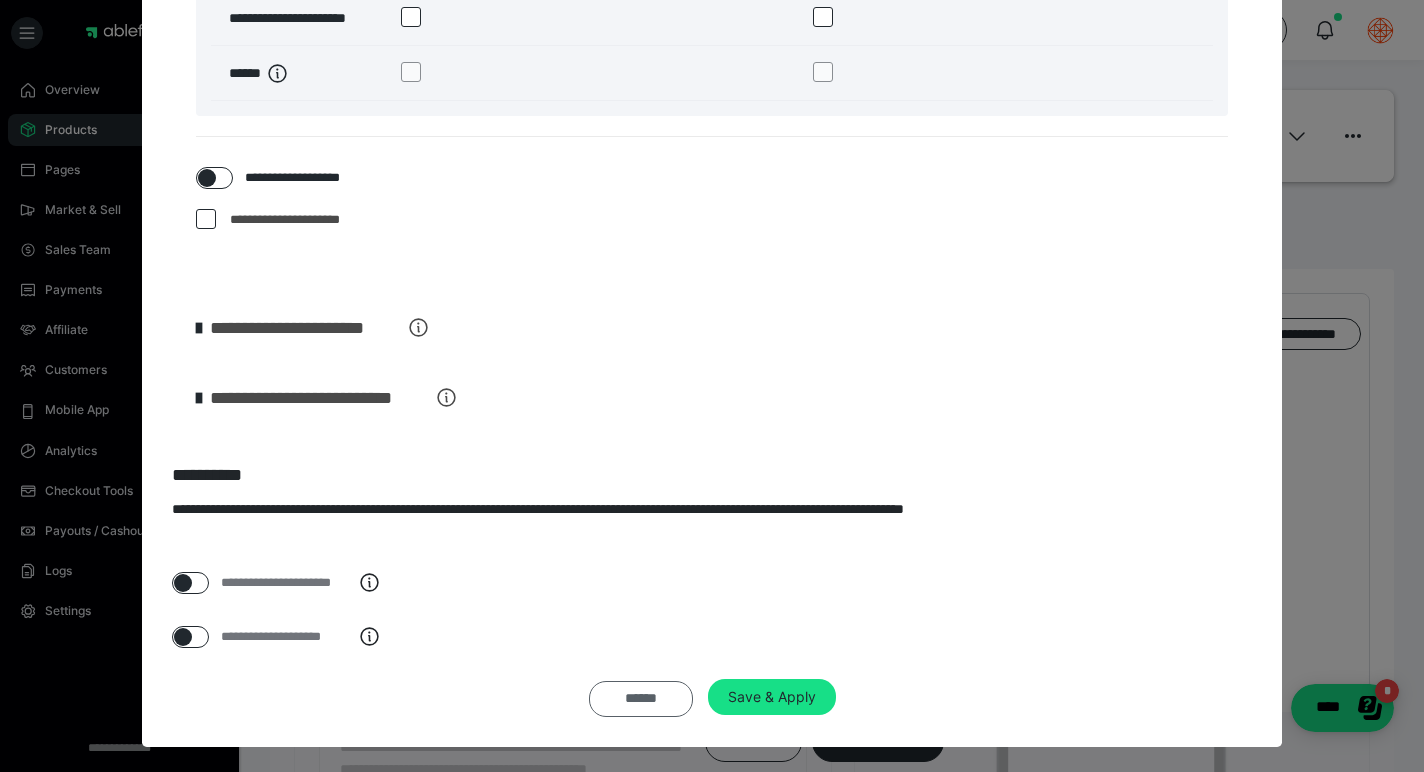 click on "******" at bounding box center [641, 699] 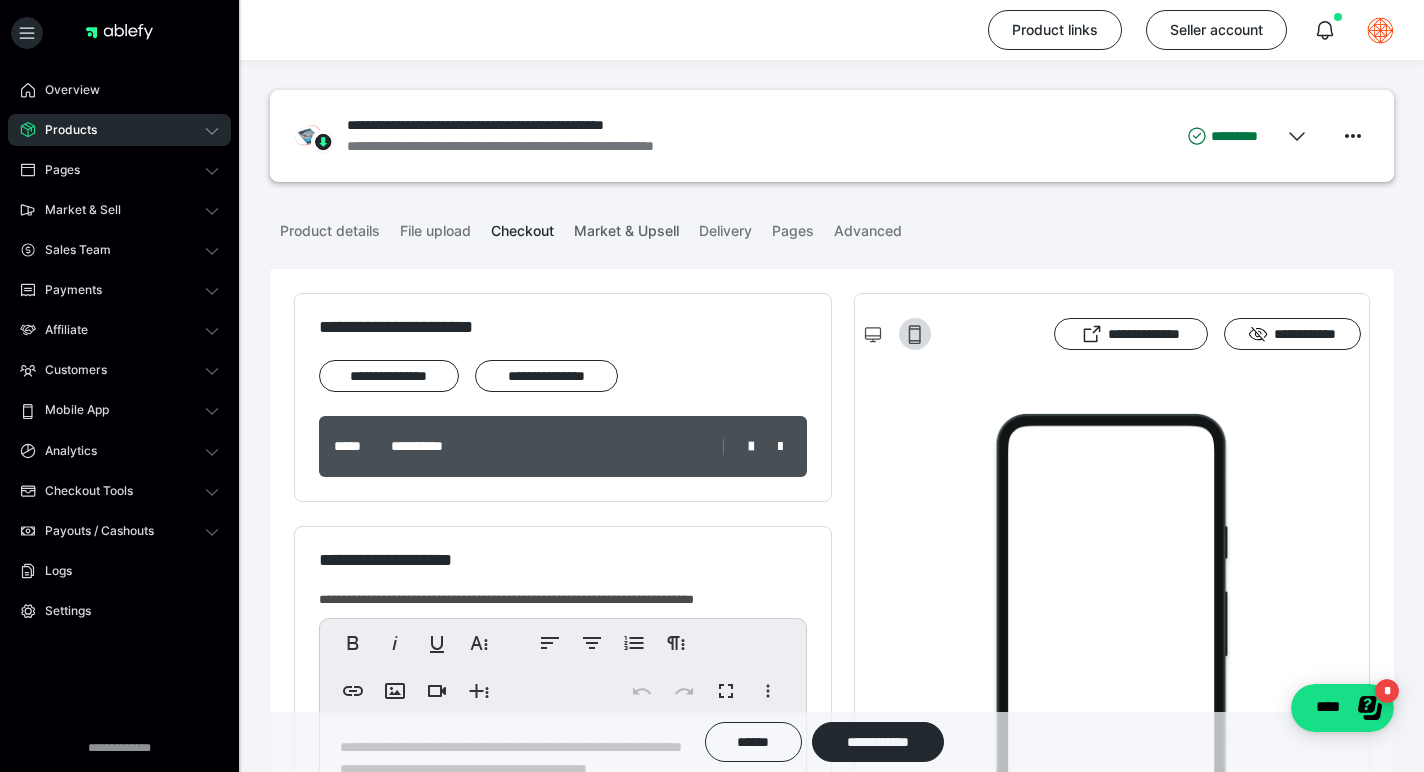 click on "Market & Upsell" at bounding box center (626, 227) 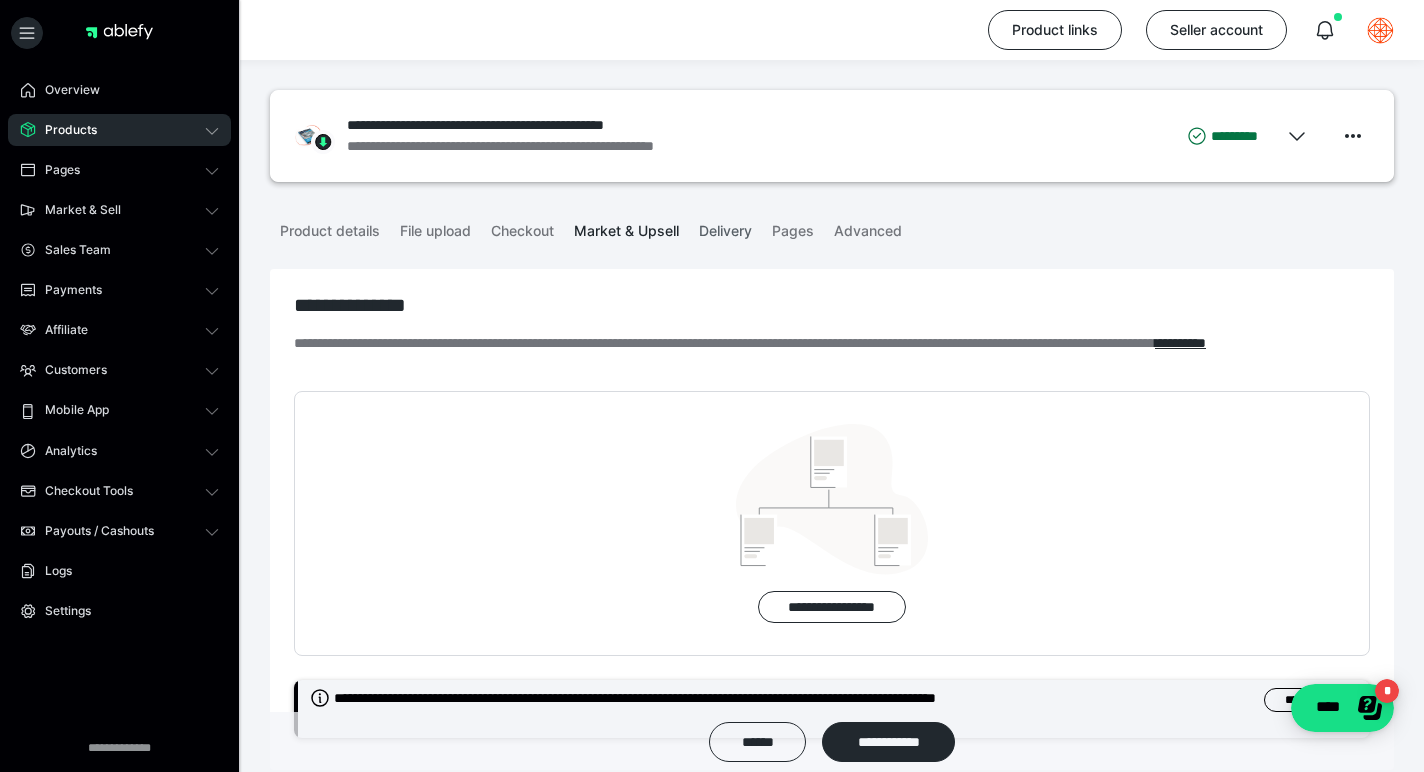 click on "Delivery" at bounding box center (725, 227) 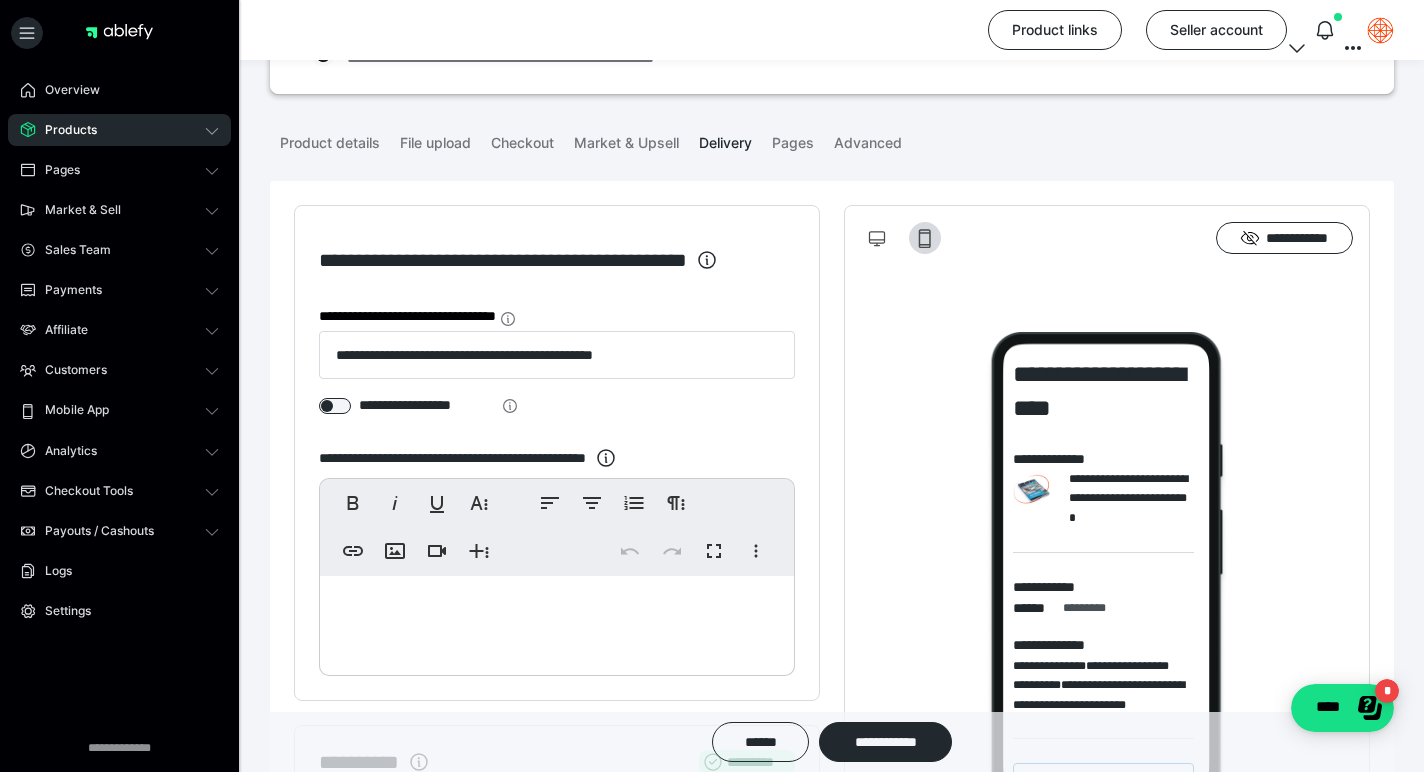 scroll, scrollTop: 0, scrollLeft: 0, axis: both 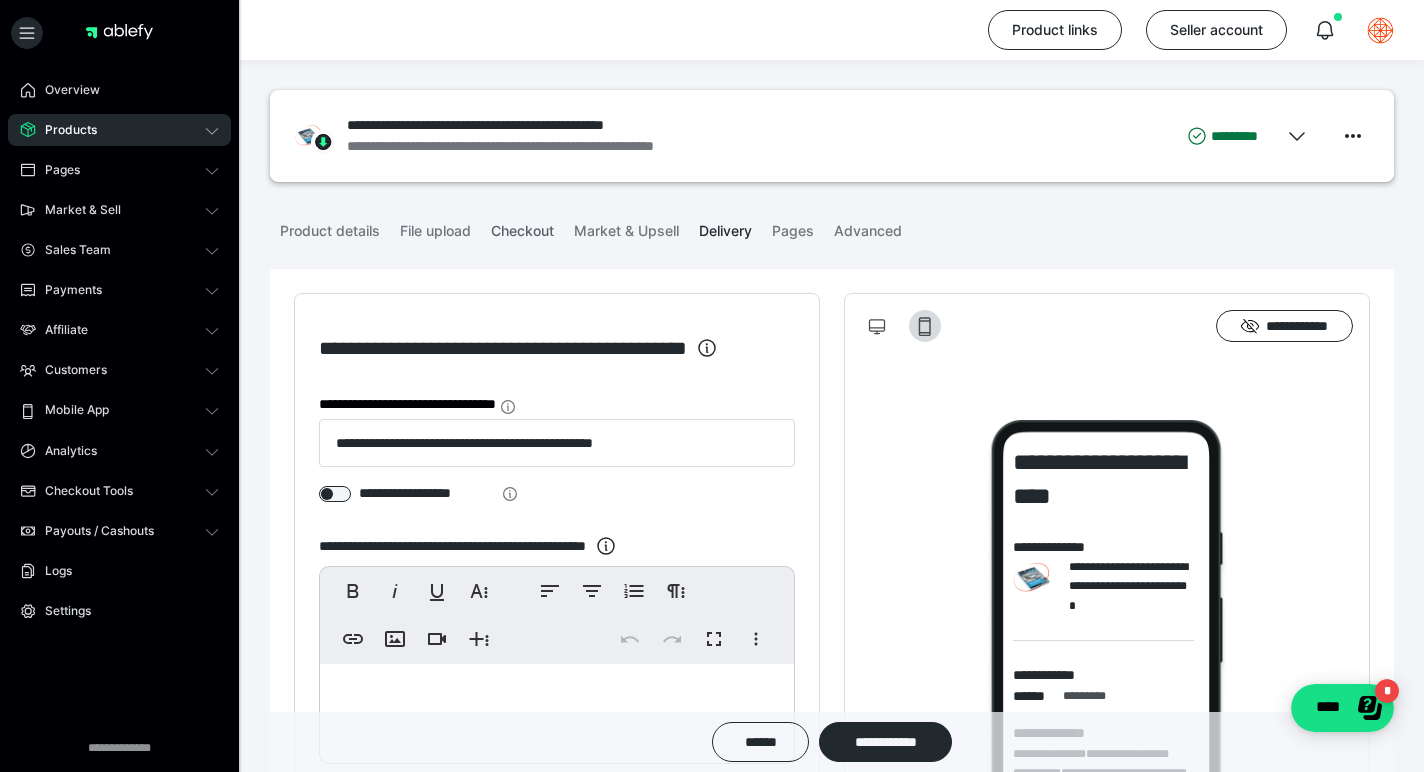 click on "Checkout" at bounding box center [522, 227] 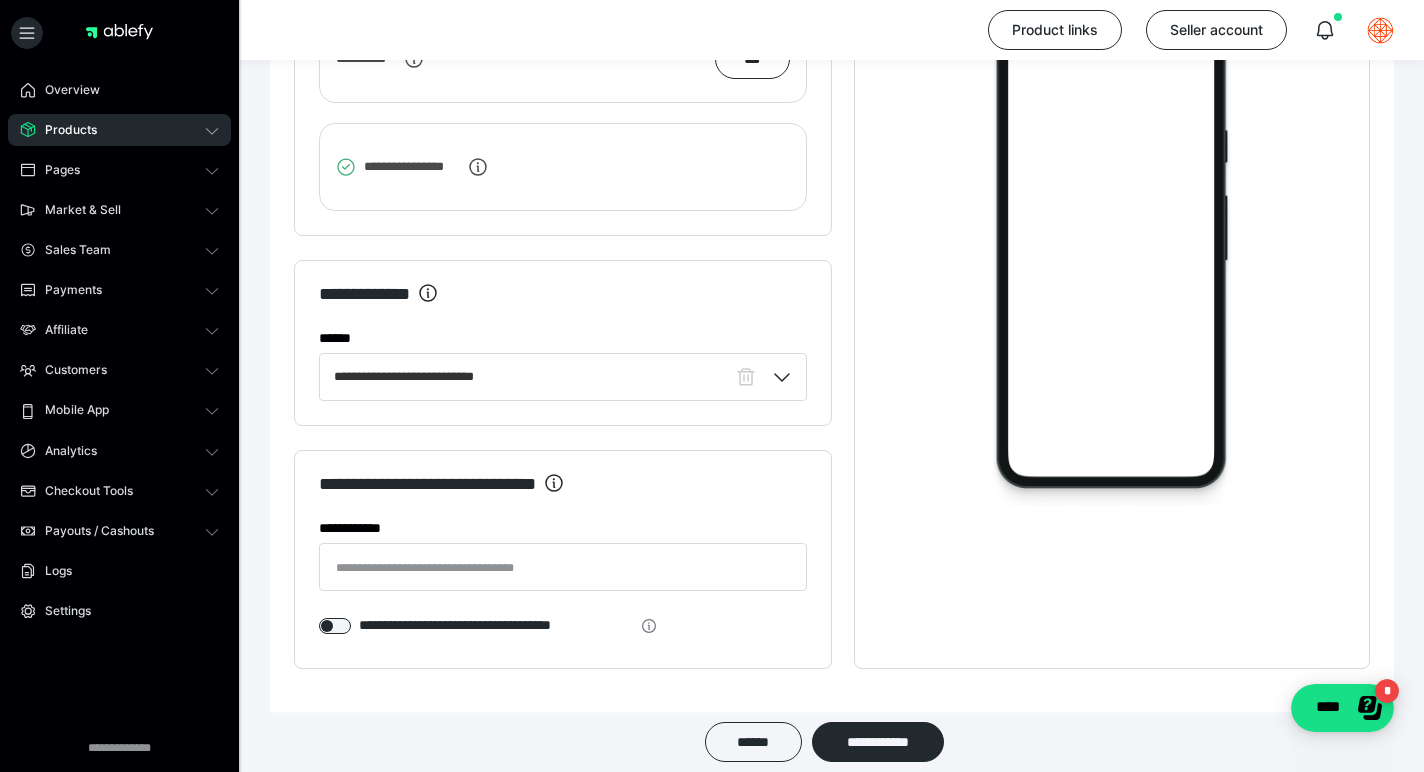 scroll, scrollTop: 2435, scrollLeft: 0, axis: vertical 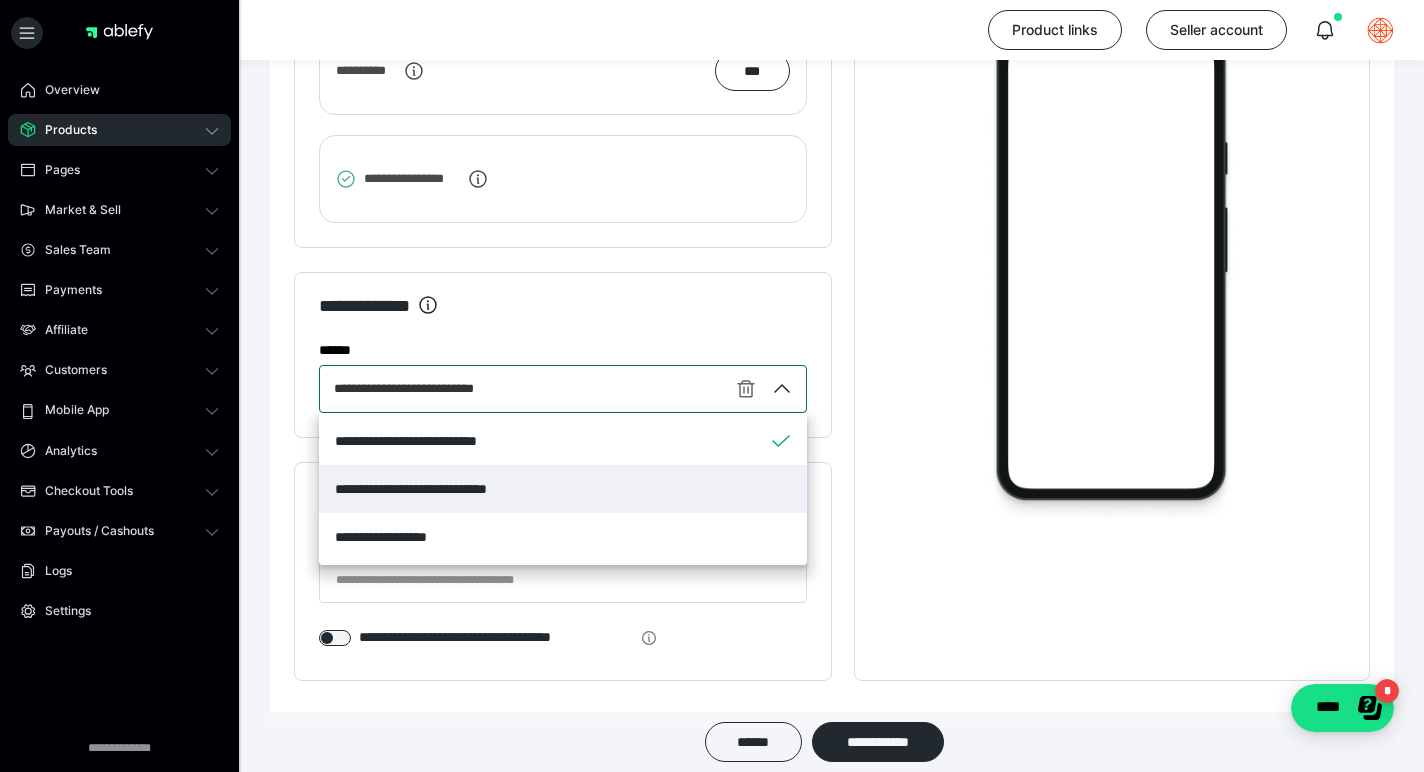 click on "**********" at bounding box center [563, 489] 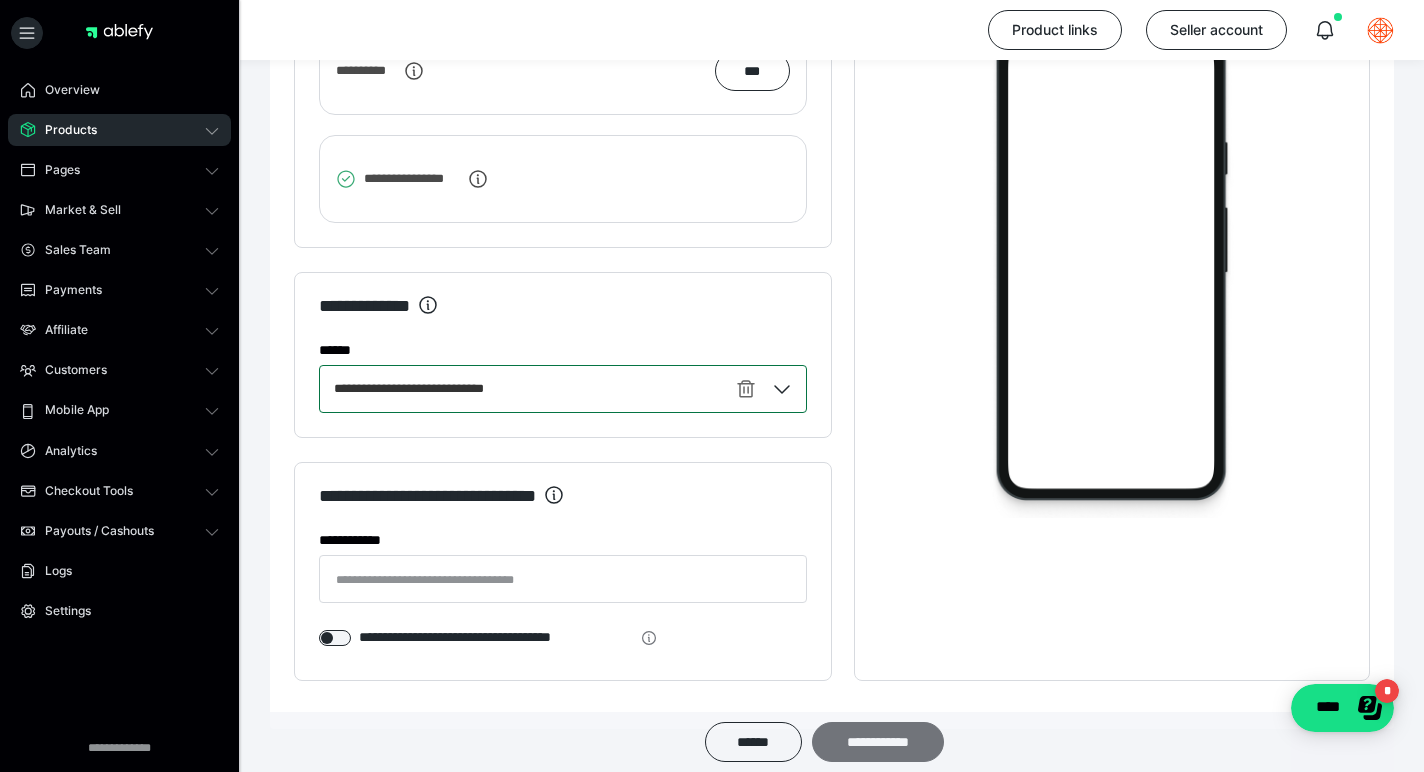 click on "**********" at bounding box center [878, 742] 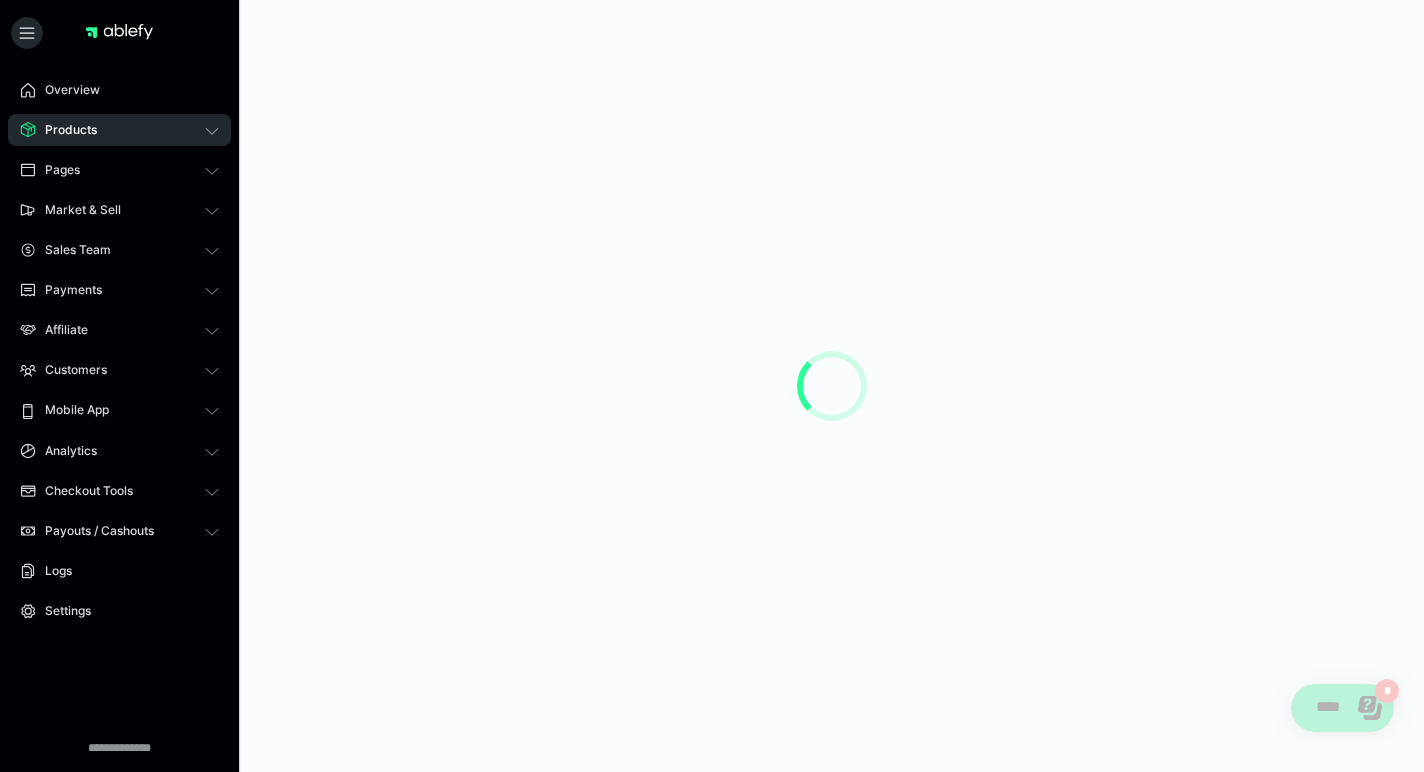 scroll, scrollTop: 0, scrollLeft: 0, axis: both 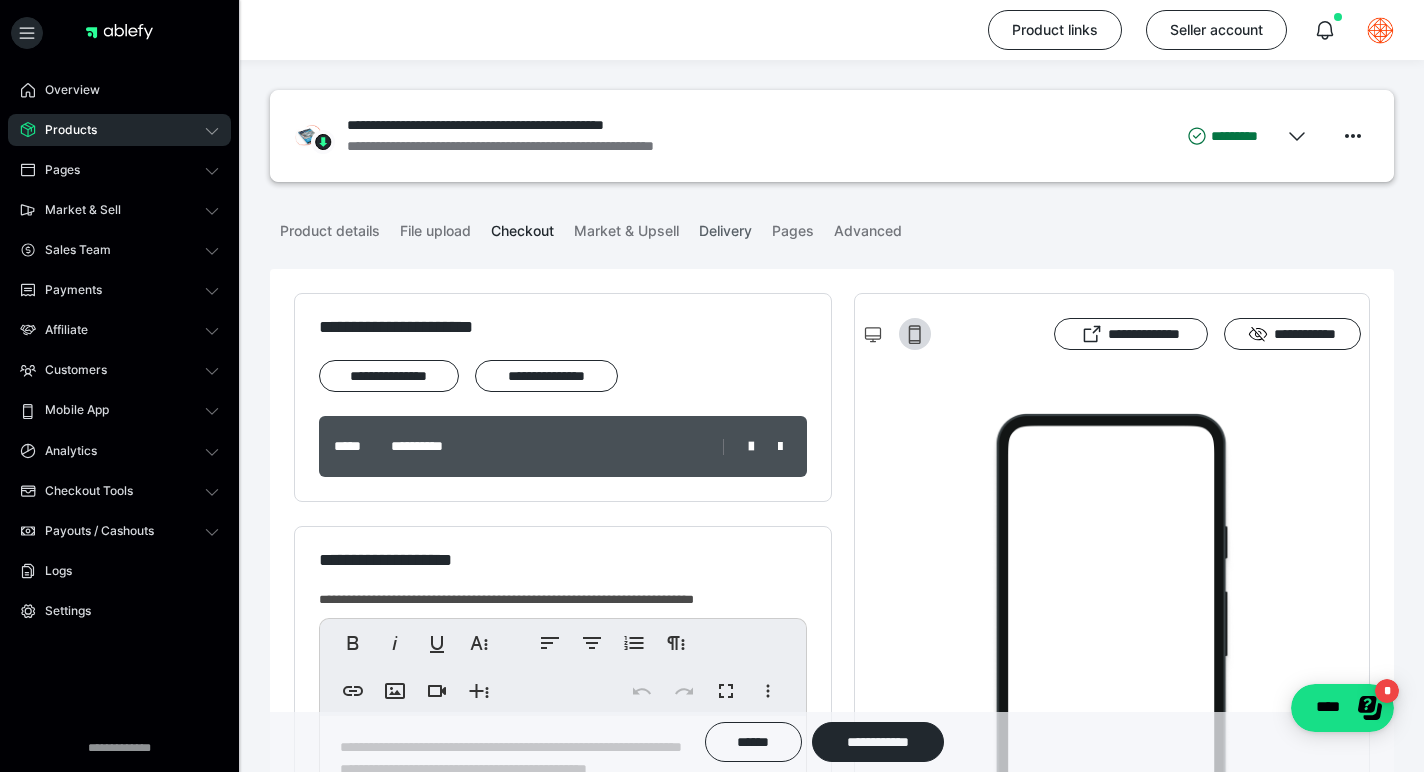 click on "Delivery" at bounding box center (725, 227) 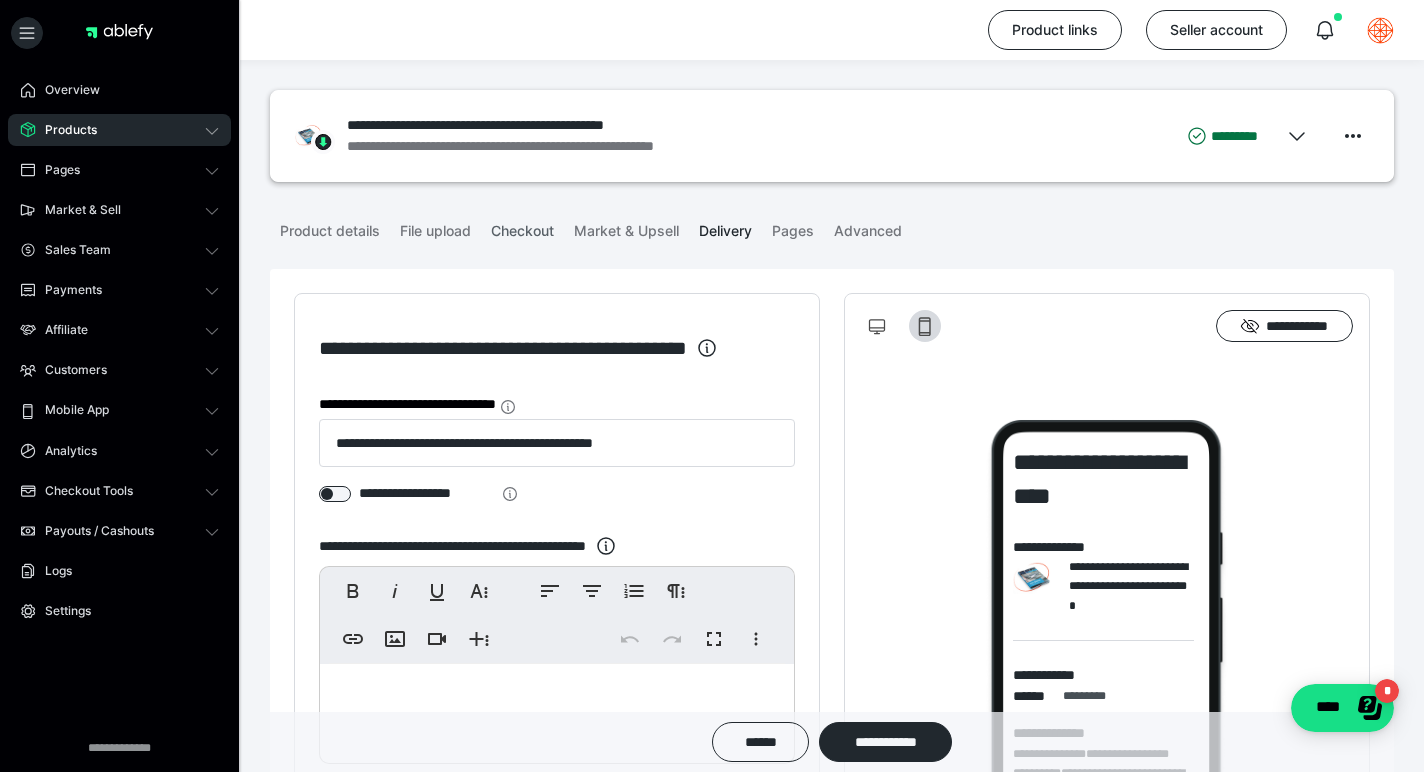 click on "Checkout" at bounding box center [522, 227] 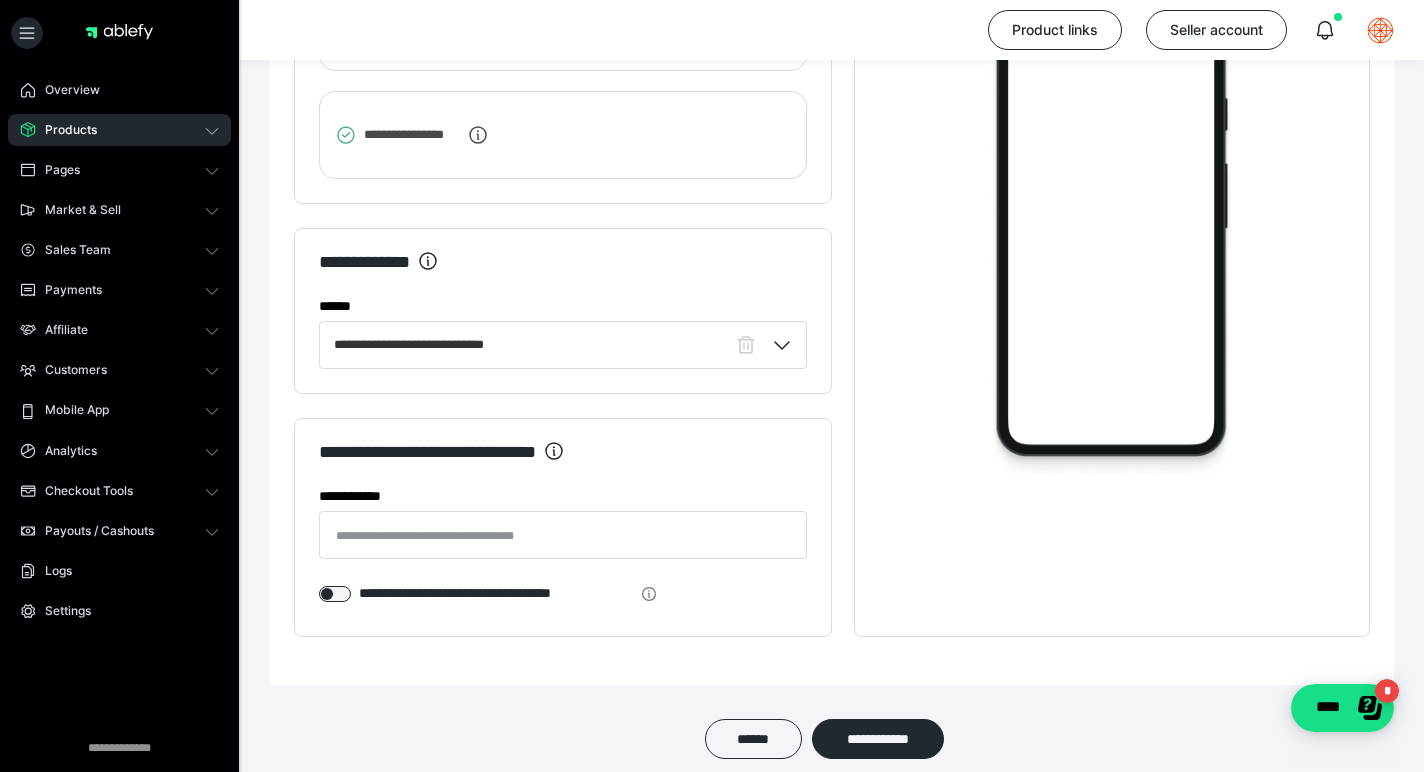 scroll, scrollTop: 2577, scrollLeft: 0, axis: vertical 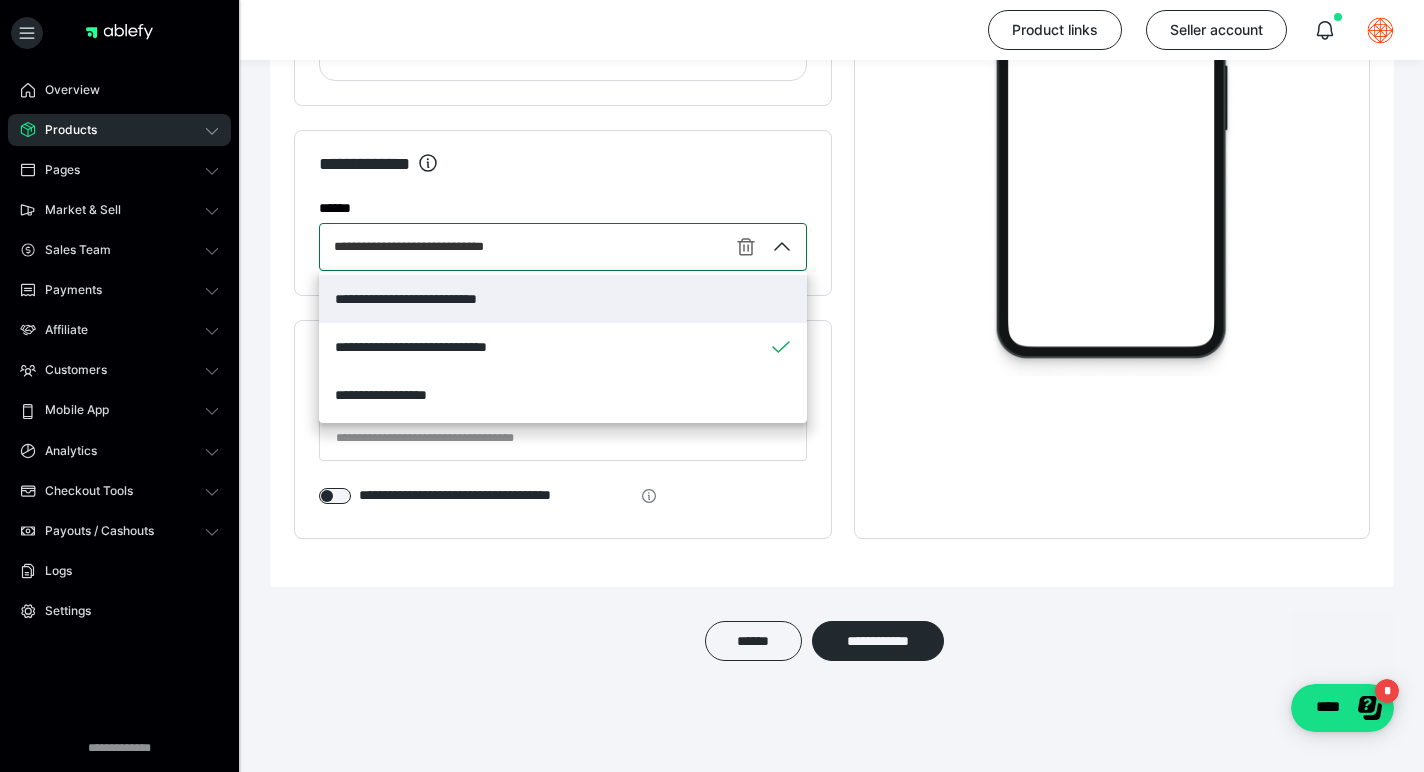 click on "**********" at bounding box center [563, 299] 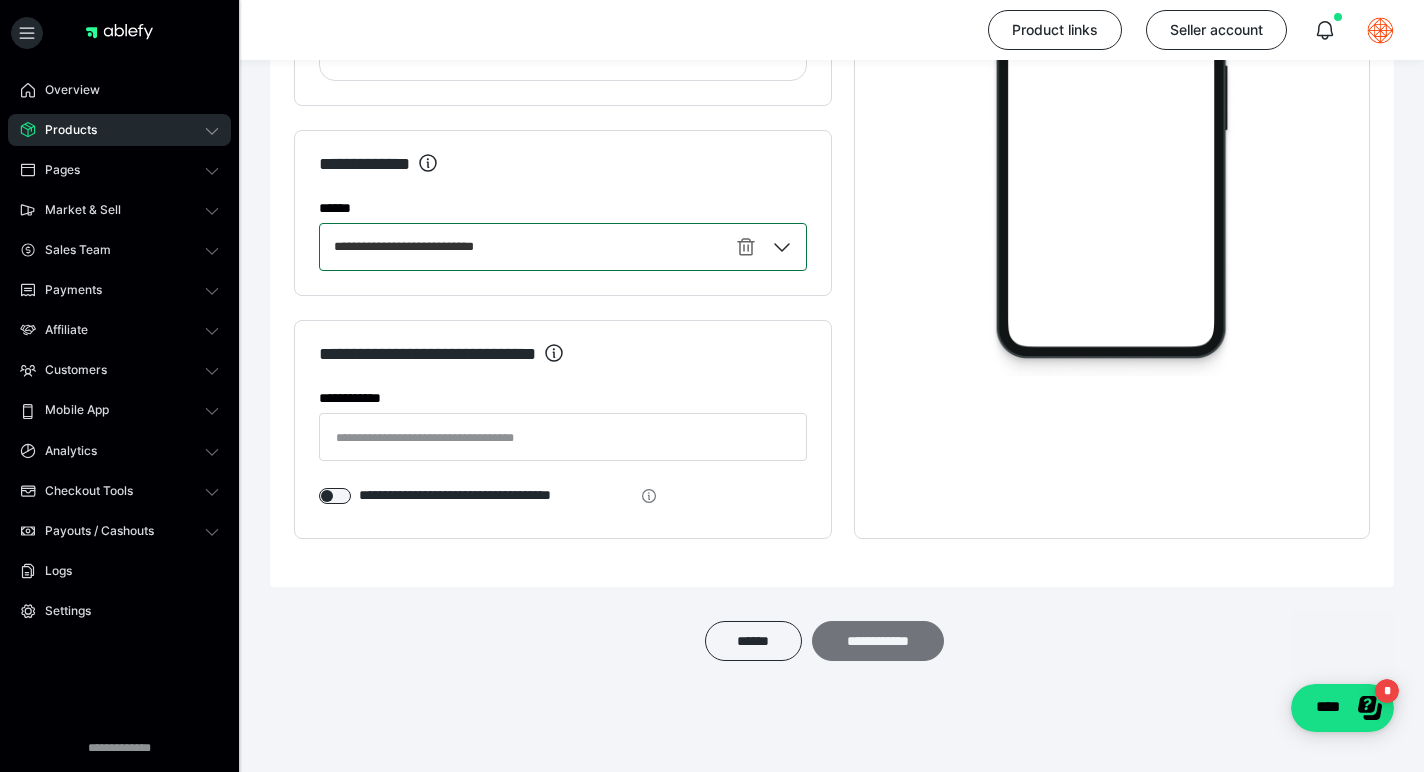 click on "**********" at bounding box center [878, 641] 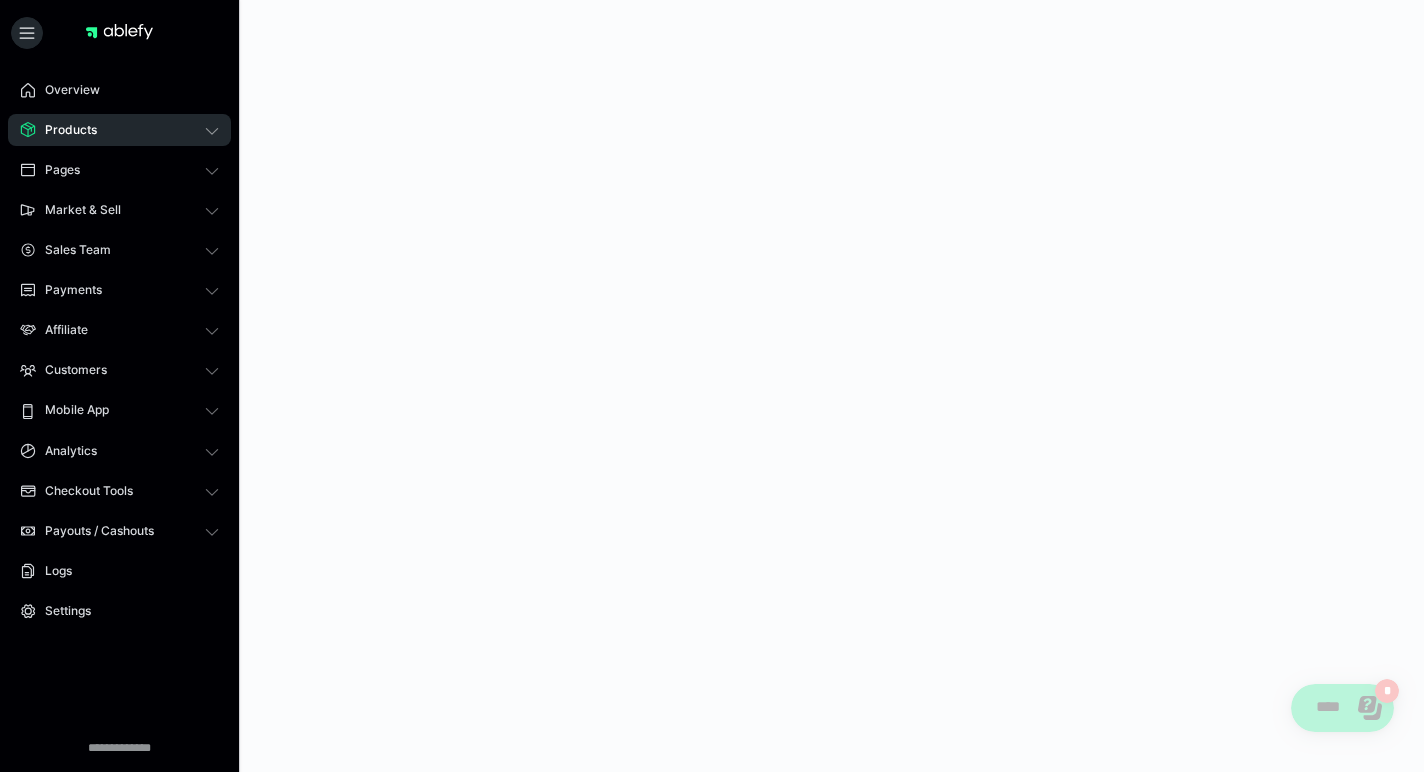 scroll, scrollTop: 0, scrollLeft: 0, axis: both 